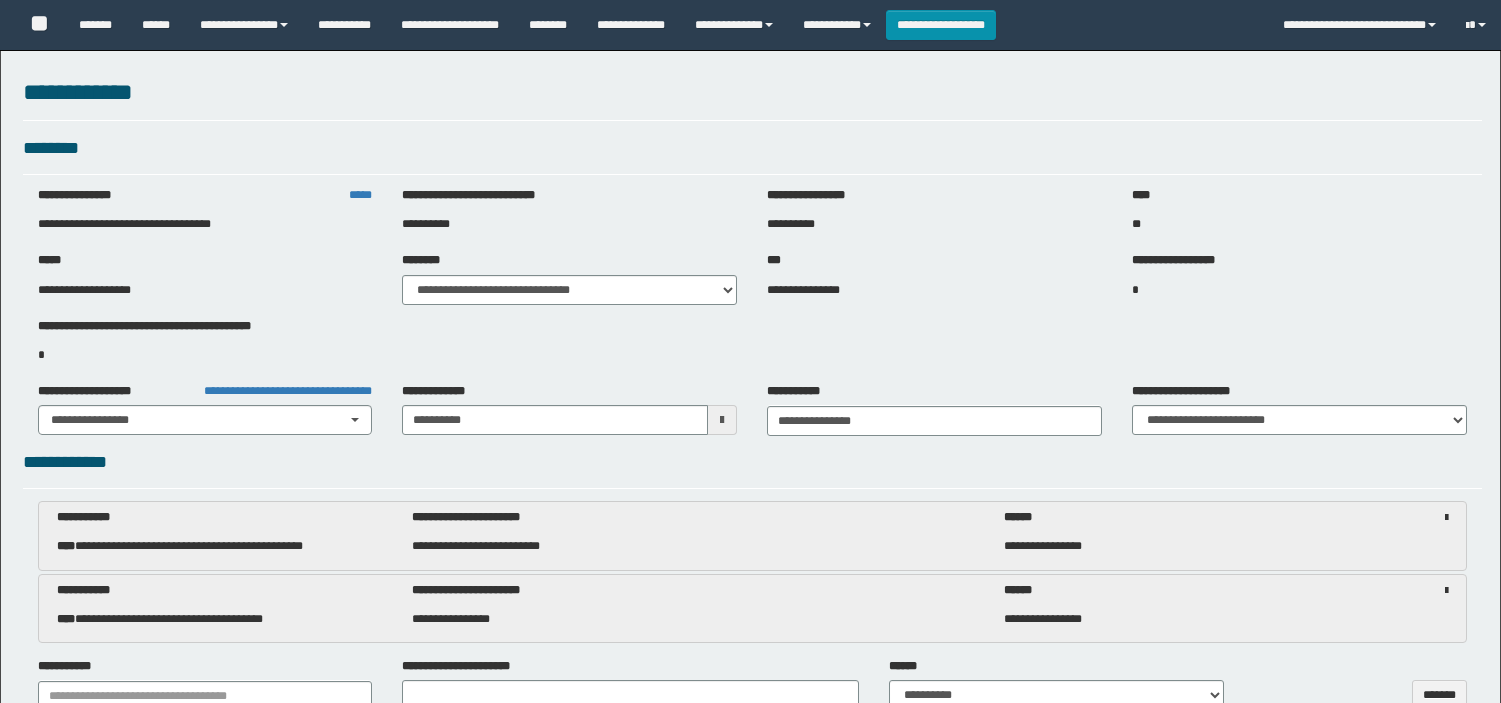 select on "**" 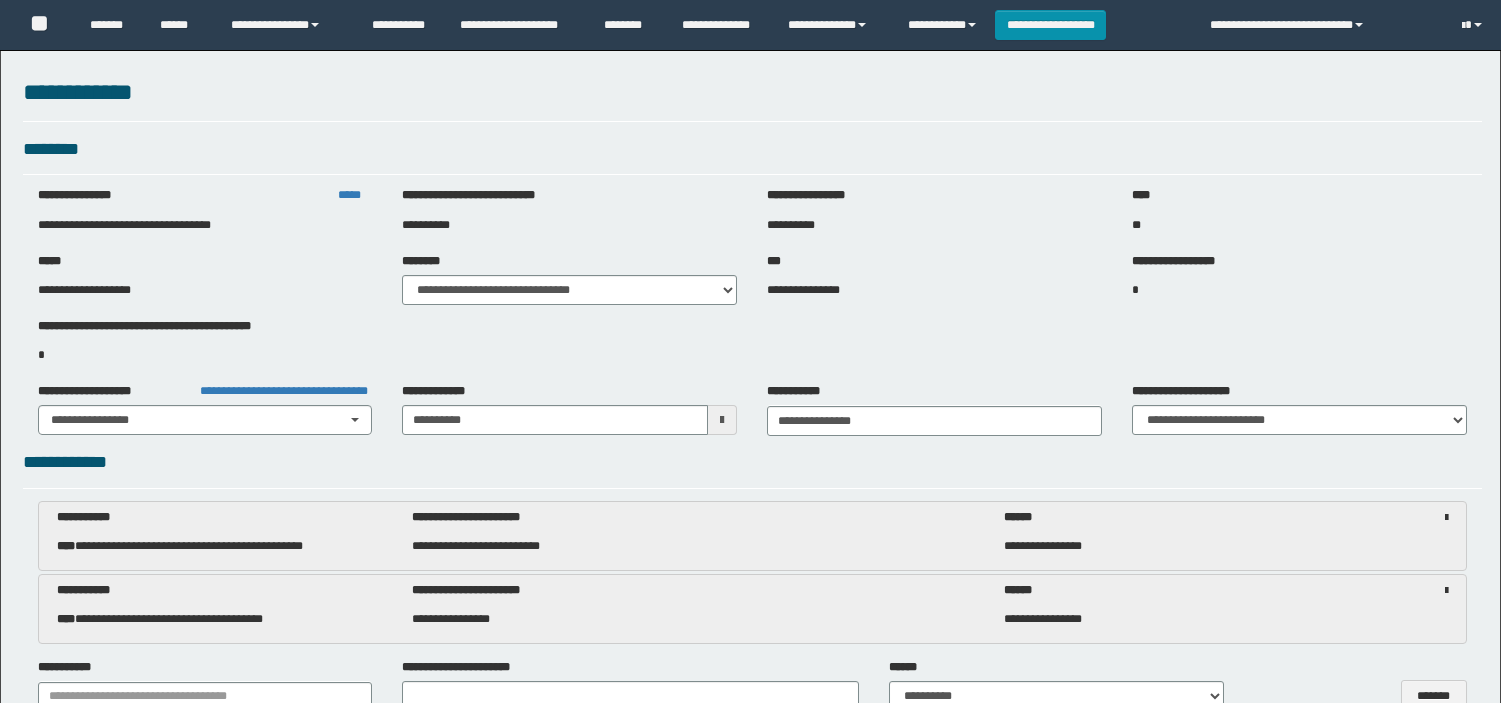 scroll, scrollTop: 777, scrollLeft: 0, axis: vertical 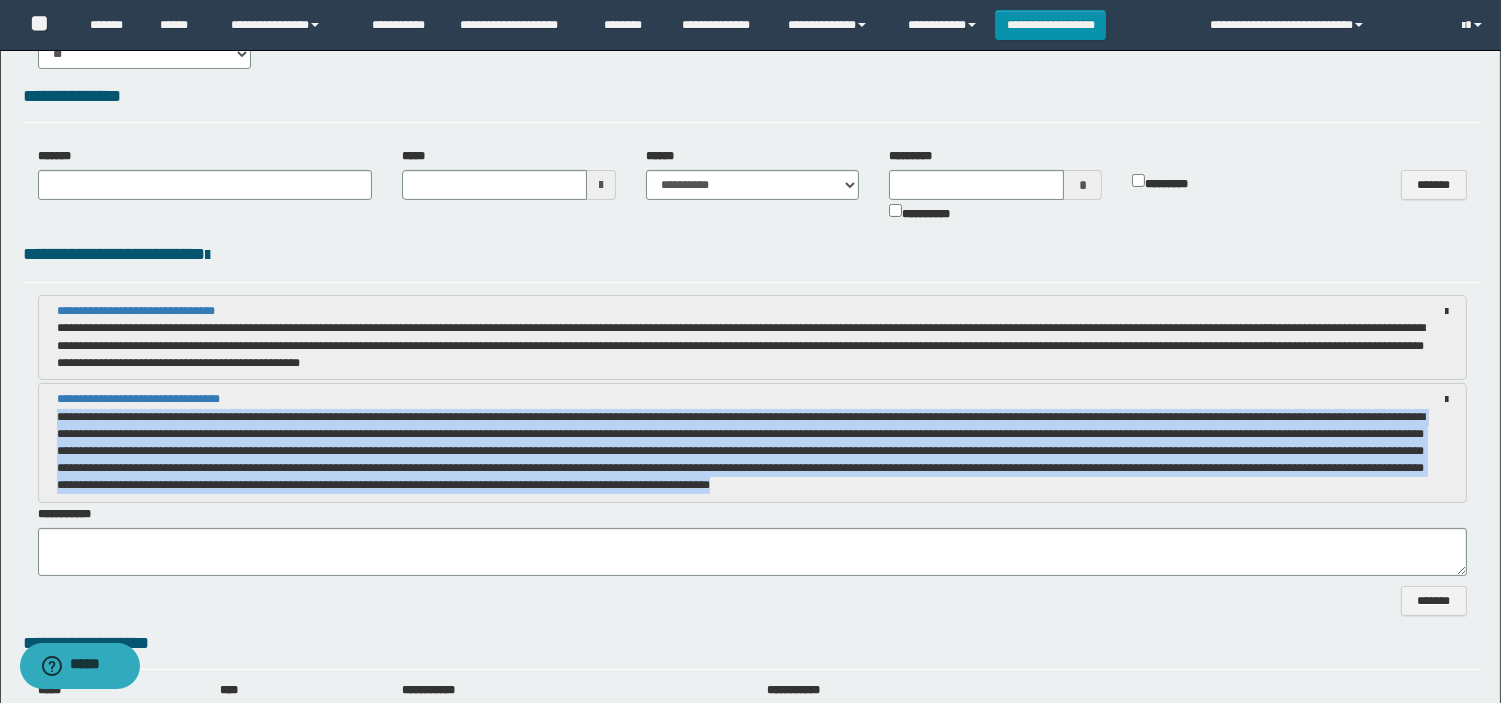 drag, startPoint x: 362, startPoint y: 433, endPoint x: 203, endPoint y: 462, distance: 161.62302 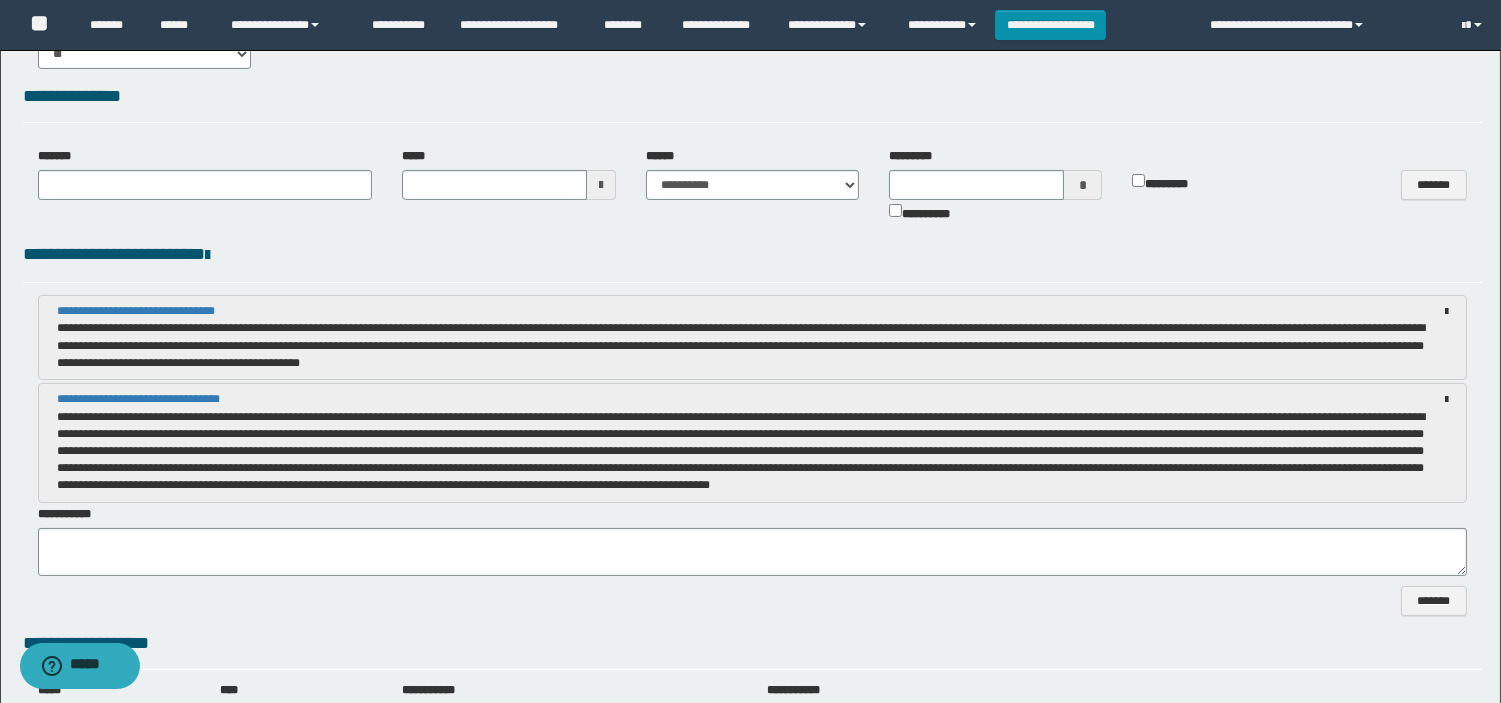 click at bounding box center (741, 451) 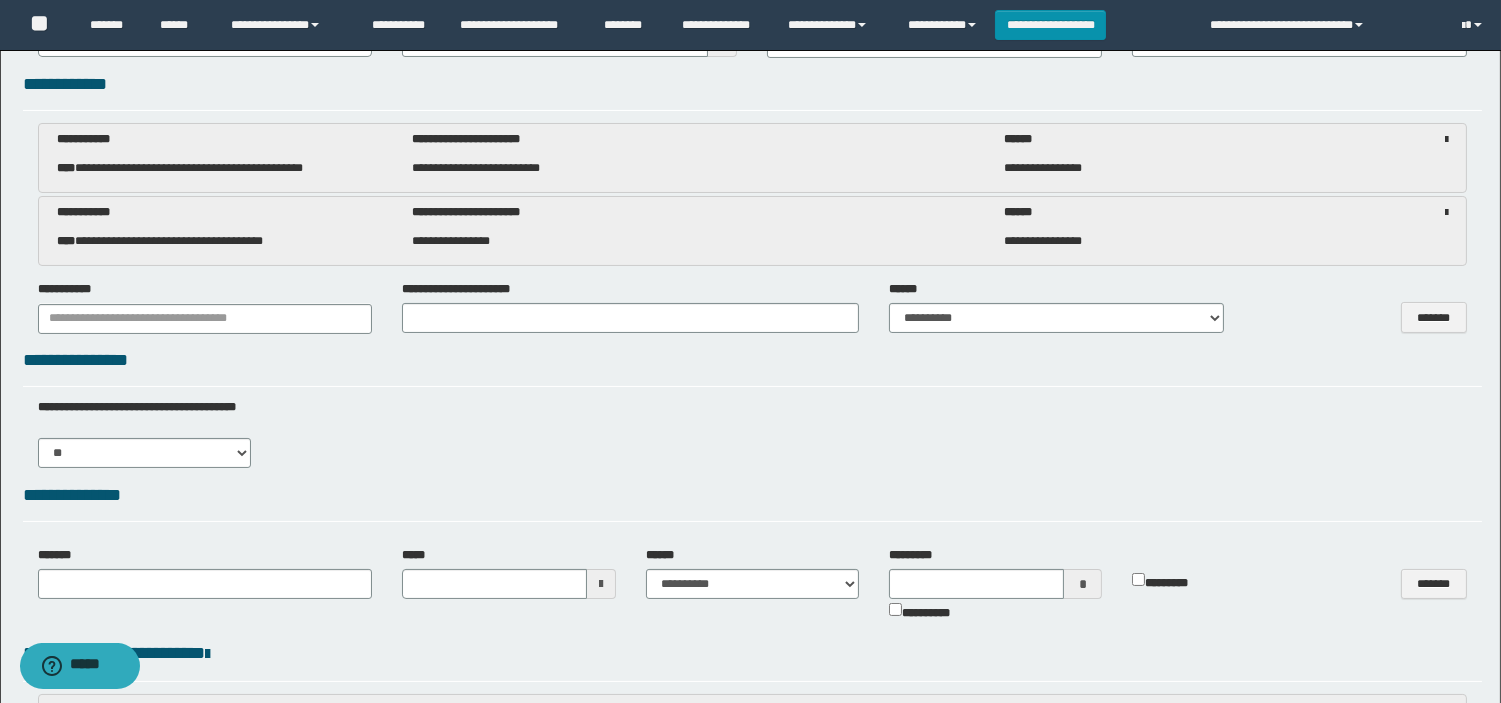scroll, scrollTop: 444, scrollLeft: 0, axis: vertical 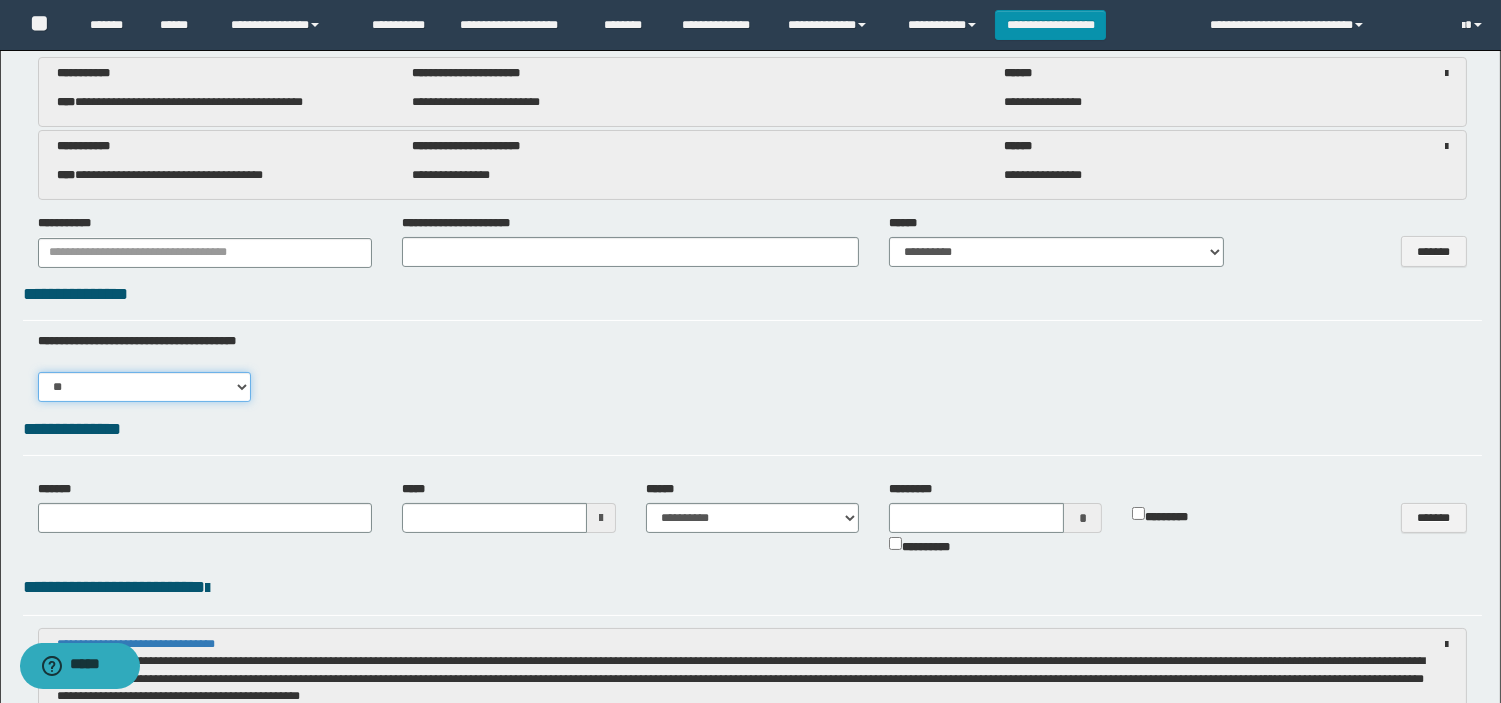 click on "**
**" at bounding box center [144, 387] 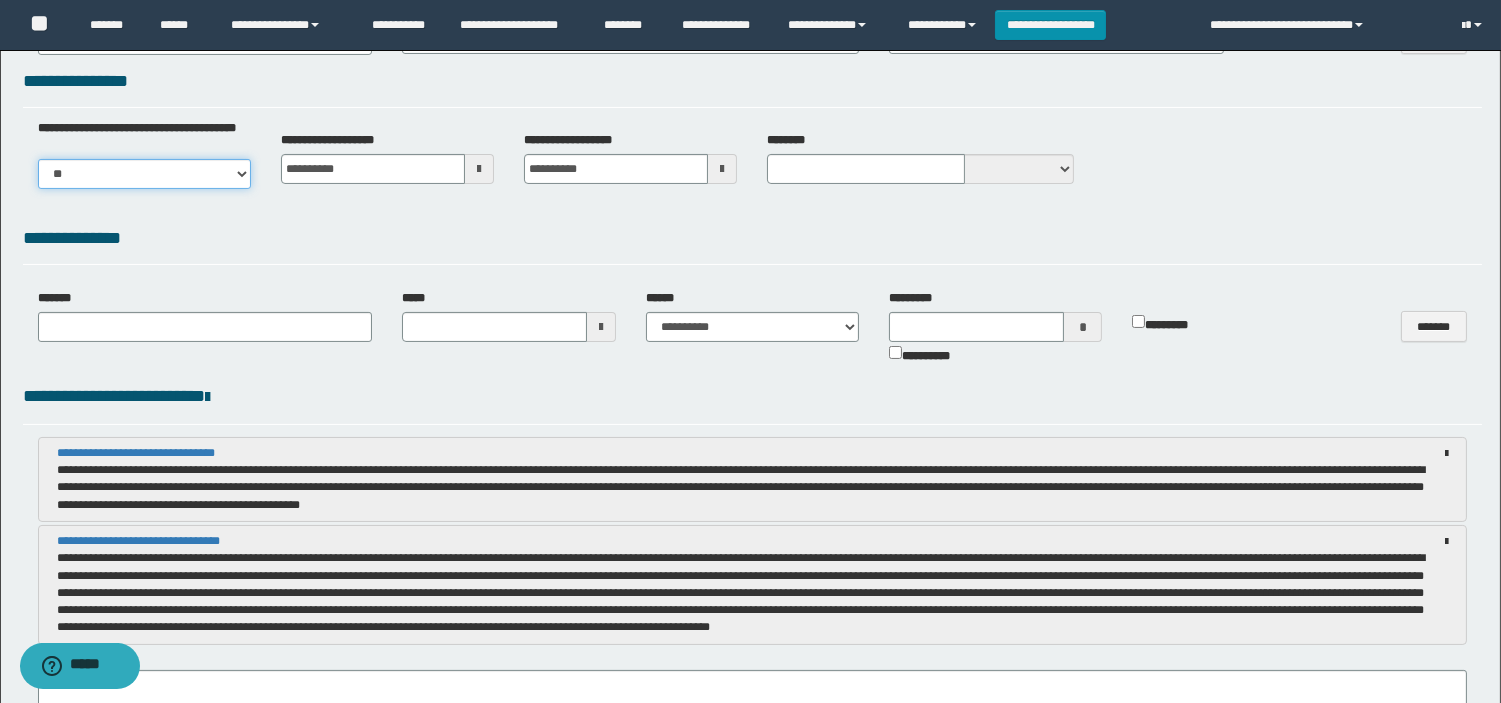 scroll, scrollTop: 666, scrollLeft: 0, axis: vertical 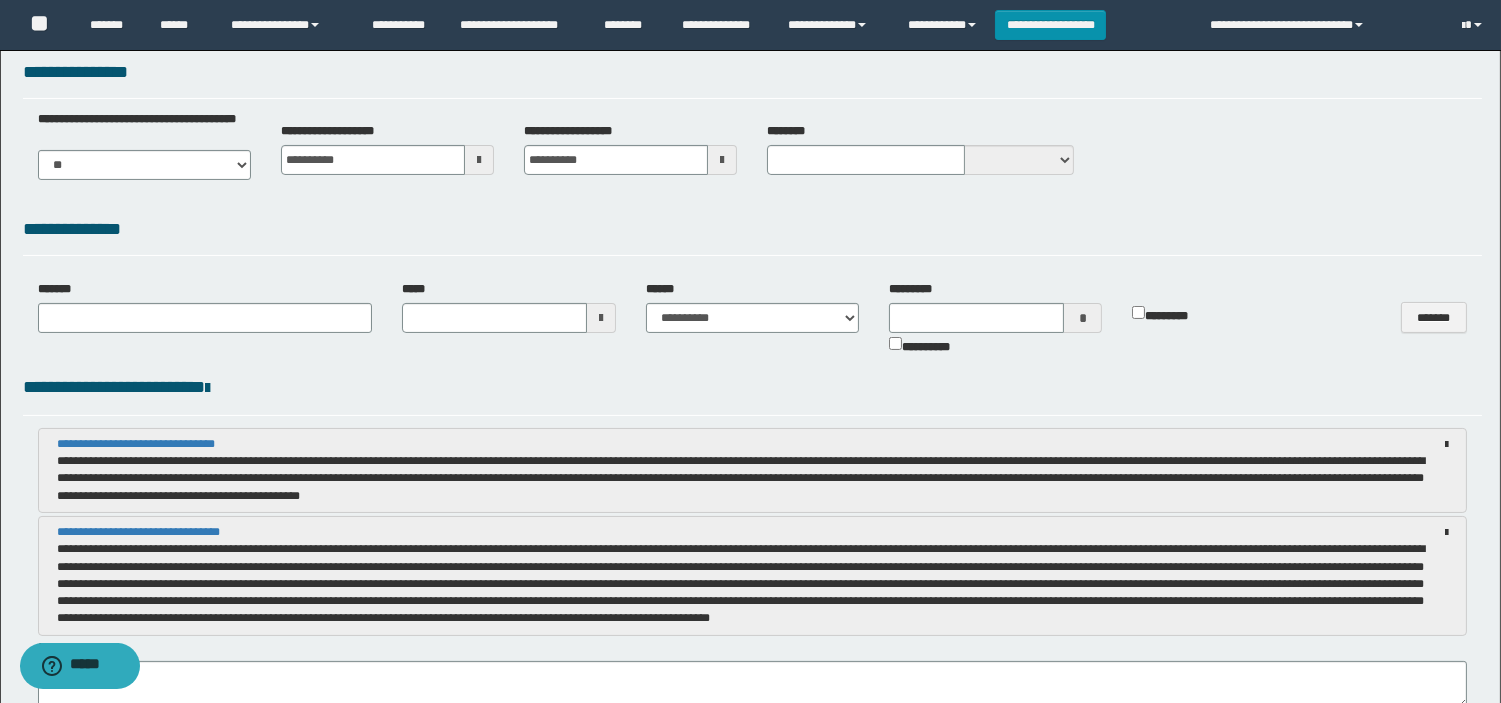 click at bounding box center (479, 160) 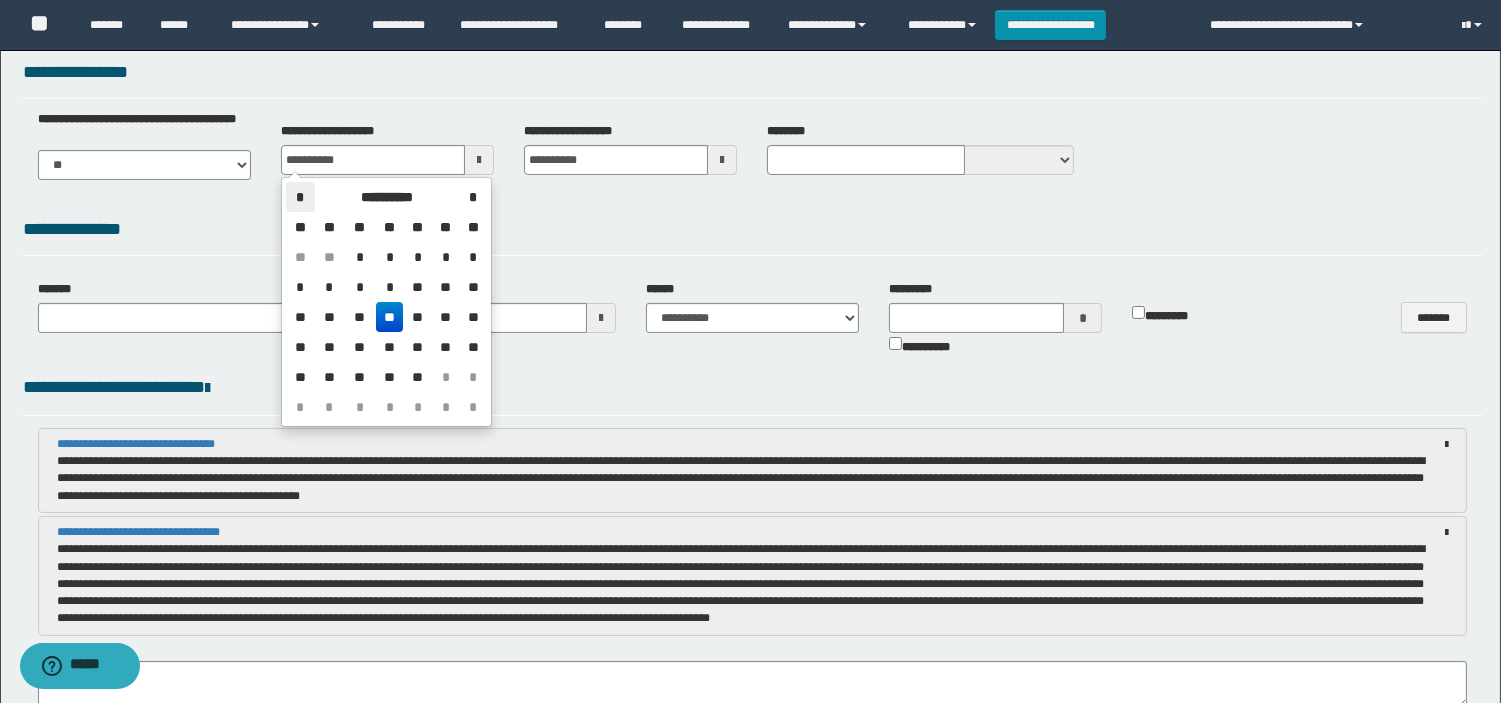 click on "*" at bounding box center [300, 197] 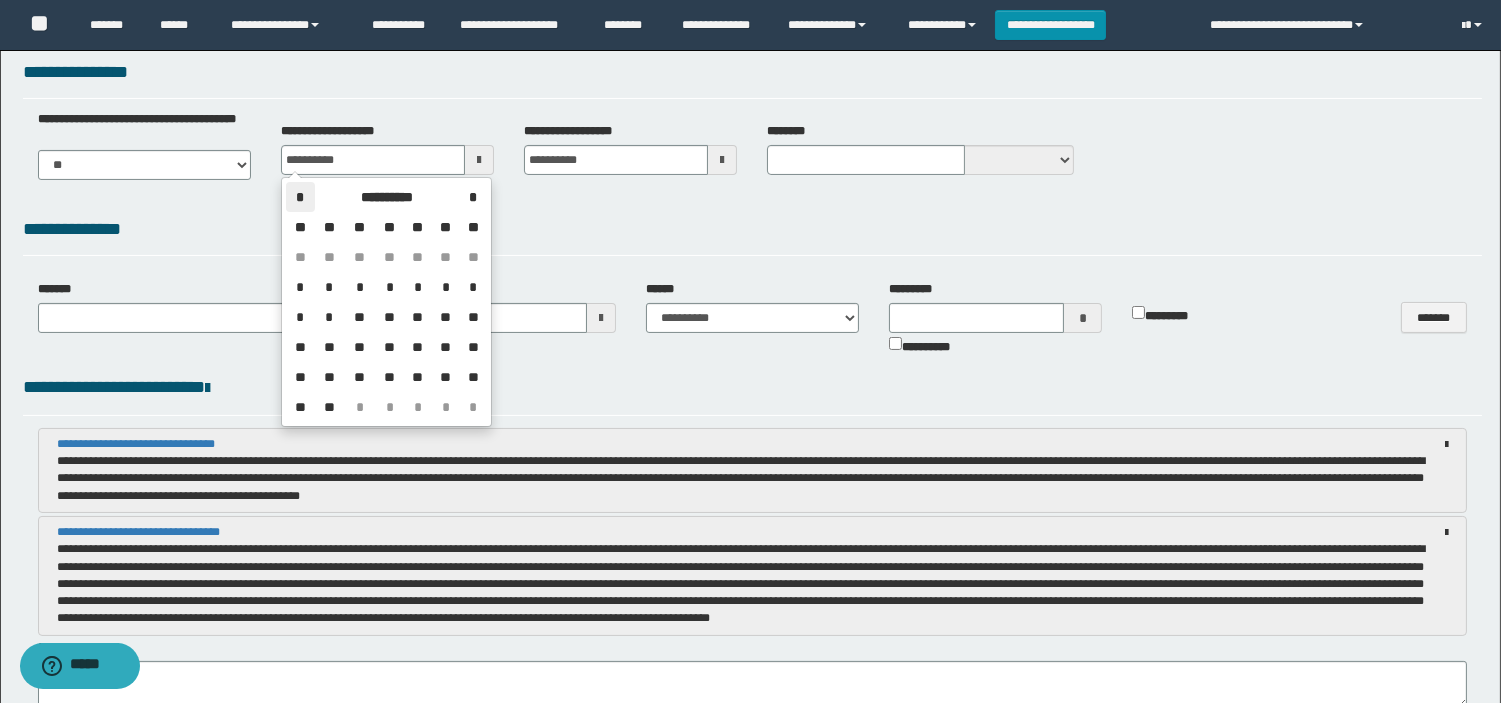 click on "*" at bounding box center (300, 197) 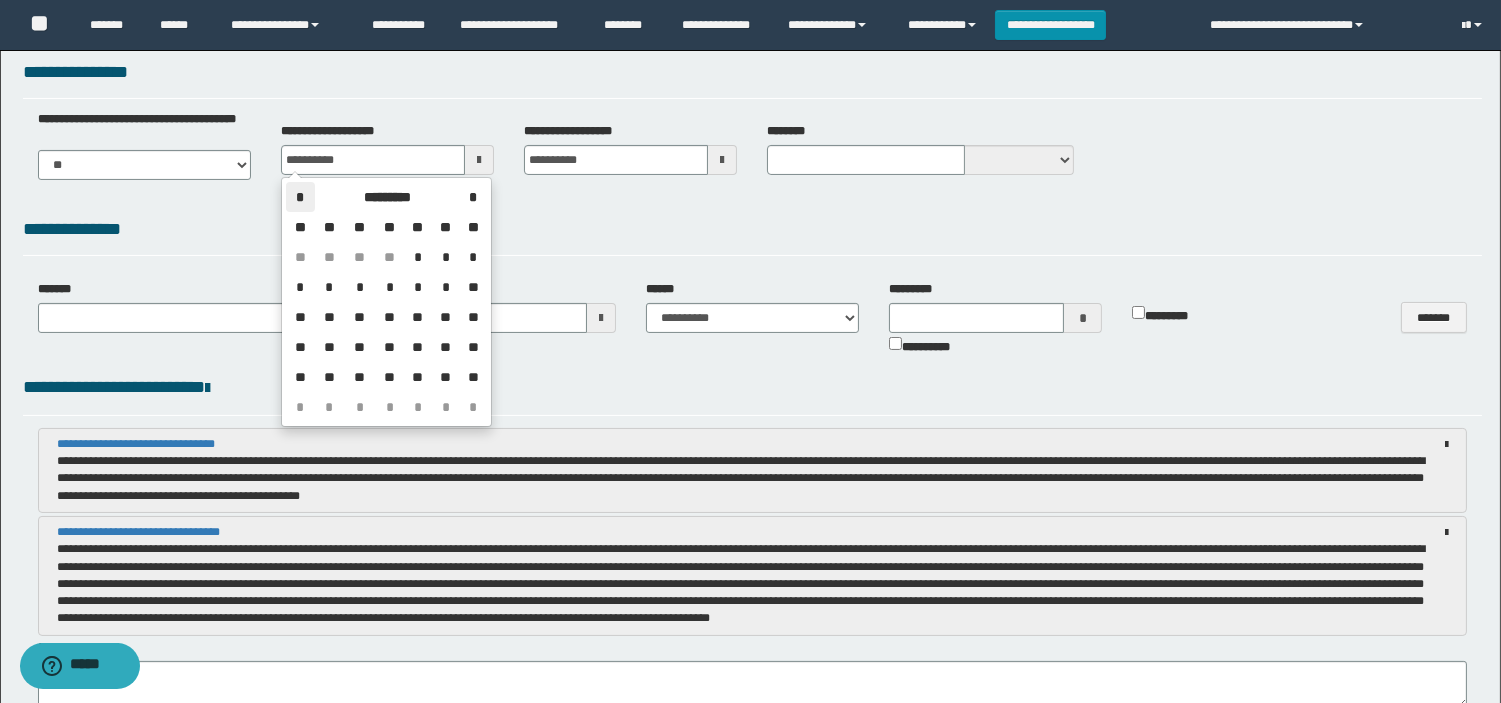 click on "*" at bounding box center (300, 197) 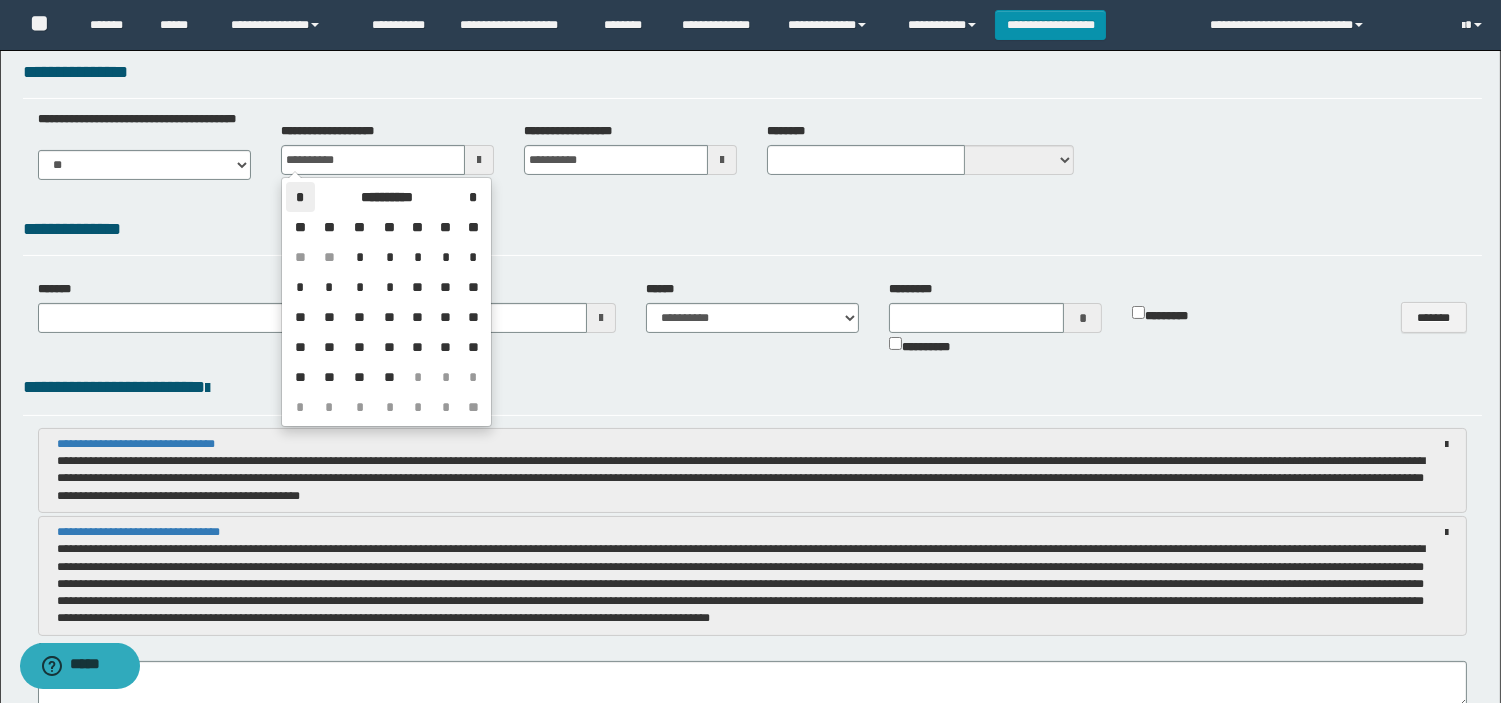 click on "*" at bounding box center (300, 197) 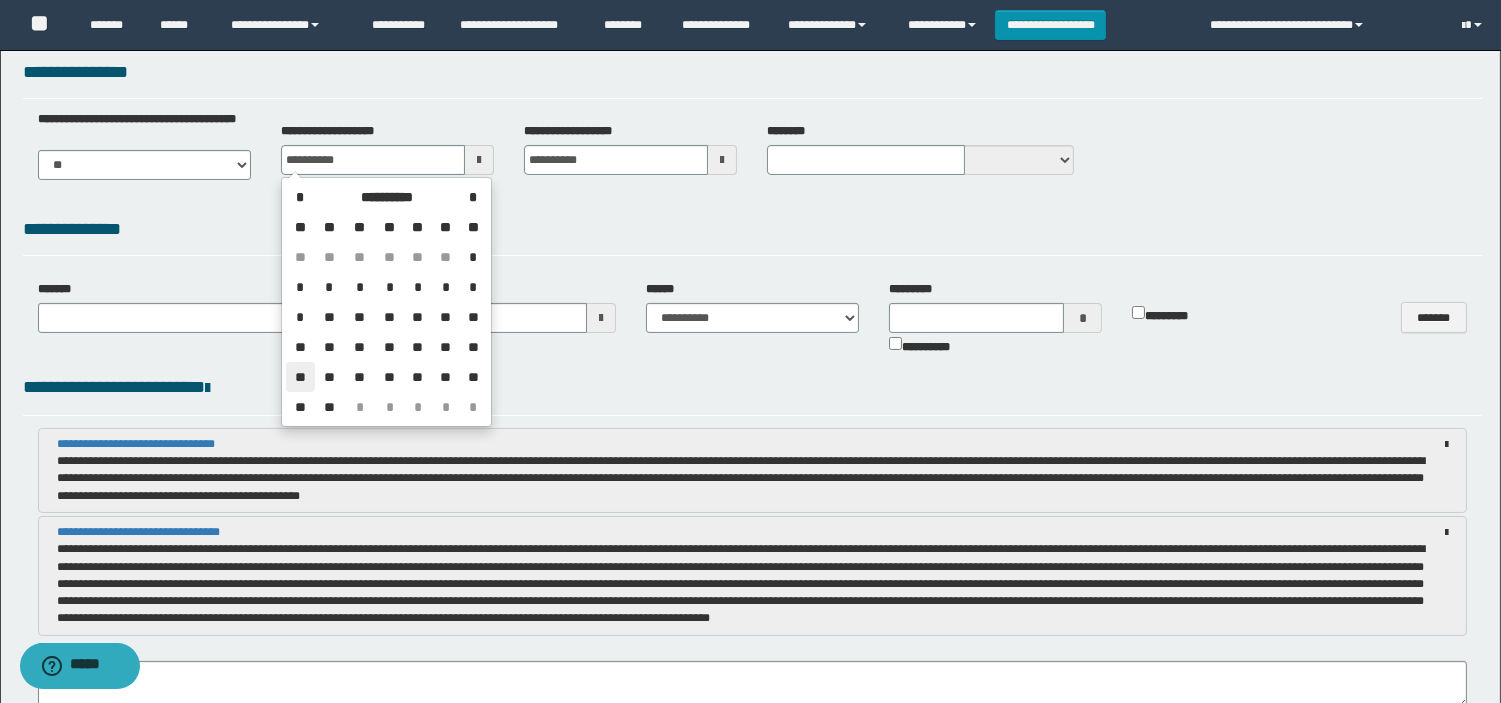 click on "**" at bounding box center (300, 377) 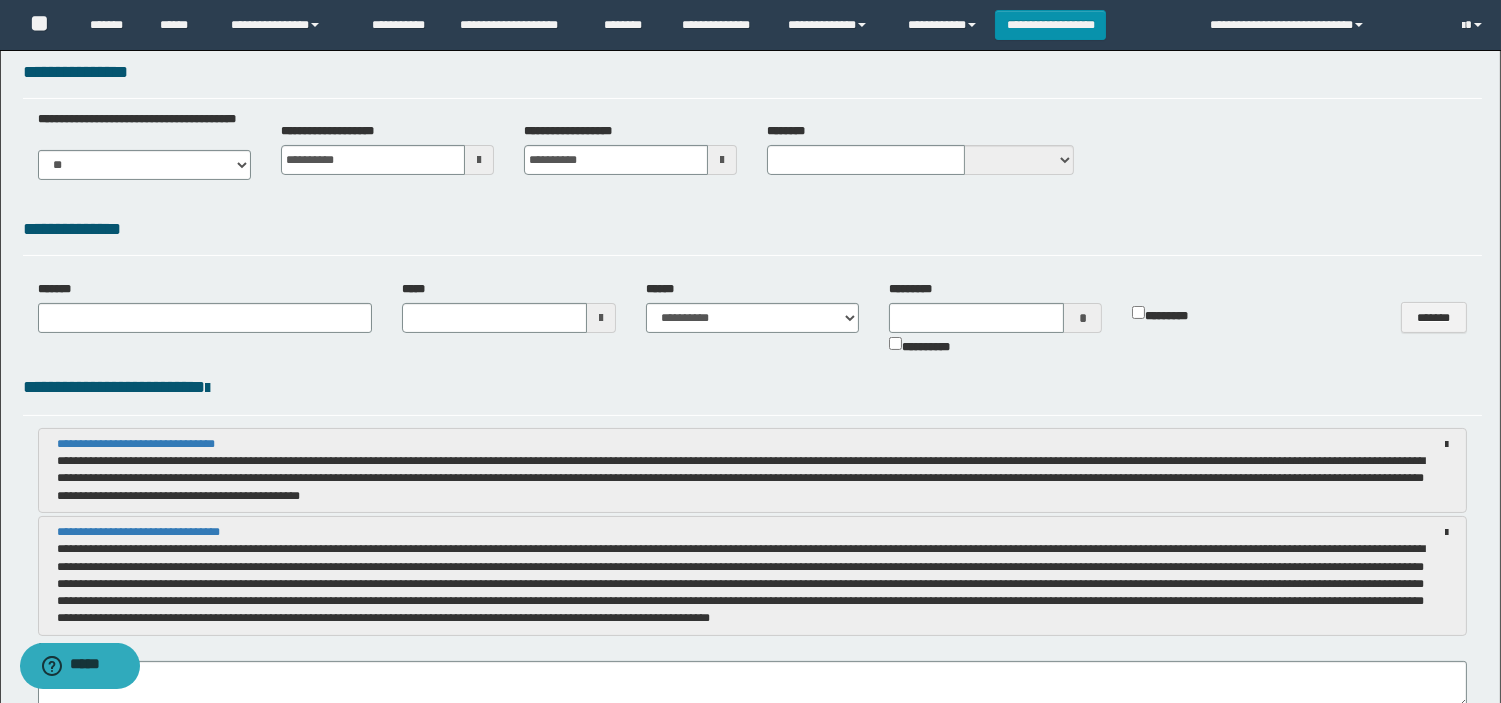 click at bounding box center (722, 160) 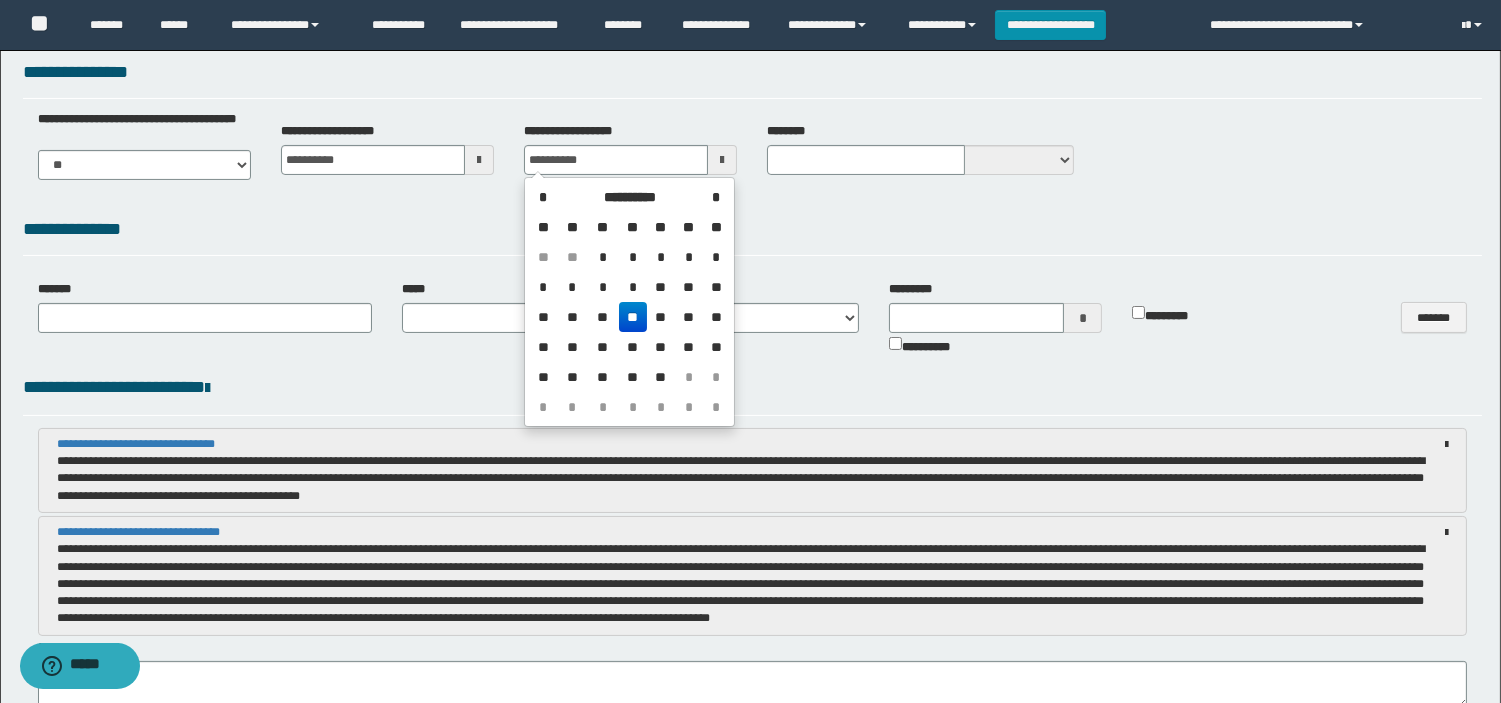 click on "**********" at bounding box center [630, 149] 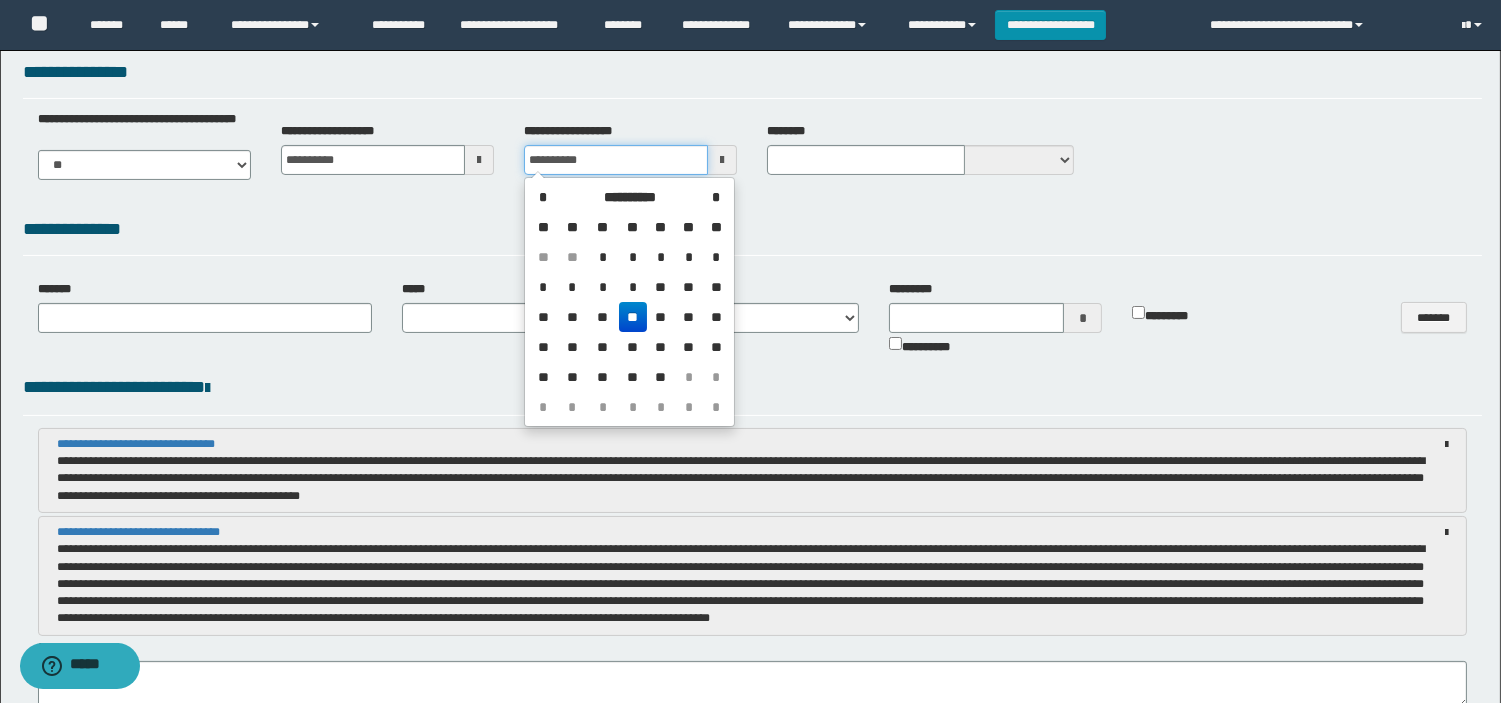 drag, startPoint x: 610, startPoint y: 157, endPoint x: 454, endPoint y: 157, distance: 156 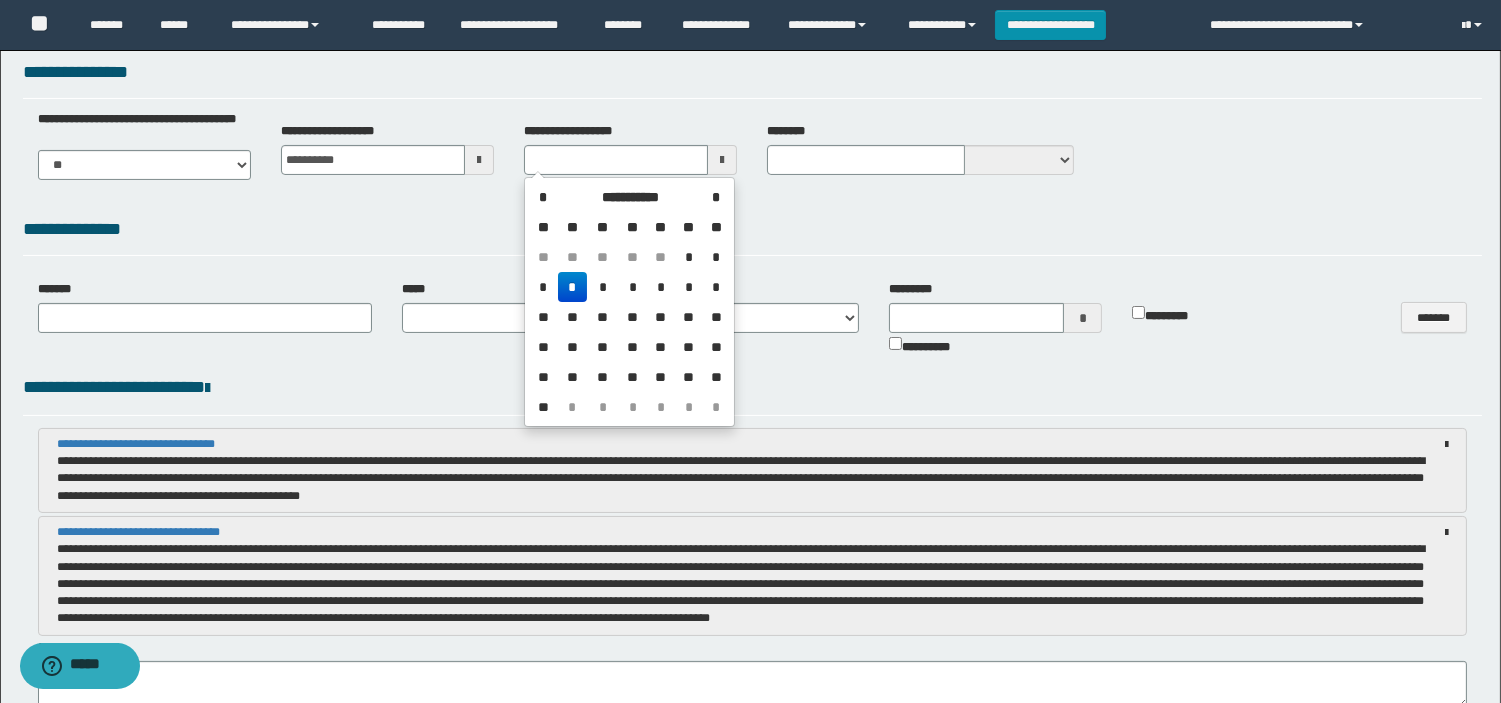 click on "**********" at bounding box center (752, 539) 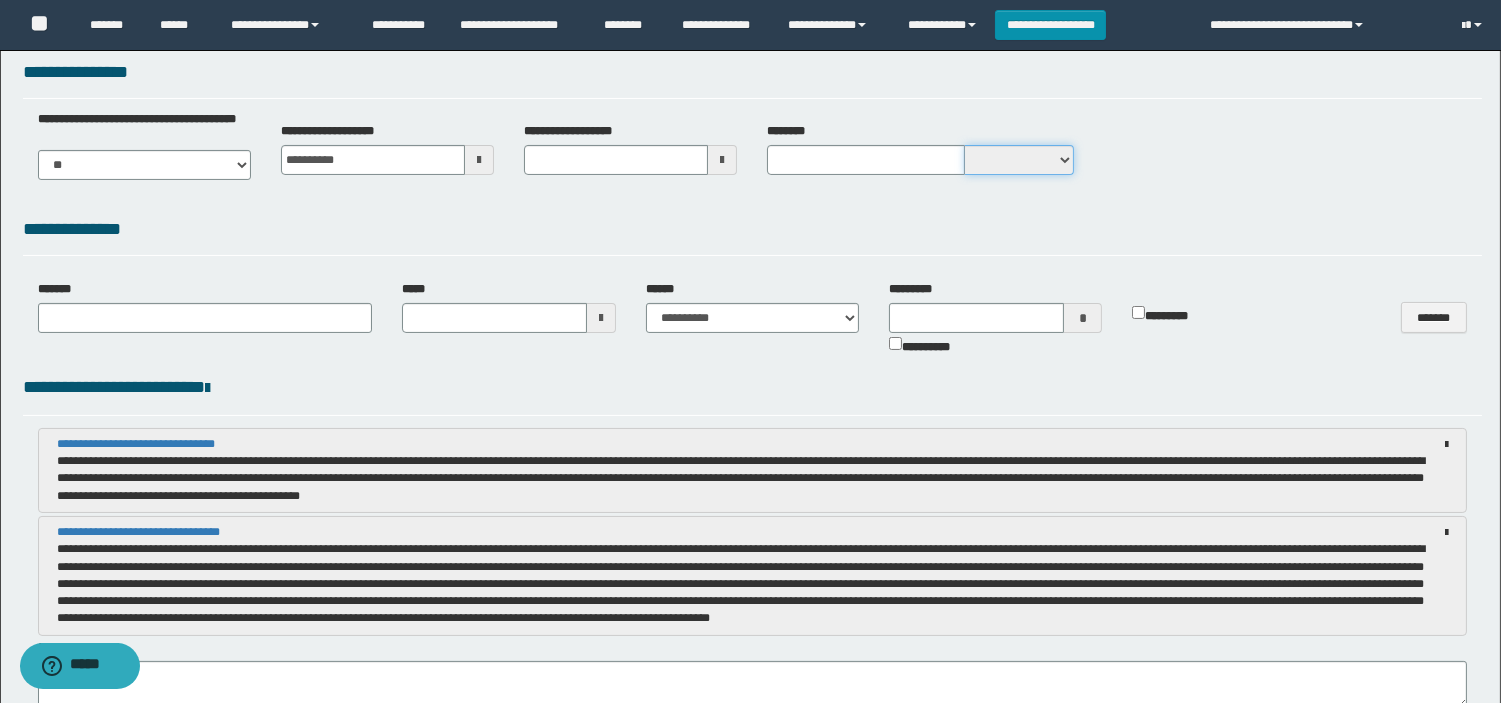 click on "****
*****" at bounding box center [1019, 160] 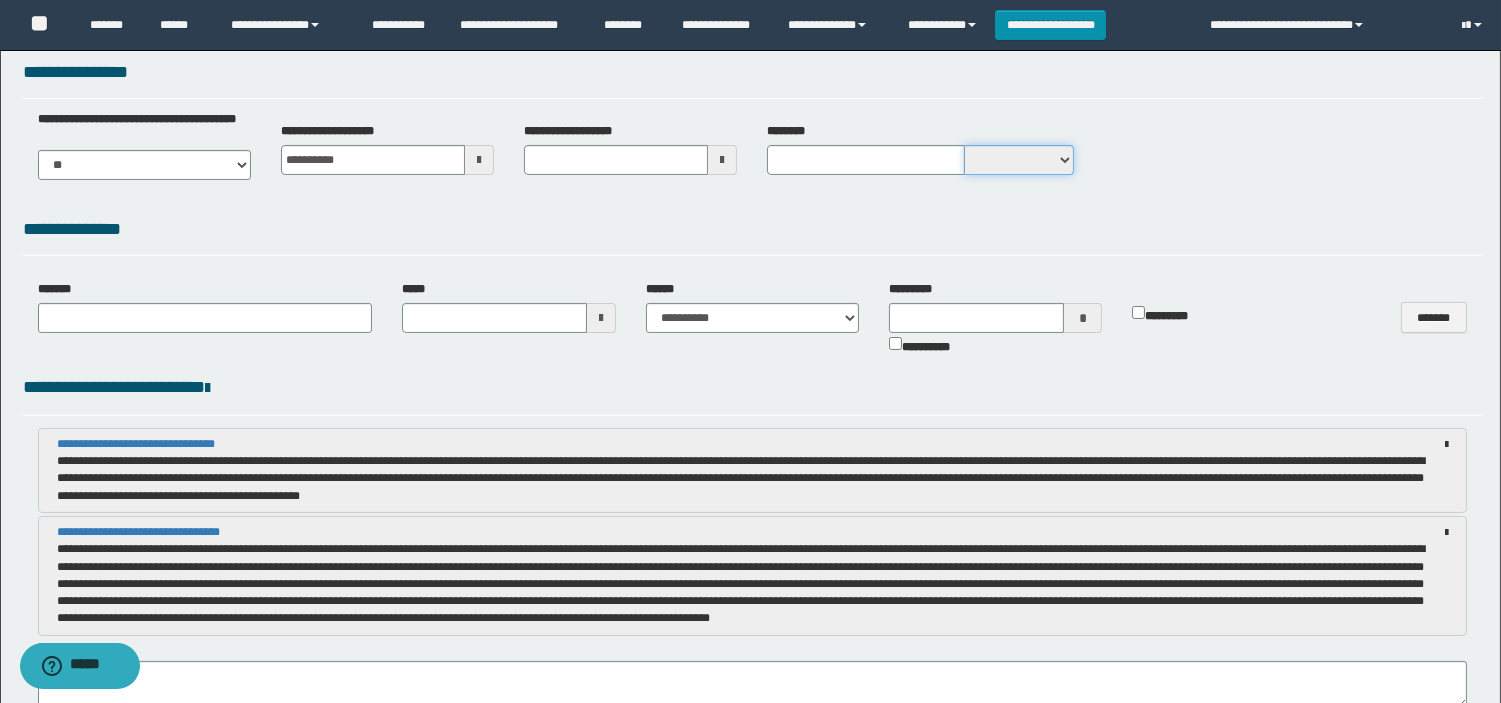 select on "*" 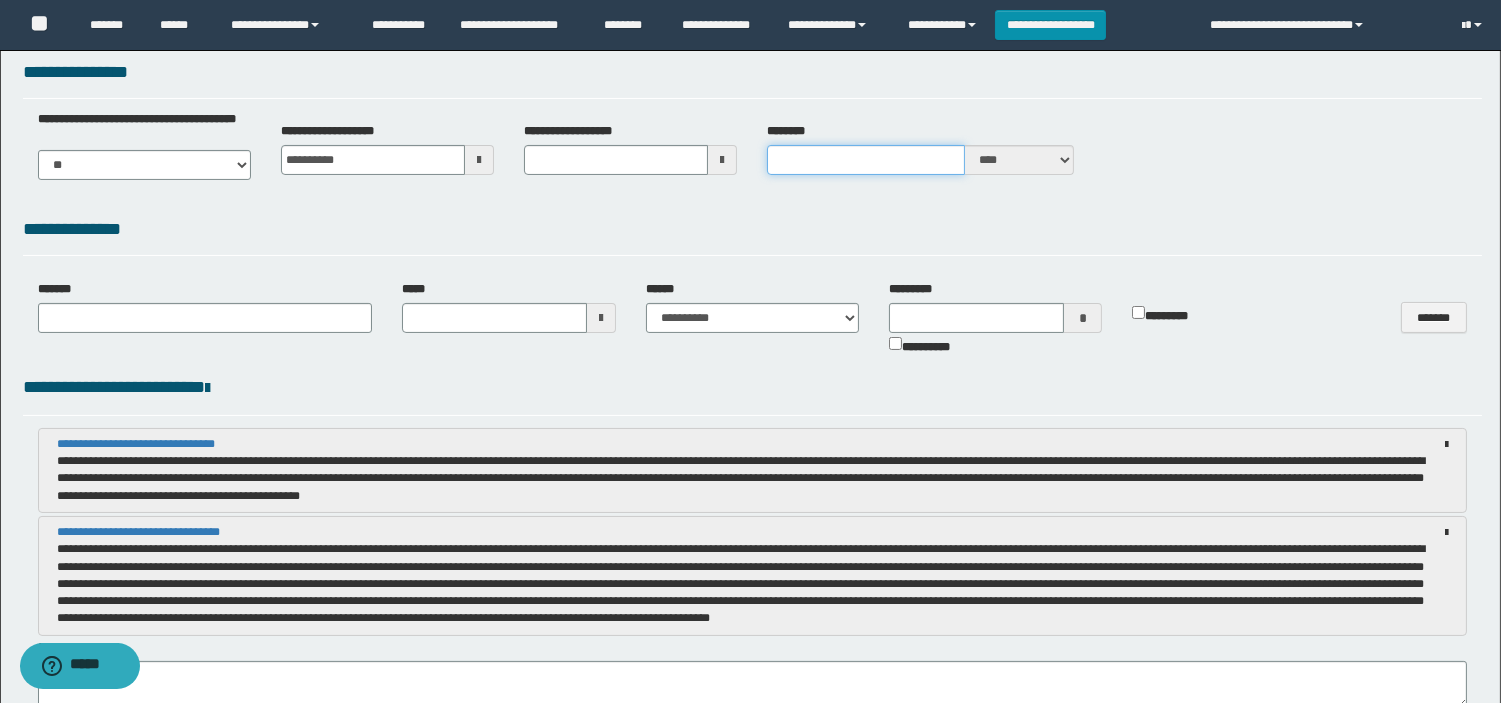 click on "********" at bounding box center [866, 160] 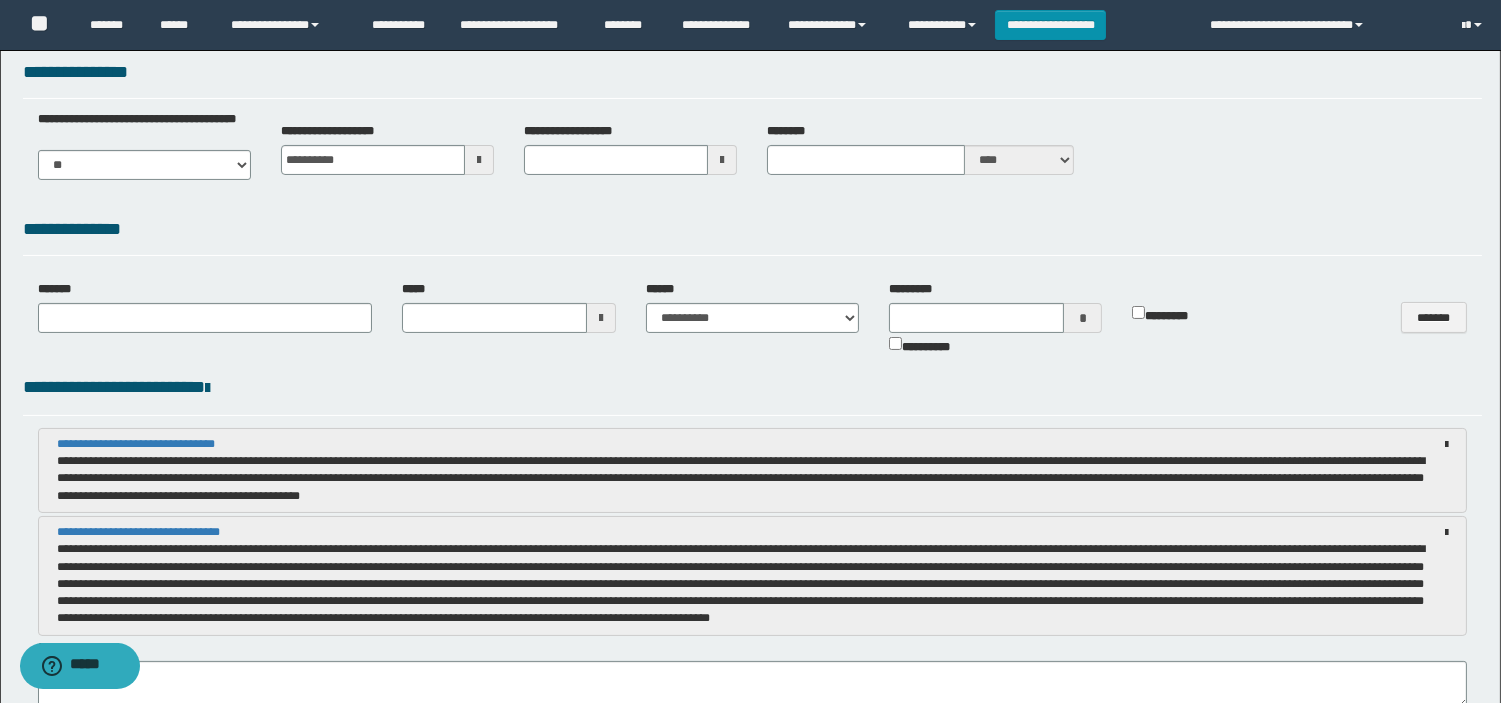click on "**********" at bounding box center (752, 230) 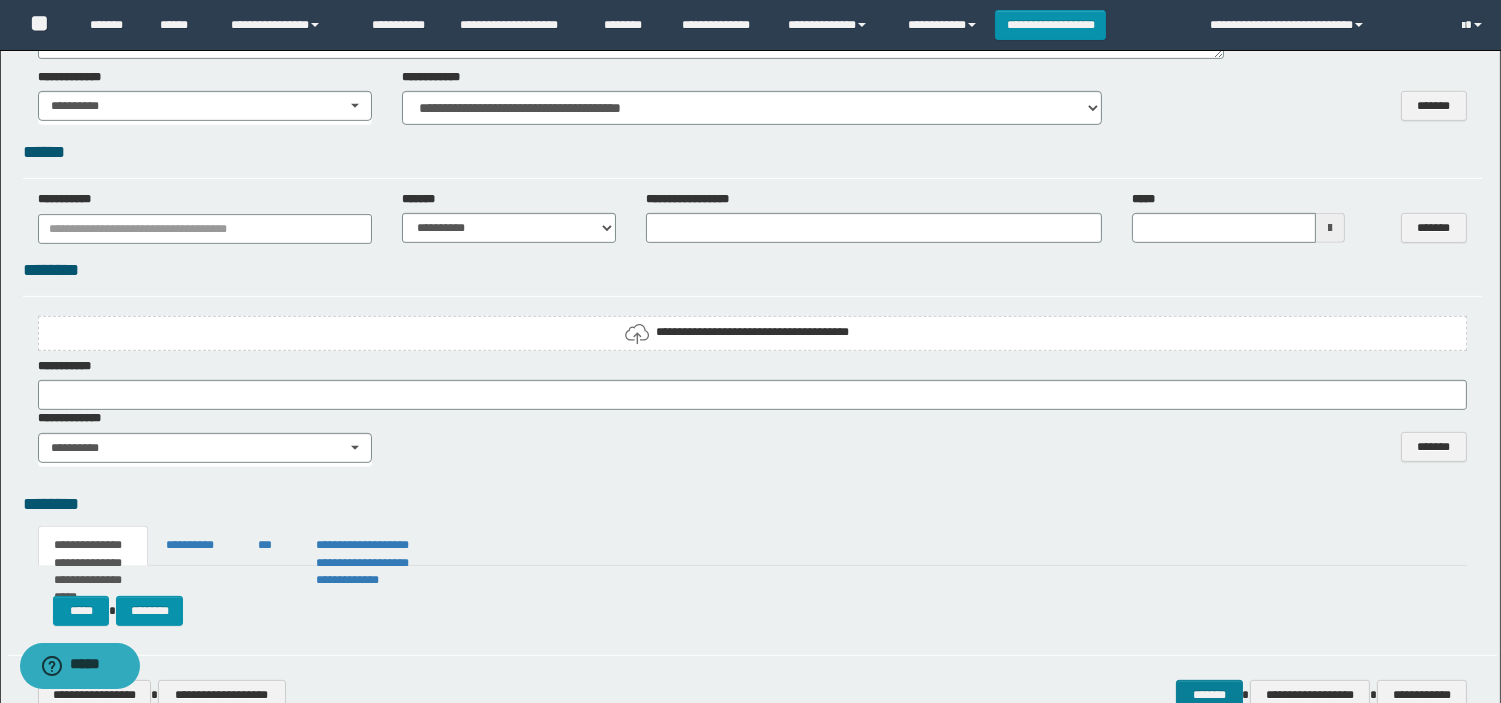 scroll, scrollTop: 1734, scrollLeft: 0, axis: vertical 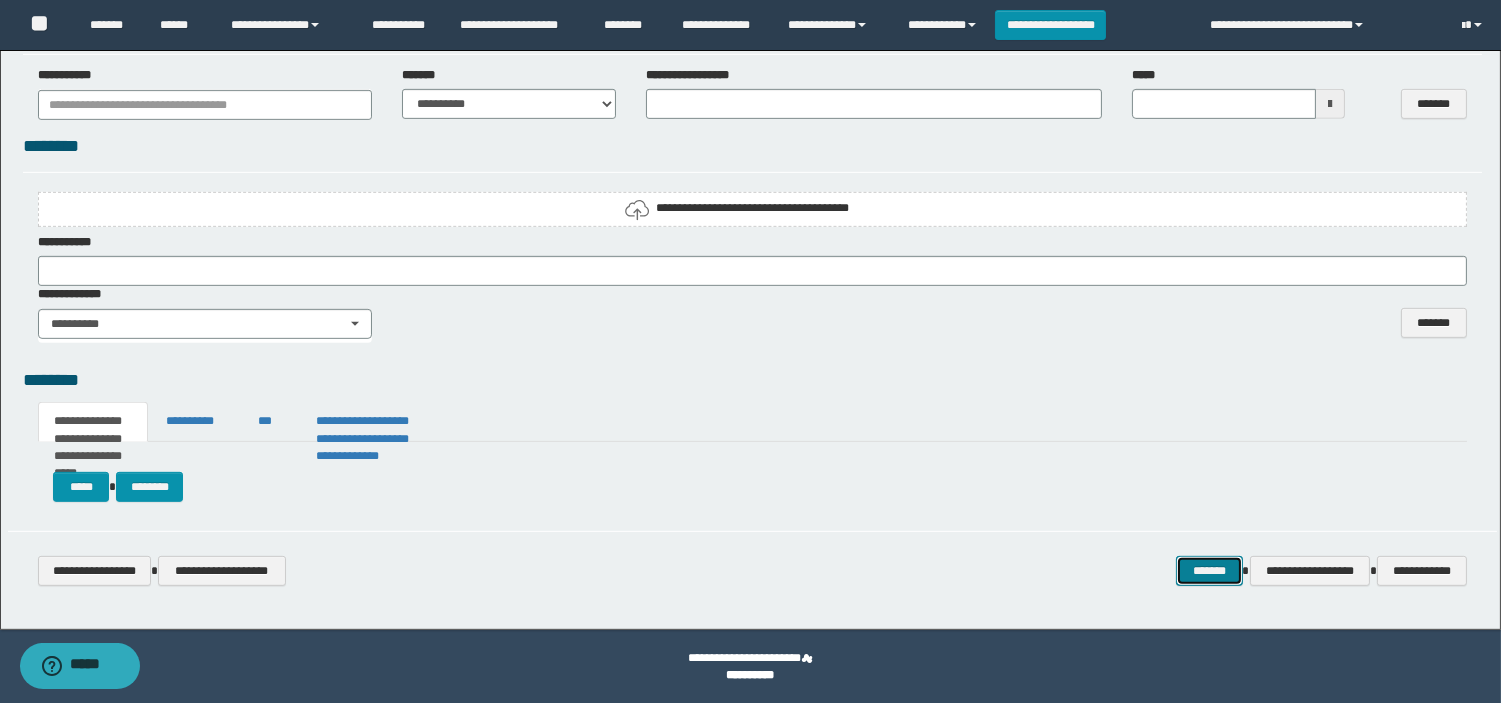 click on "*******" at bounding box center [1209, 571] 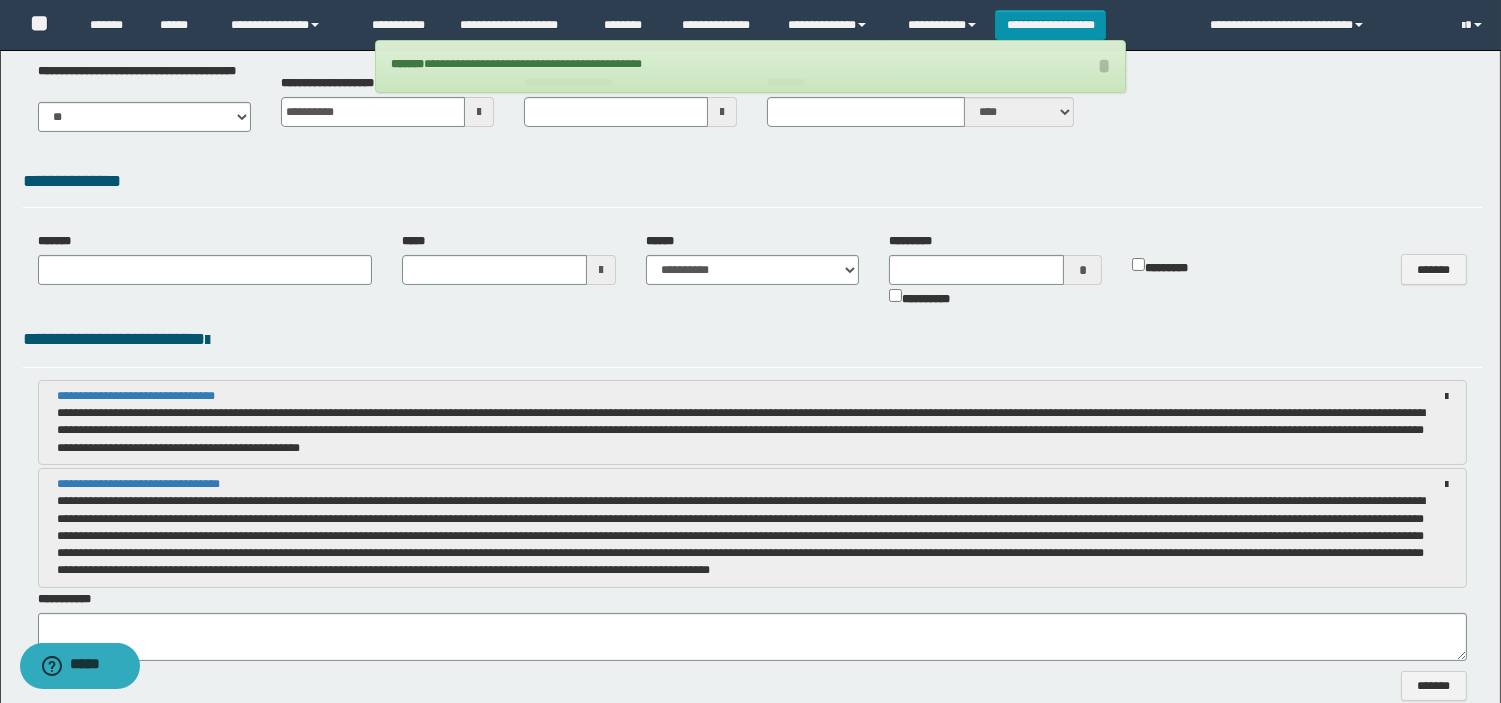 scroll, scrollTop: 401, scrollLeft: 0, axis: vertical 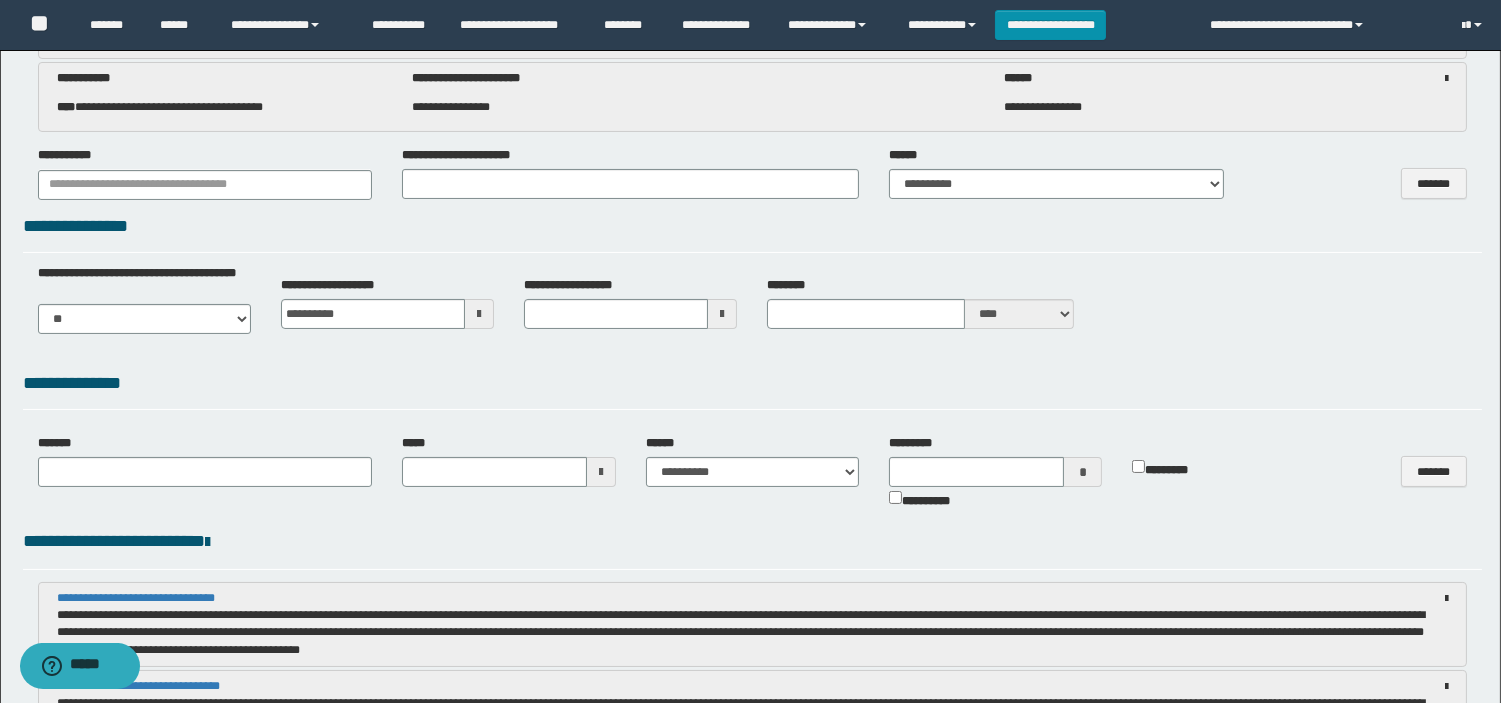 click at bounding box center (722, 314) 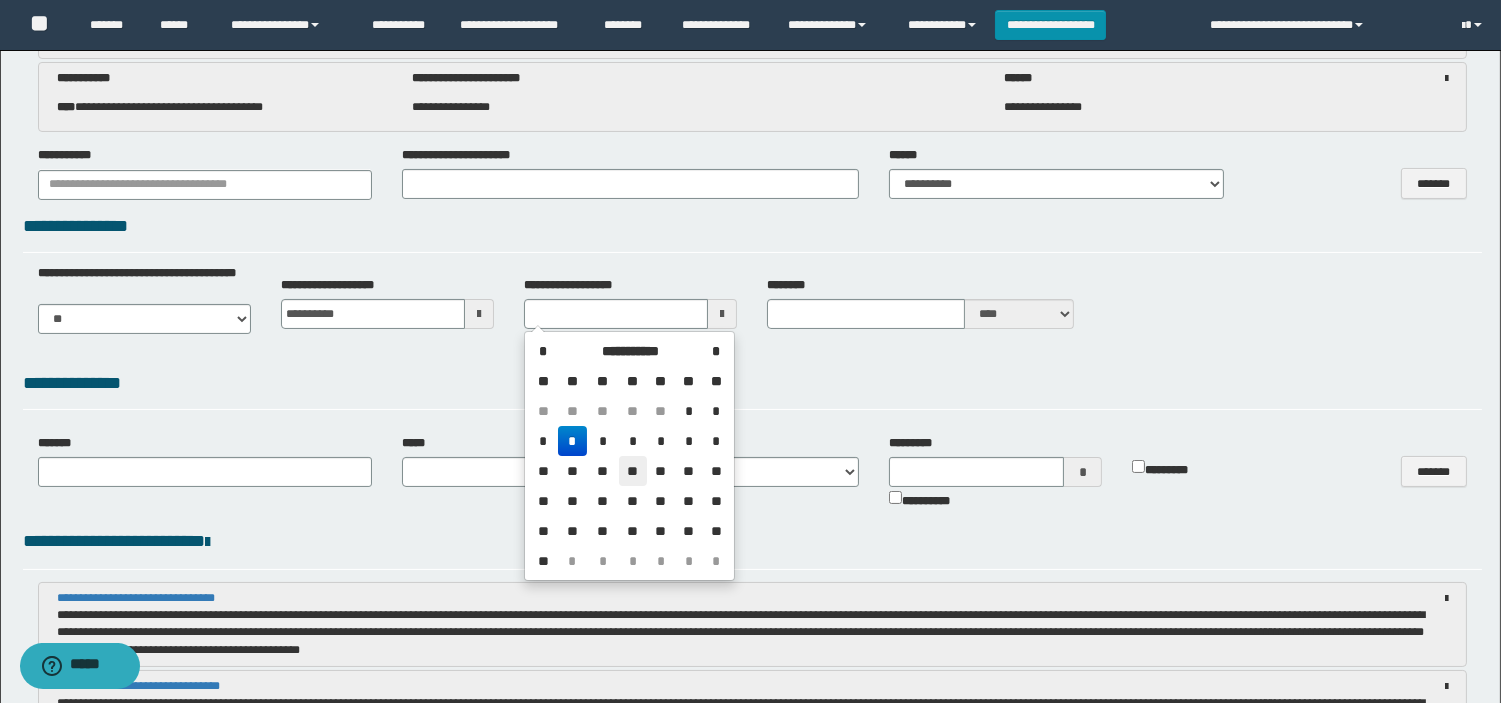 click on "**" at bounding box center [633, 471] 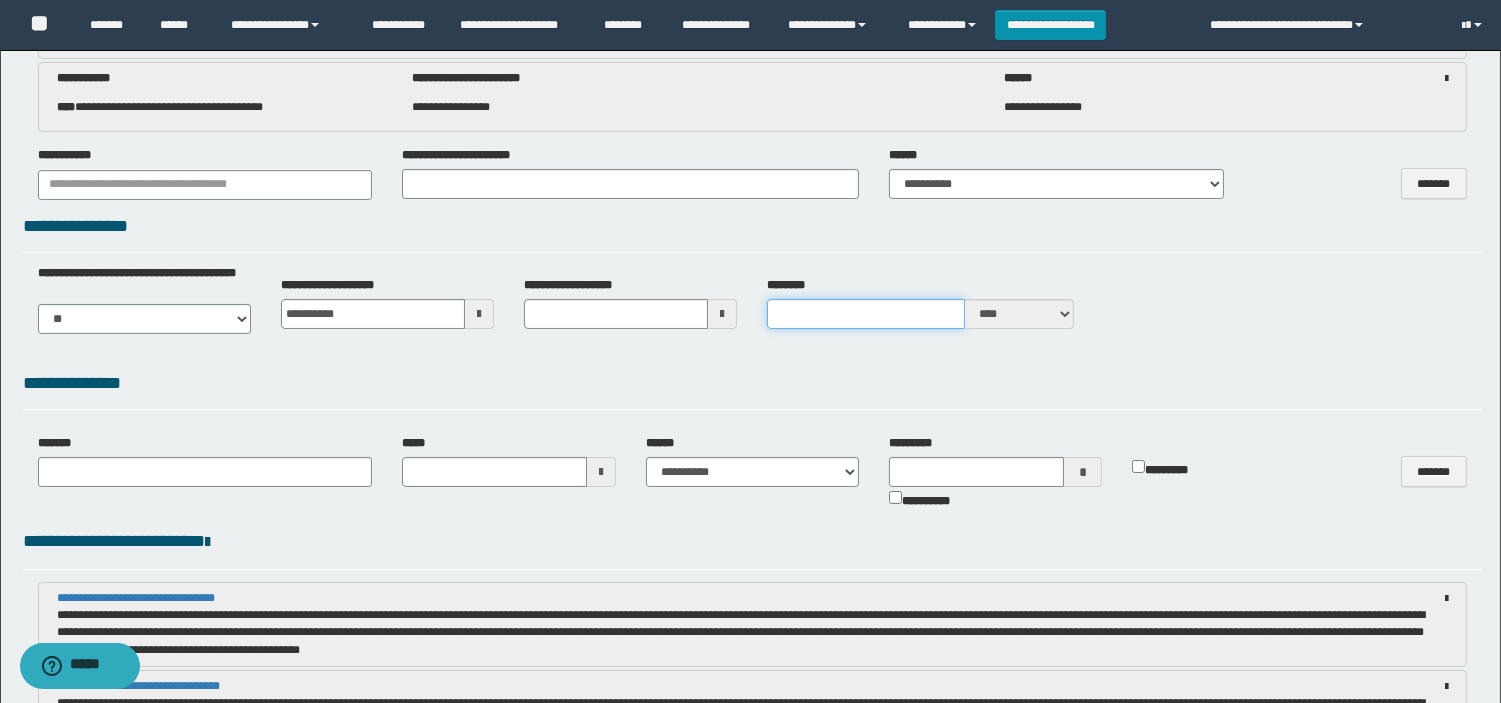 click on "********" at bounding box center [866, 314] 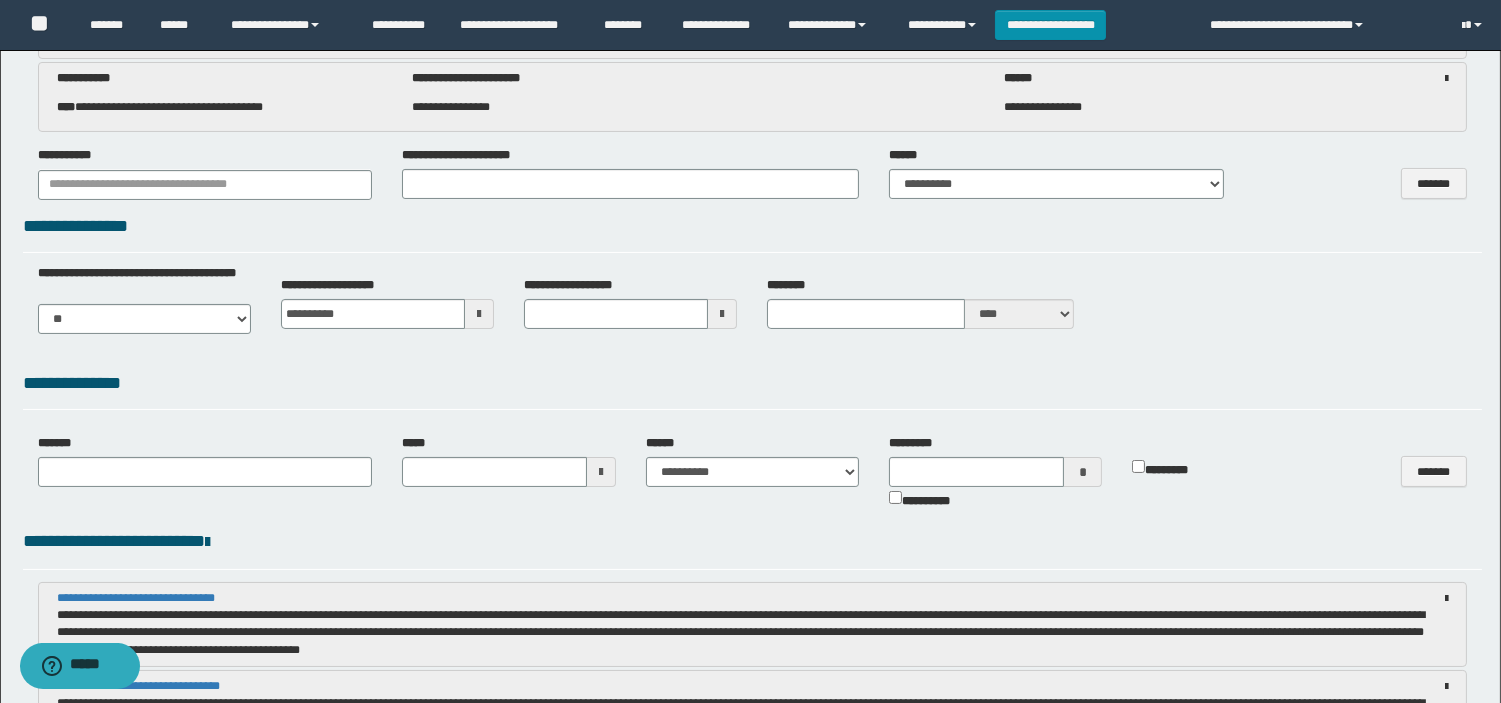 click on "**********" at bounding box center (752, 693) 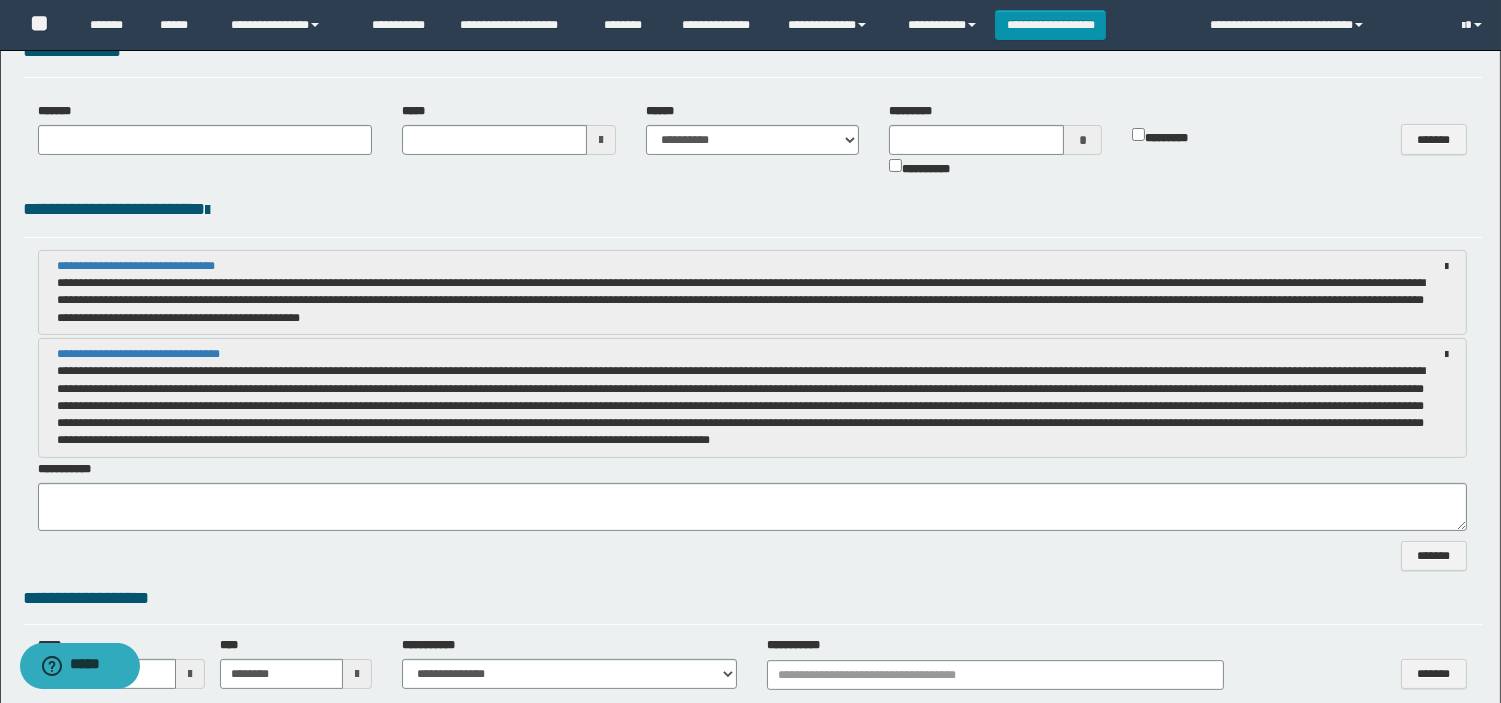 scroll, scrollTop: 845, scrollLeft: 0, axis: vertical 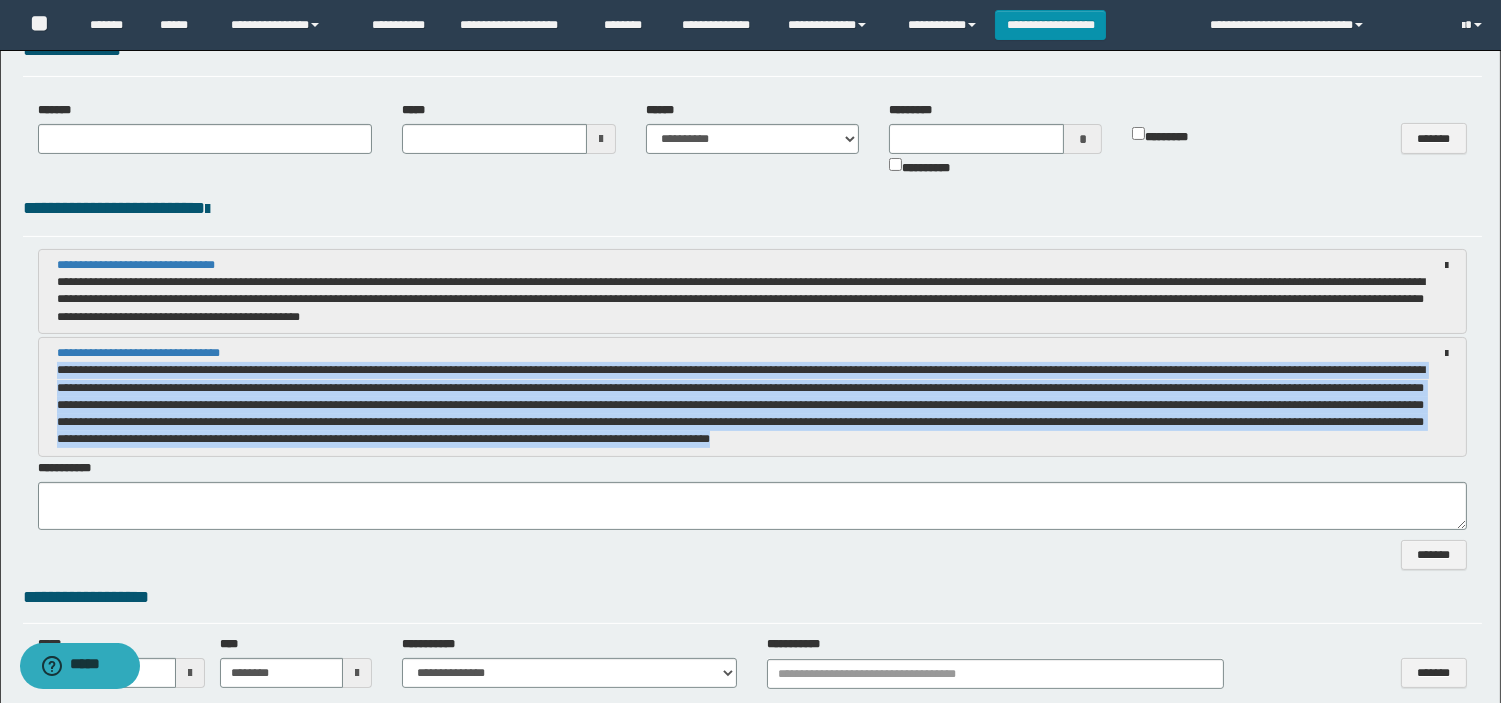 drag, startPoint x: 1292, startPoint y: 440, endPoint x: 52, endPoint y: 375, distance: 1241.7025 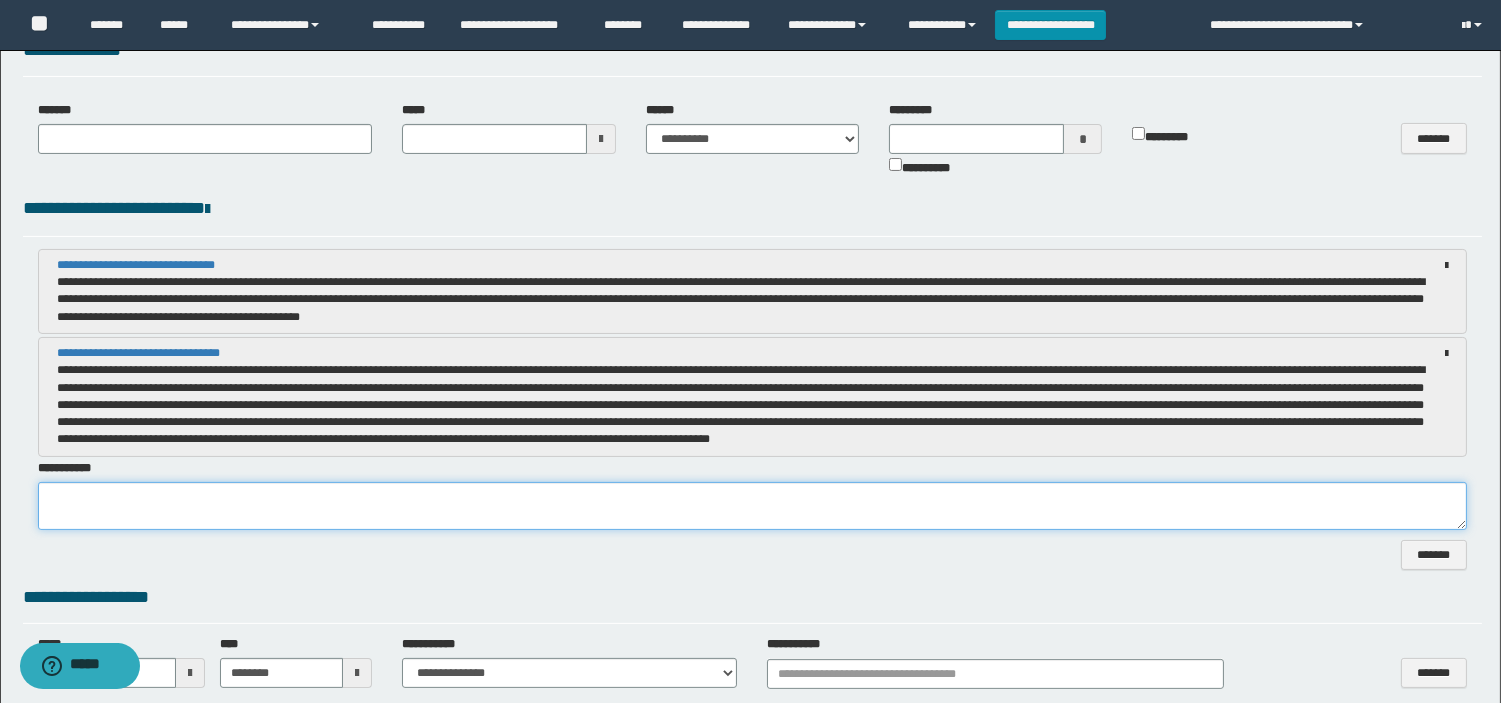 click at bounding box center [752, 506] 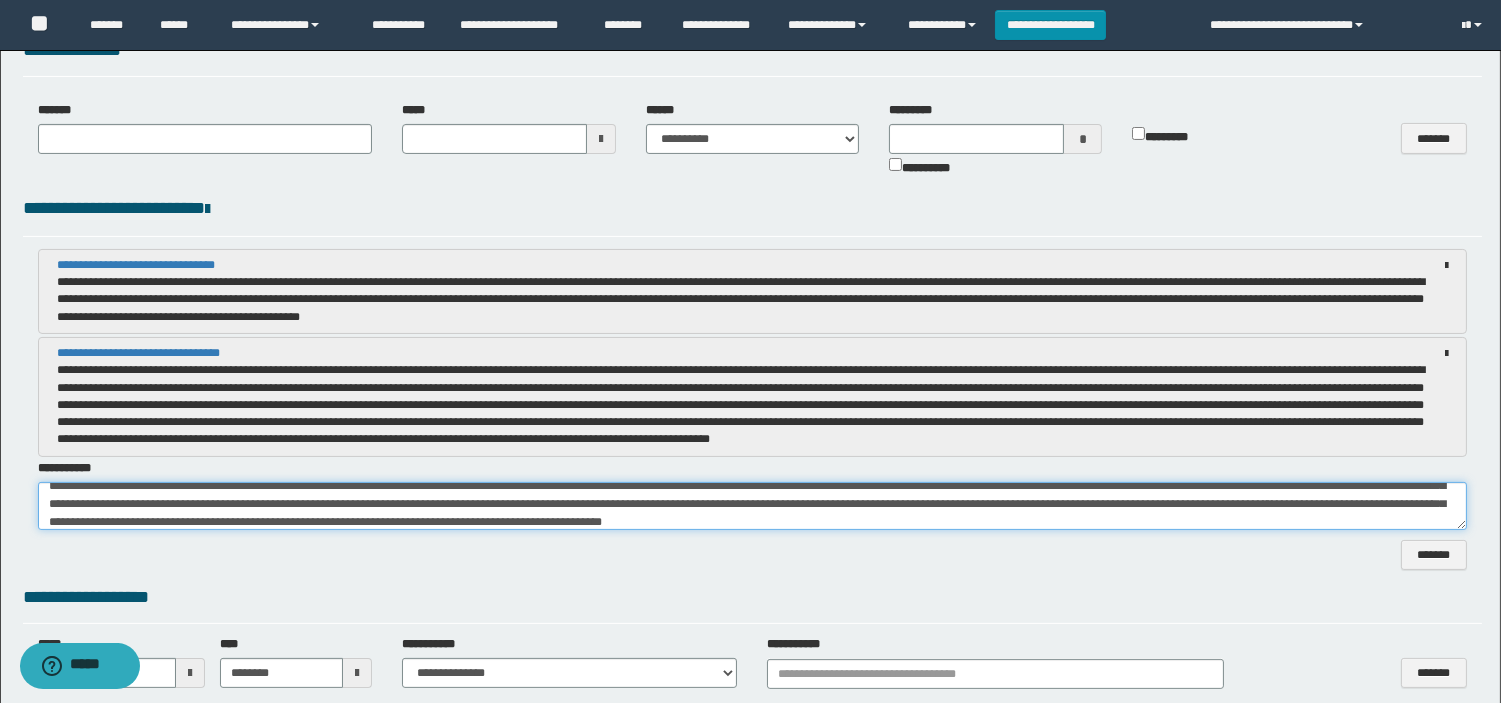 scroll, scrollTop: 54, scrollLeft: 0, axis: vertical 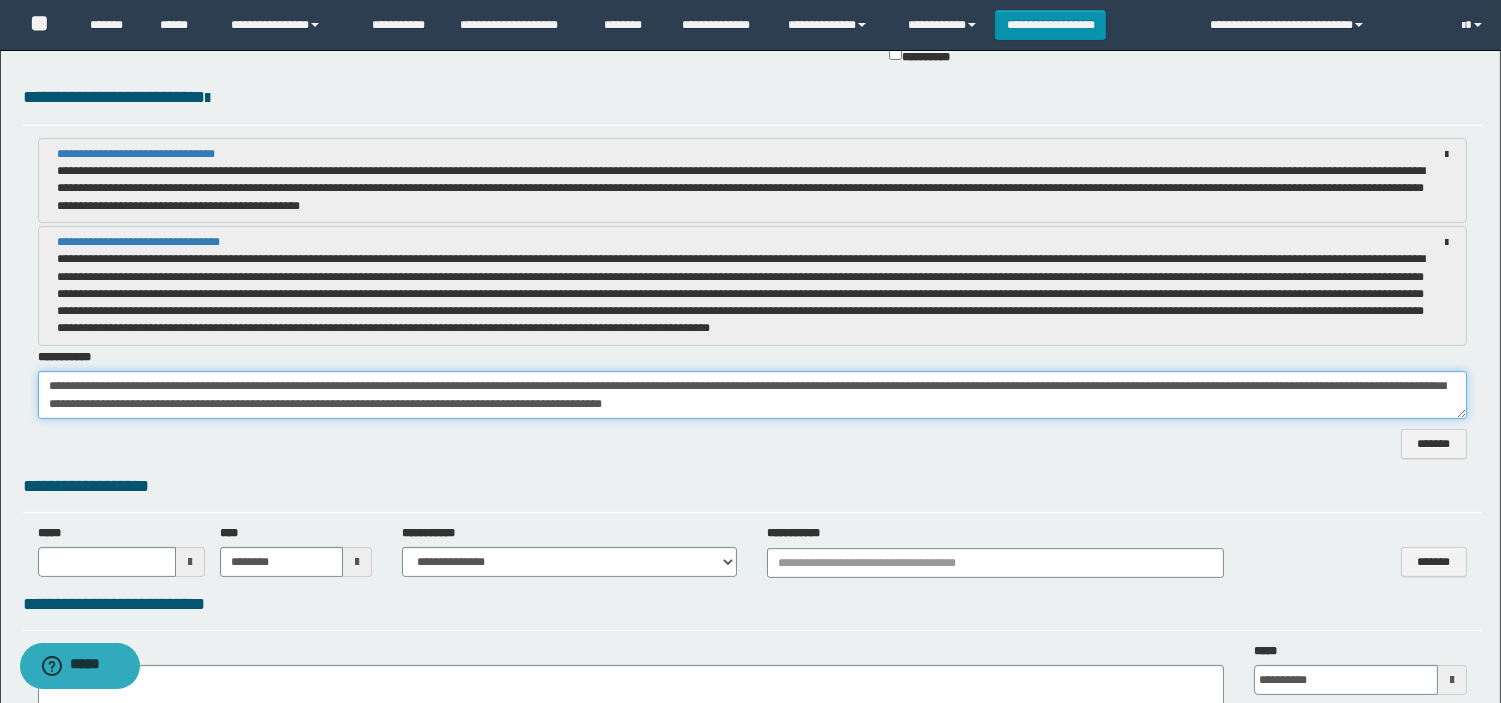 click at bounding box center [752, 395] 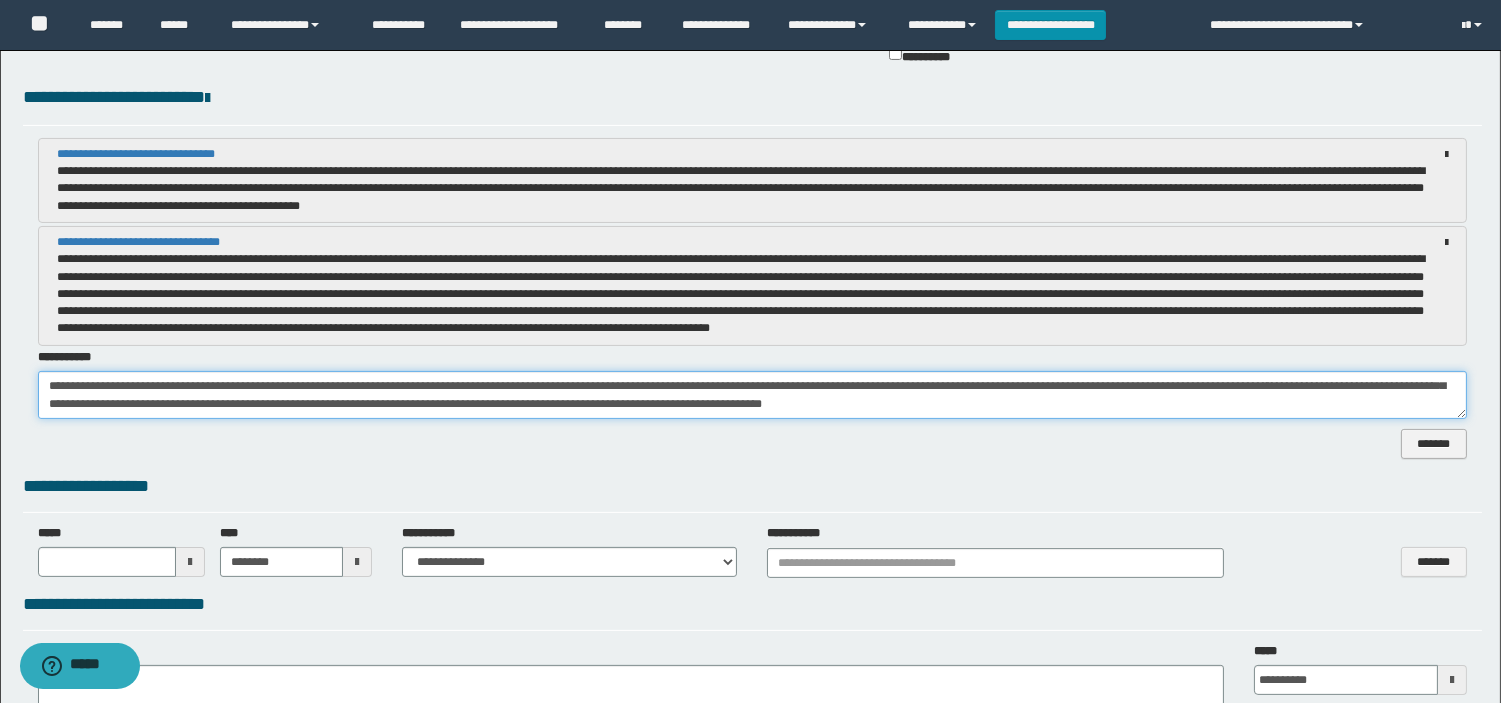 type on "**********" 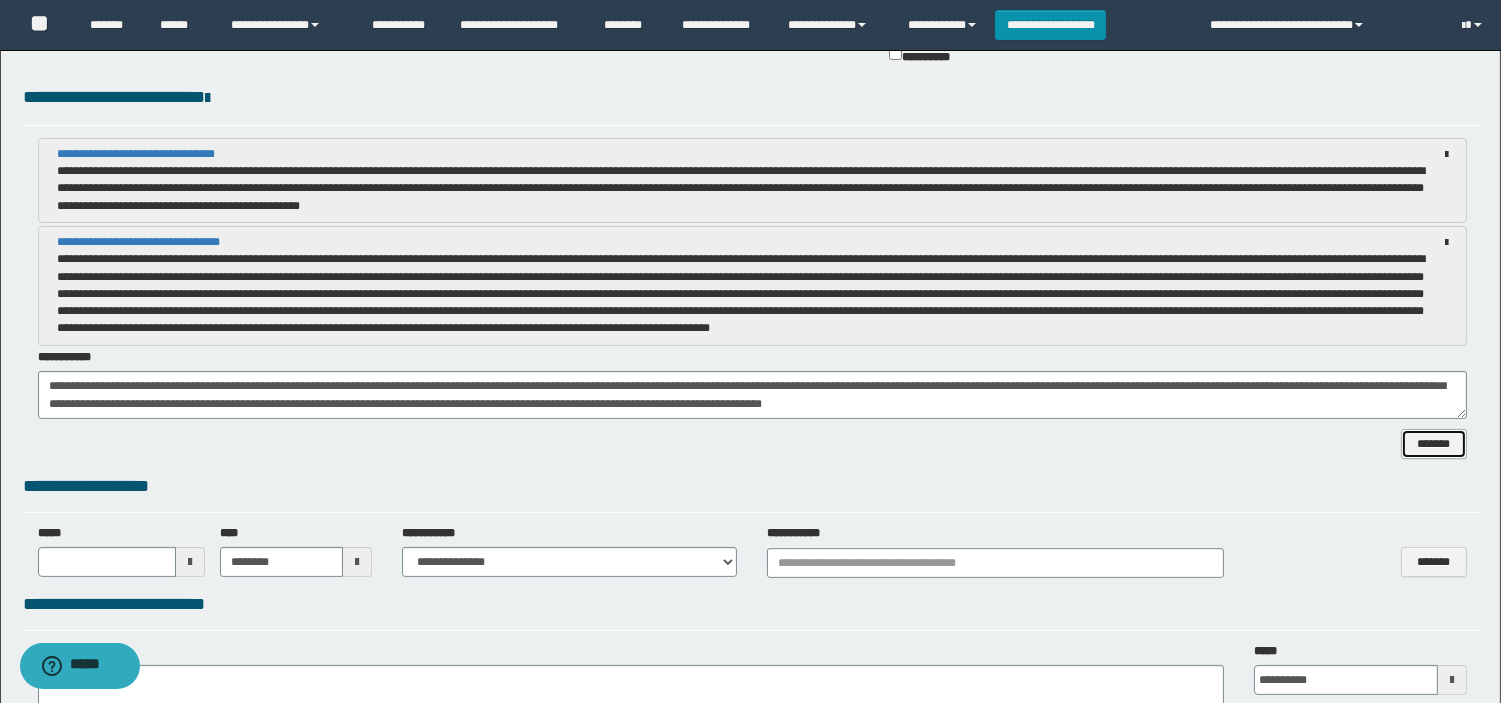 click on "*******" at bounding box center [1434, 444] 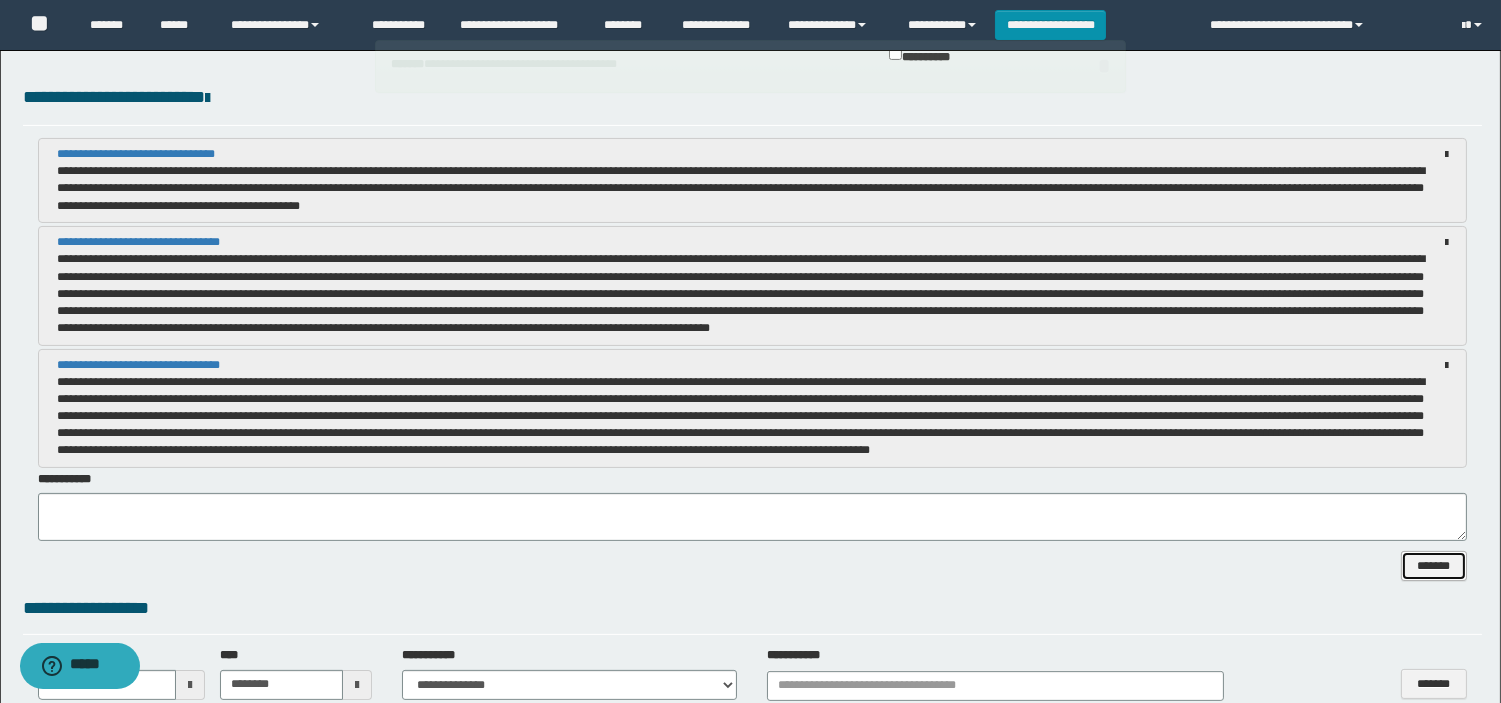 scroll, scrollTop: 0, scrollLeft: 0, axis: both 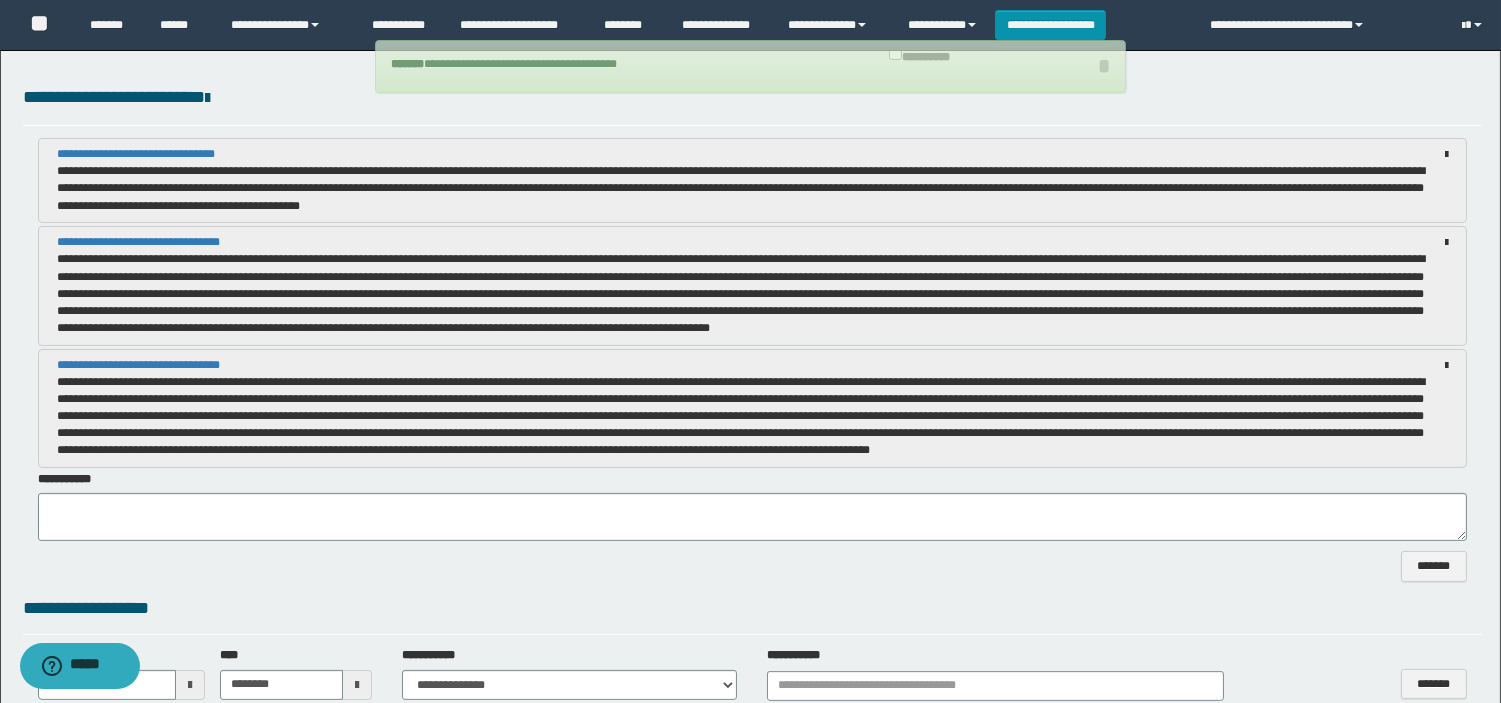 drag, startPoint x: 1444, startPoint y: 240, endPoint x: 1420, endPoint y: 241, distance: 24.020824 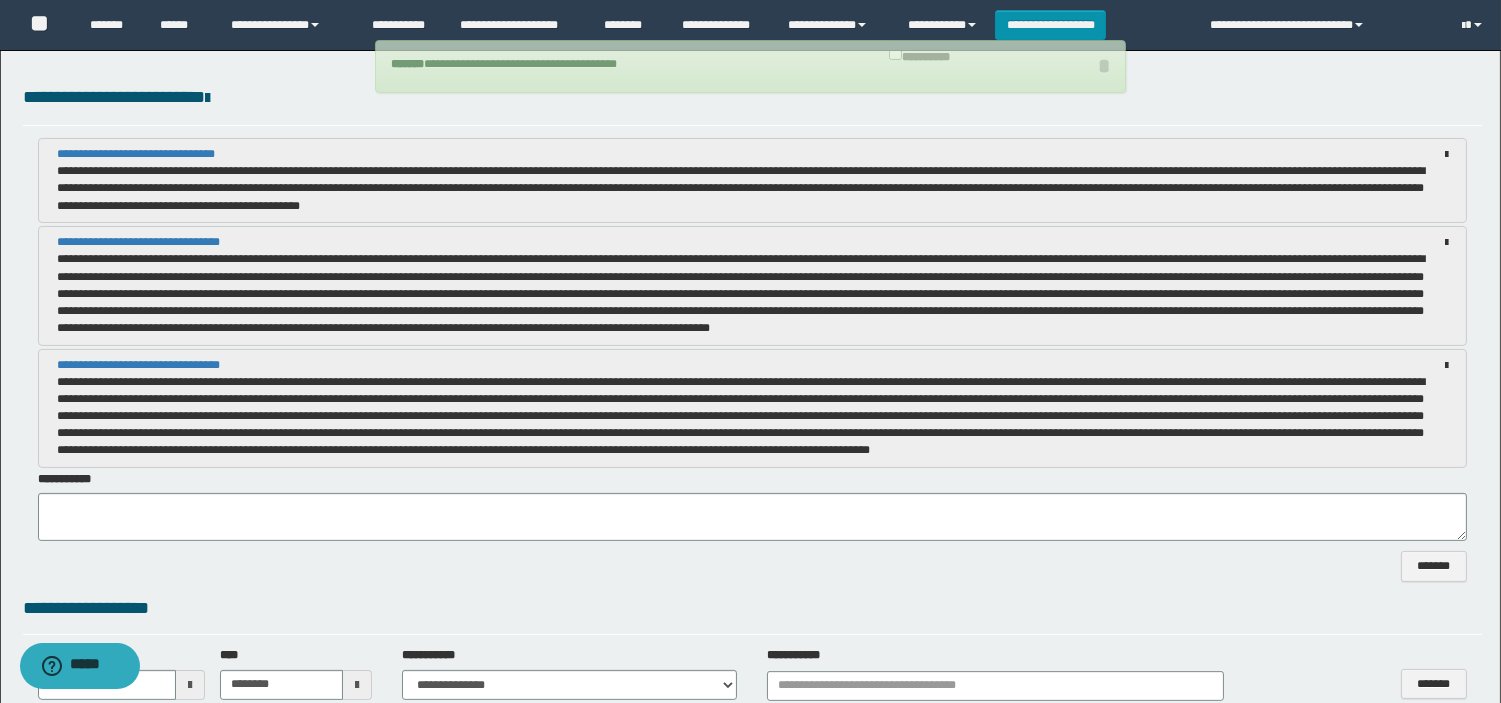 click on "**********" at bounding box center [752, 285] 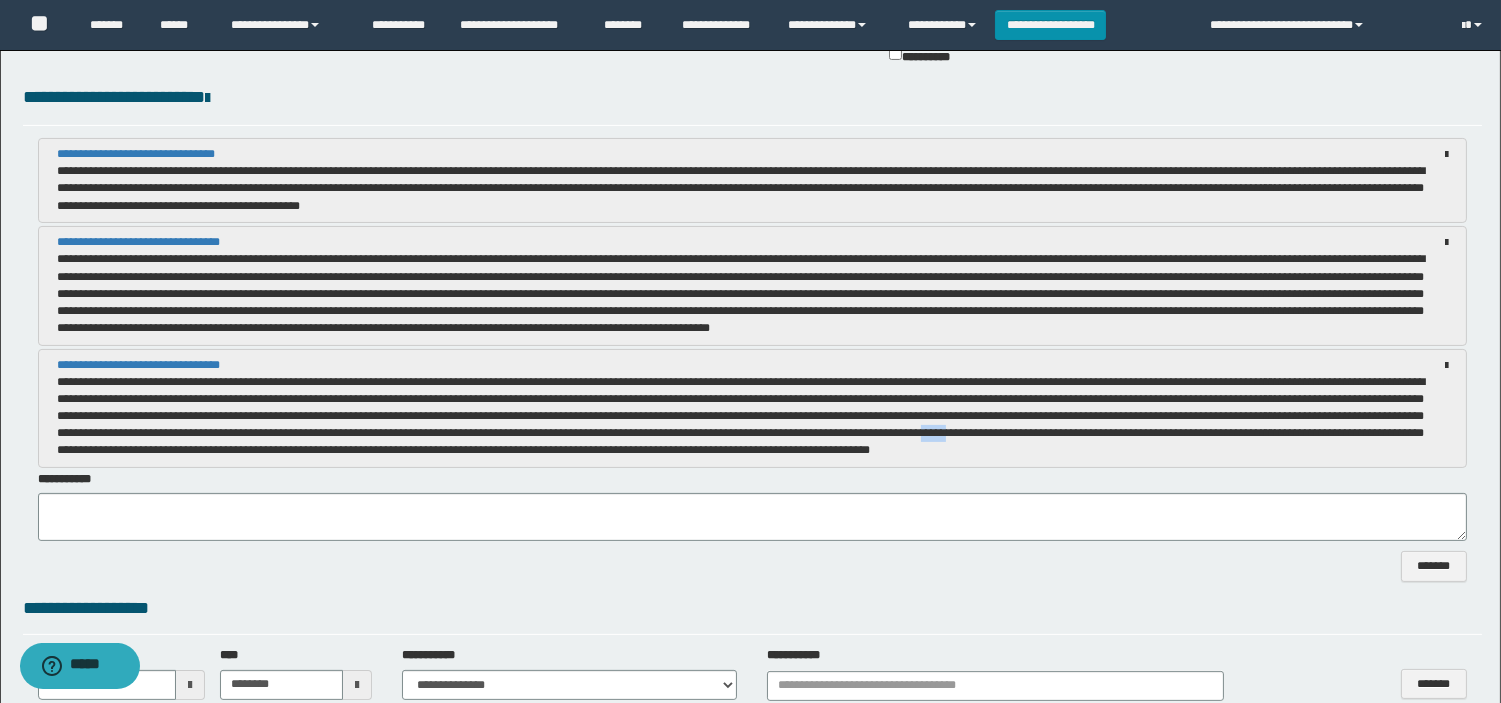 drag, startPoint x: 1405, startPoint y: 440, endPoint x: 1384, endPoint y: 438, distance: 21.095022 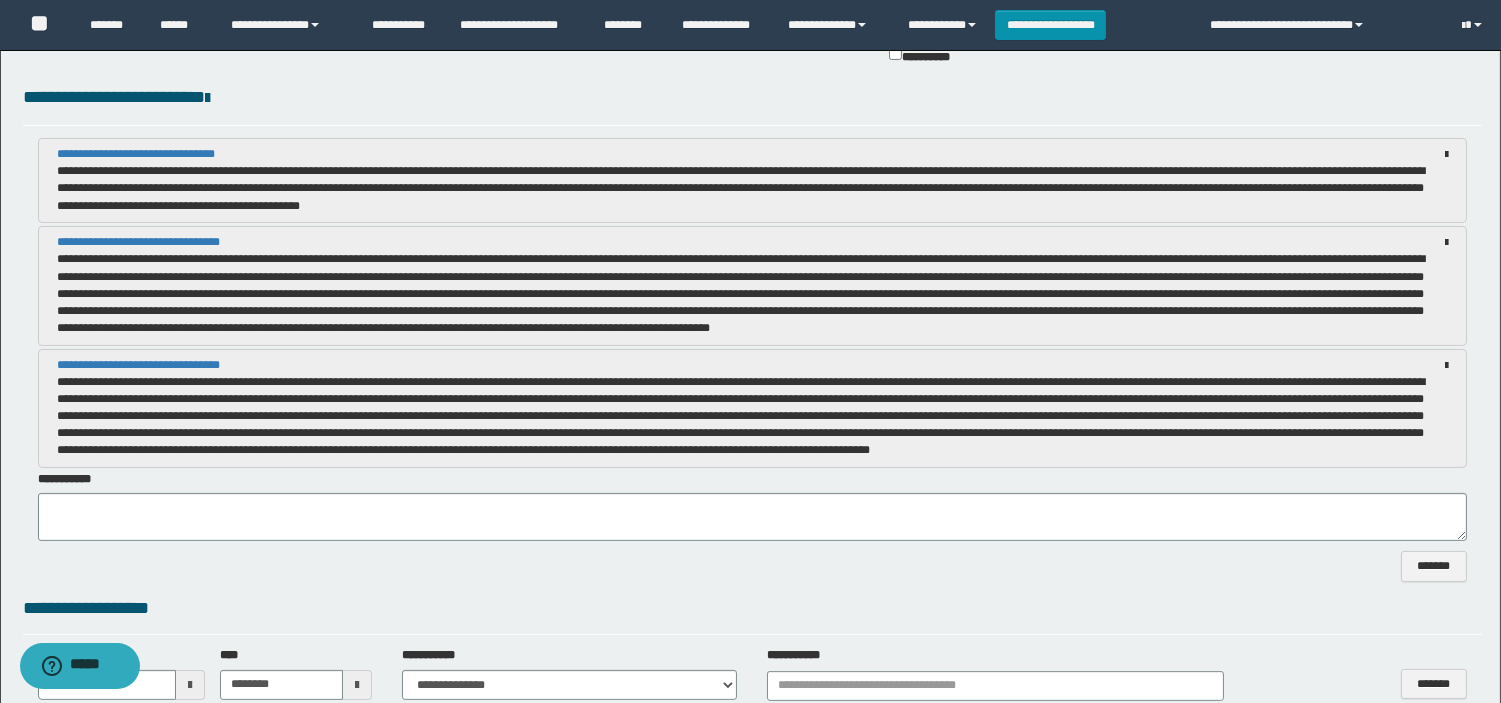 click at bounding box center [752, 417] 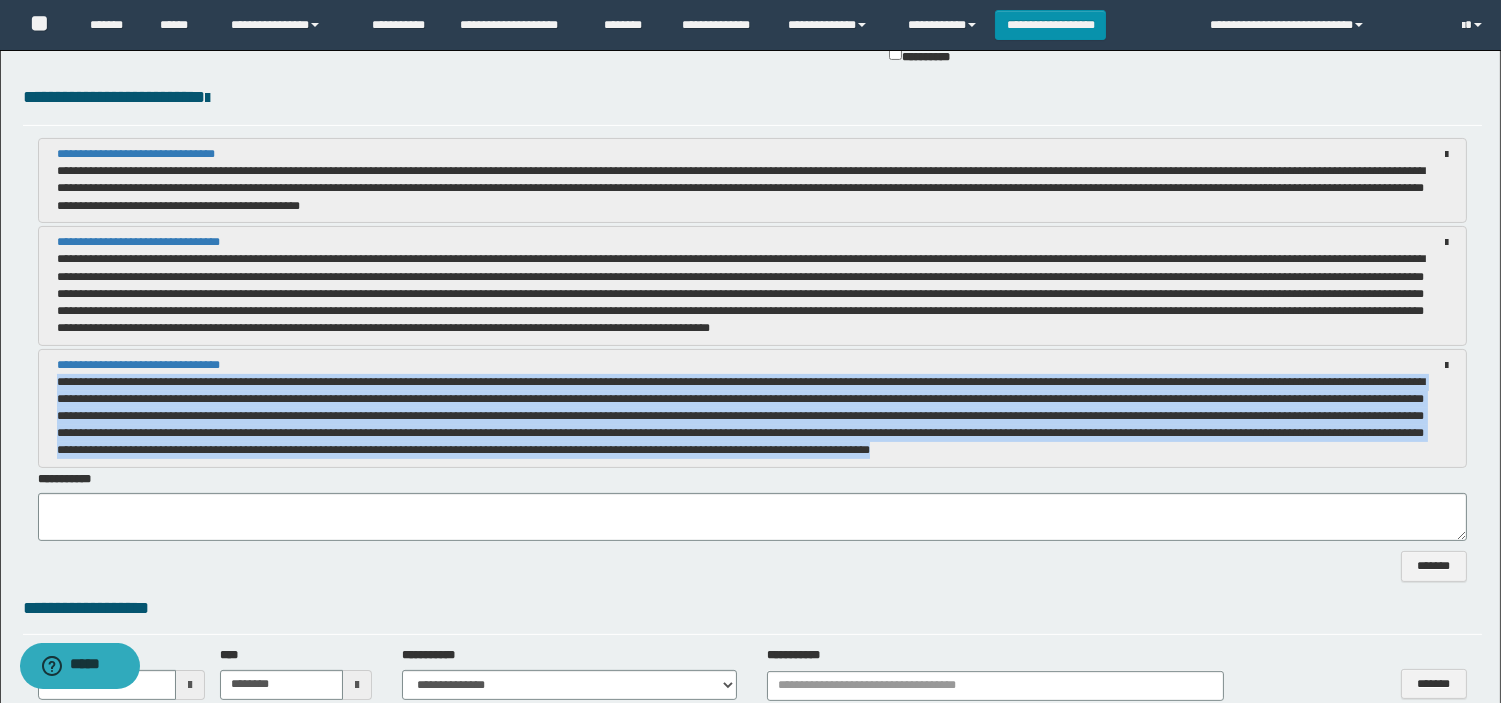 drag, startPoint x: 60, startPoint y: 382, endPoint x: 1418, endPoint y: 454, distance: 1359.9073 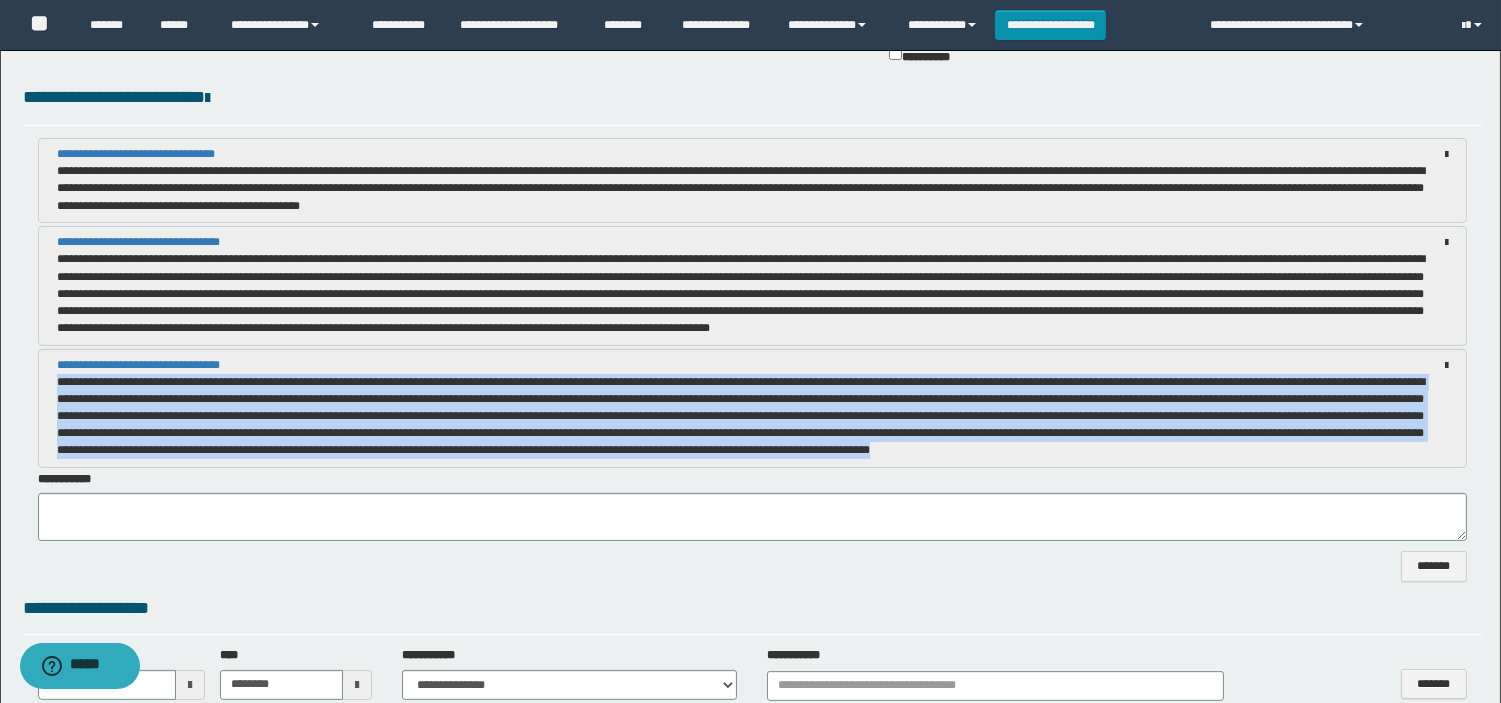 click at bounding box center (752, 417) 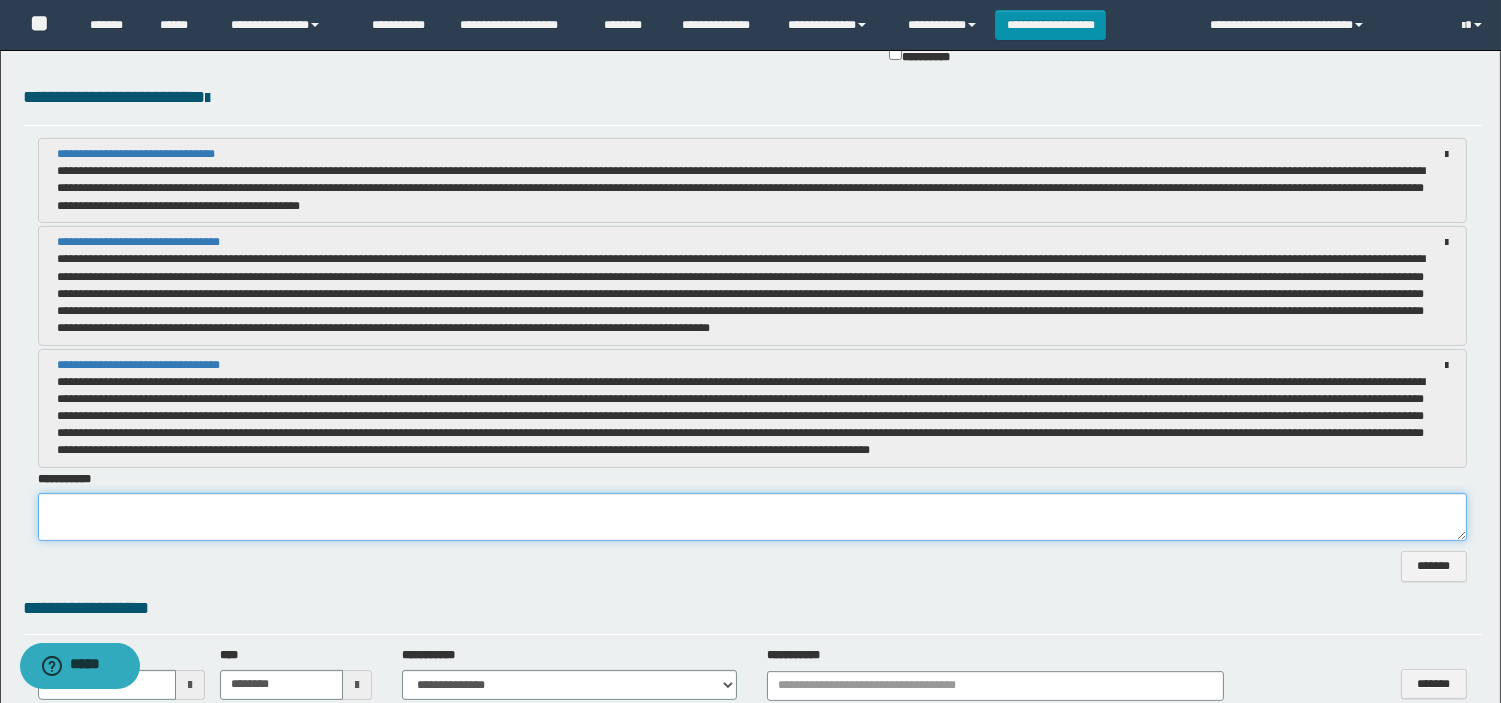 click at bounding box center [752, 517] 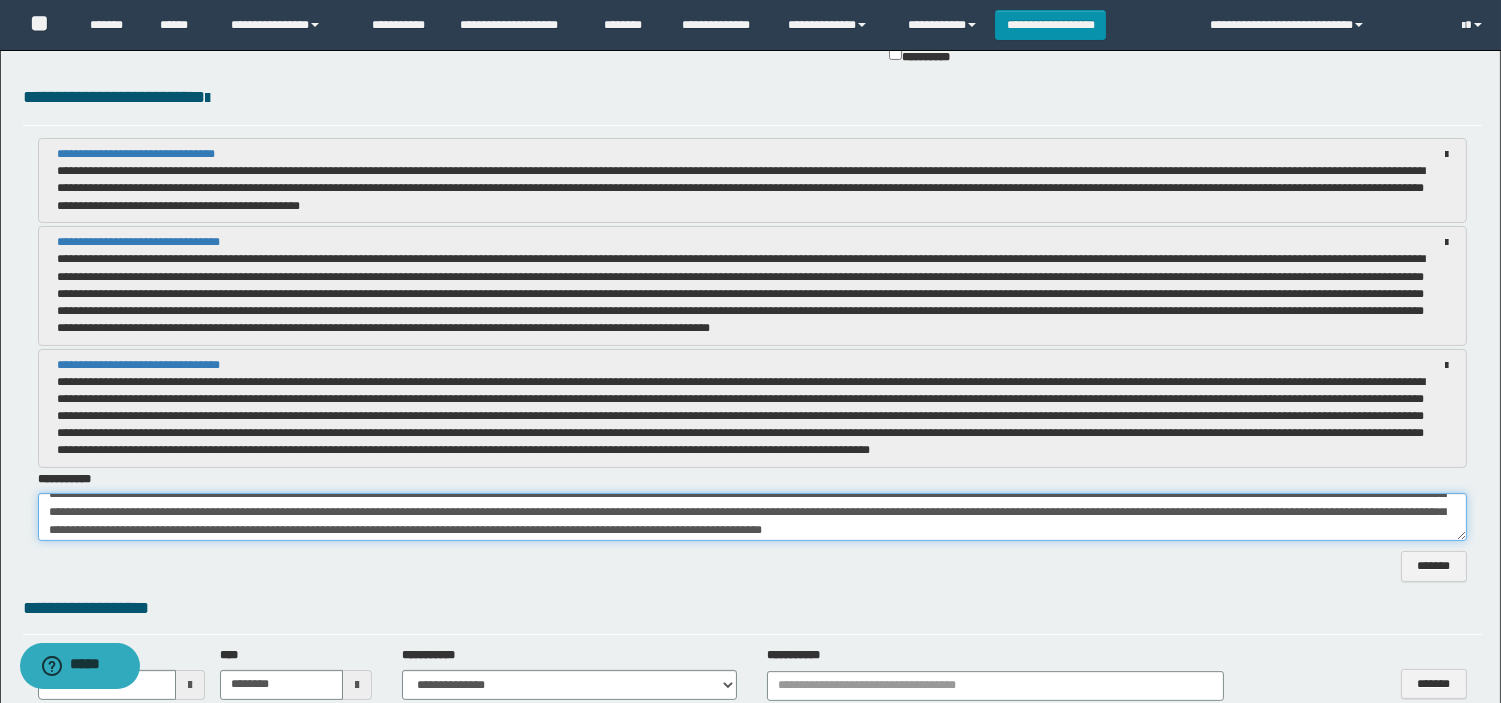 scroll, scrollTop: 53, scrollLeft: 0, axis: vertical 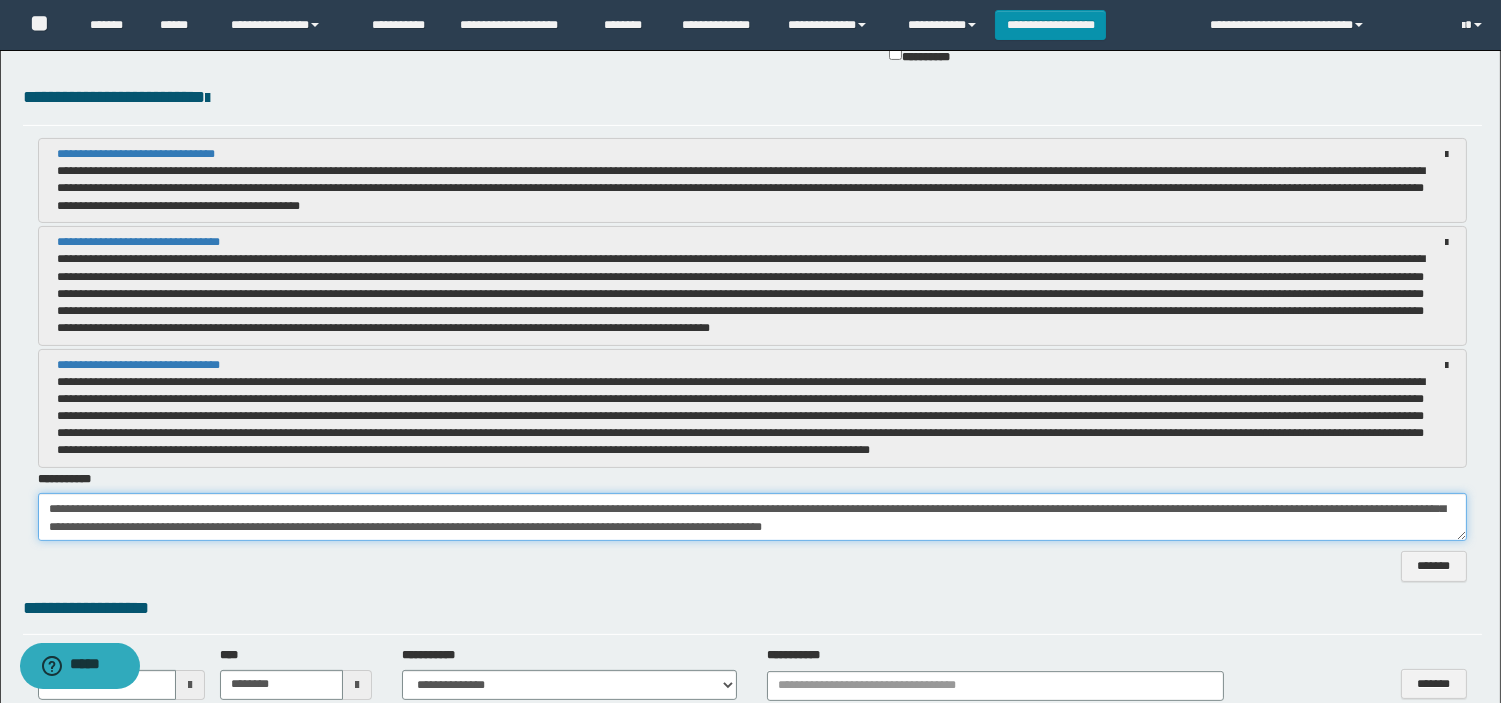 click at bounding box center (752, 517) 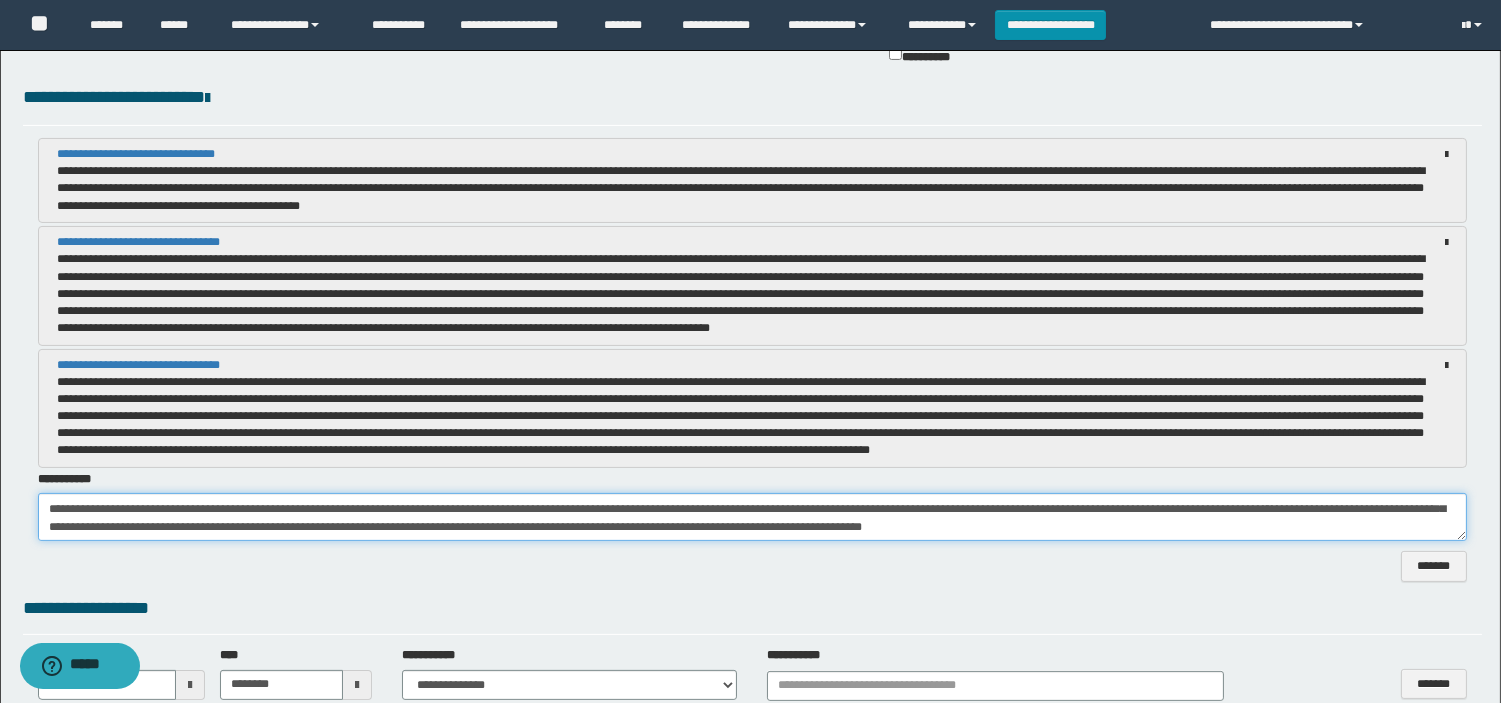 scroll, scrollTop: 0, scrollLeft: 0, axis: both 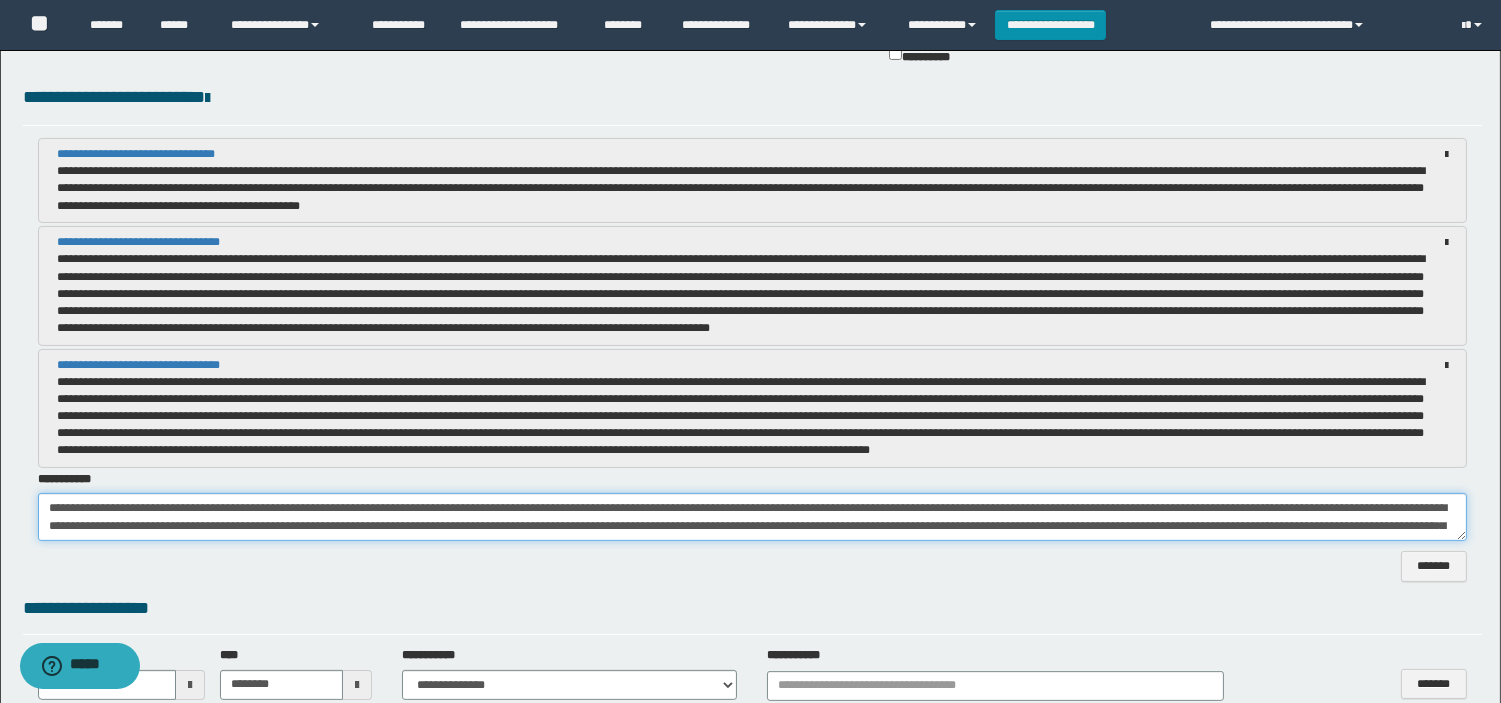 drag, startPoint x: 785, startPoint y: 504, endPoint x: 715, endPoint y: 506, distance: 70.028564 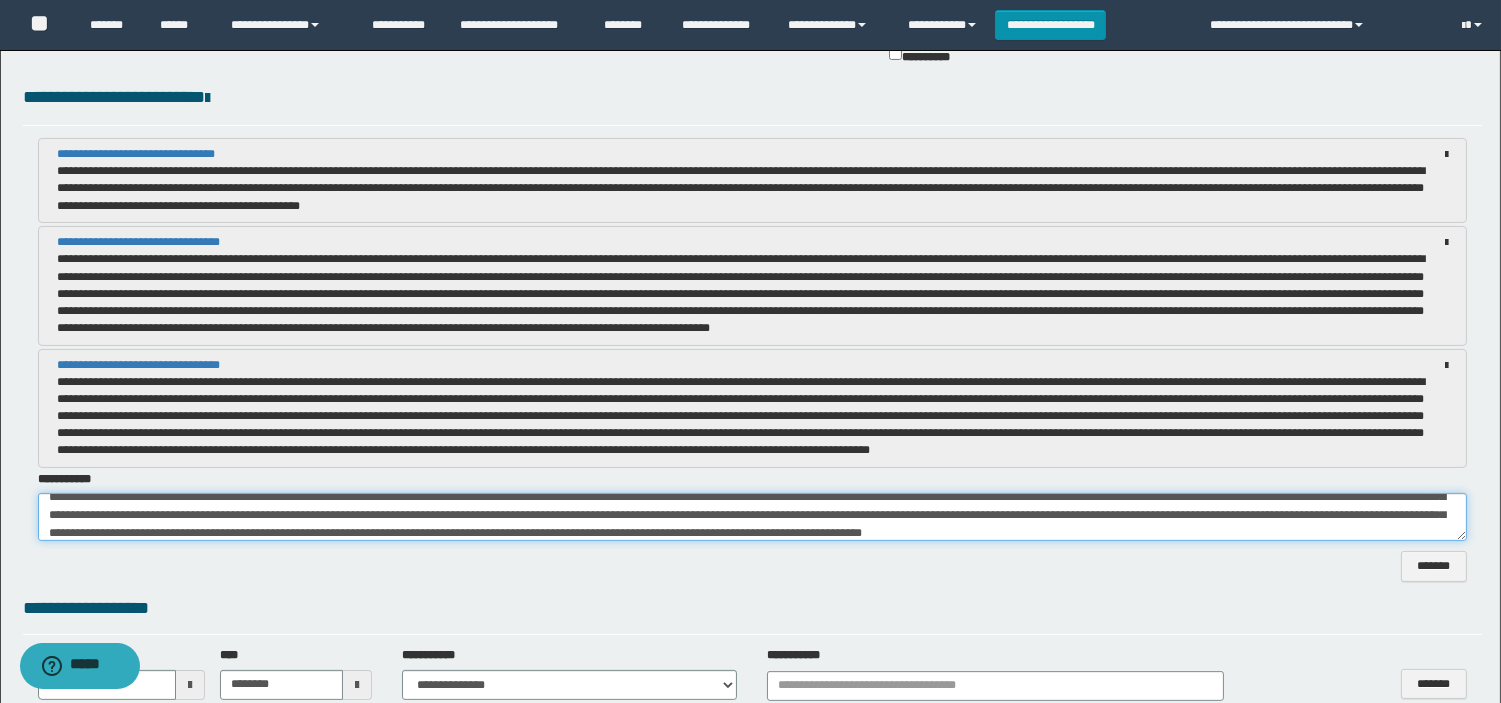 scroll, scrollTop: 71, scrollLeft: 0, axis: vertical 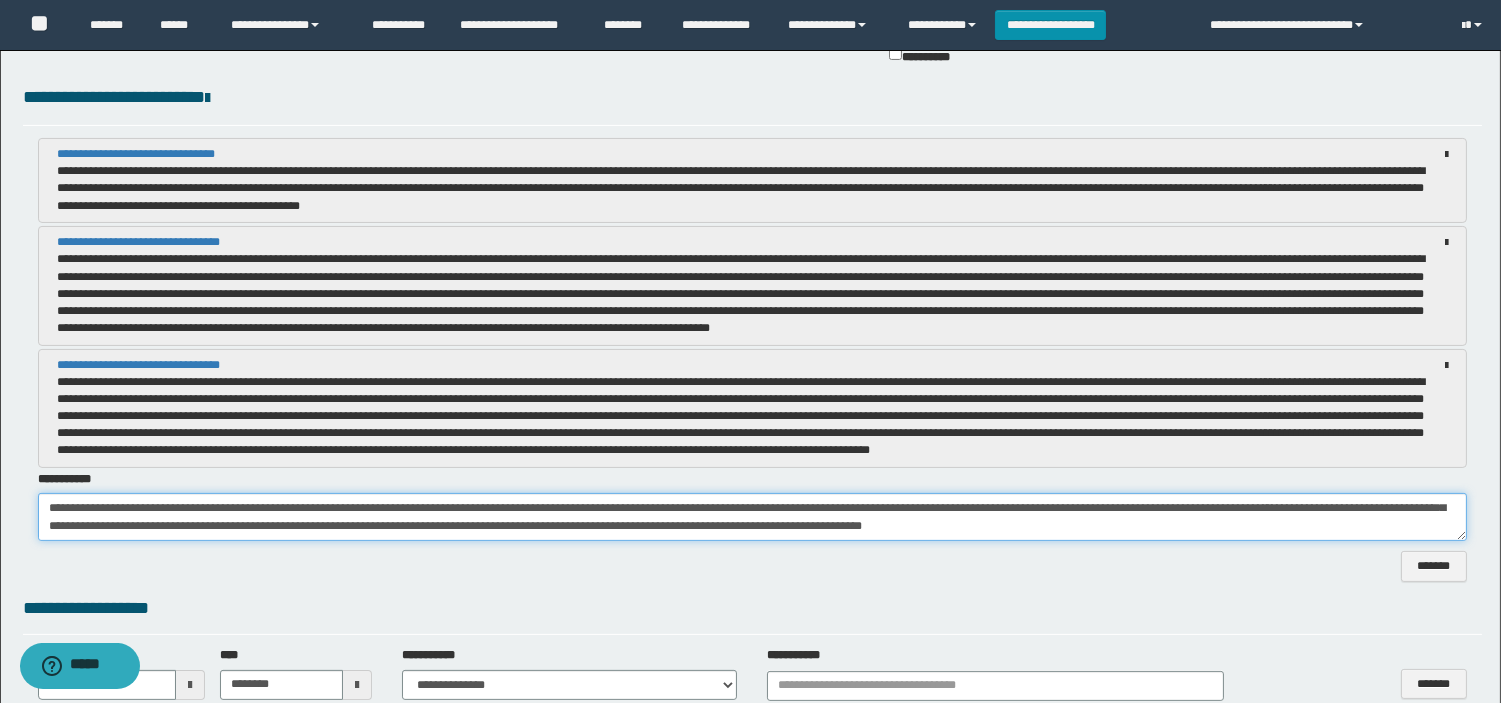click at bounding box center [752, 517] 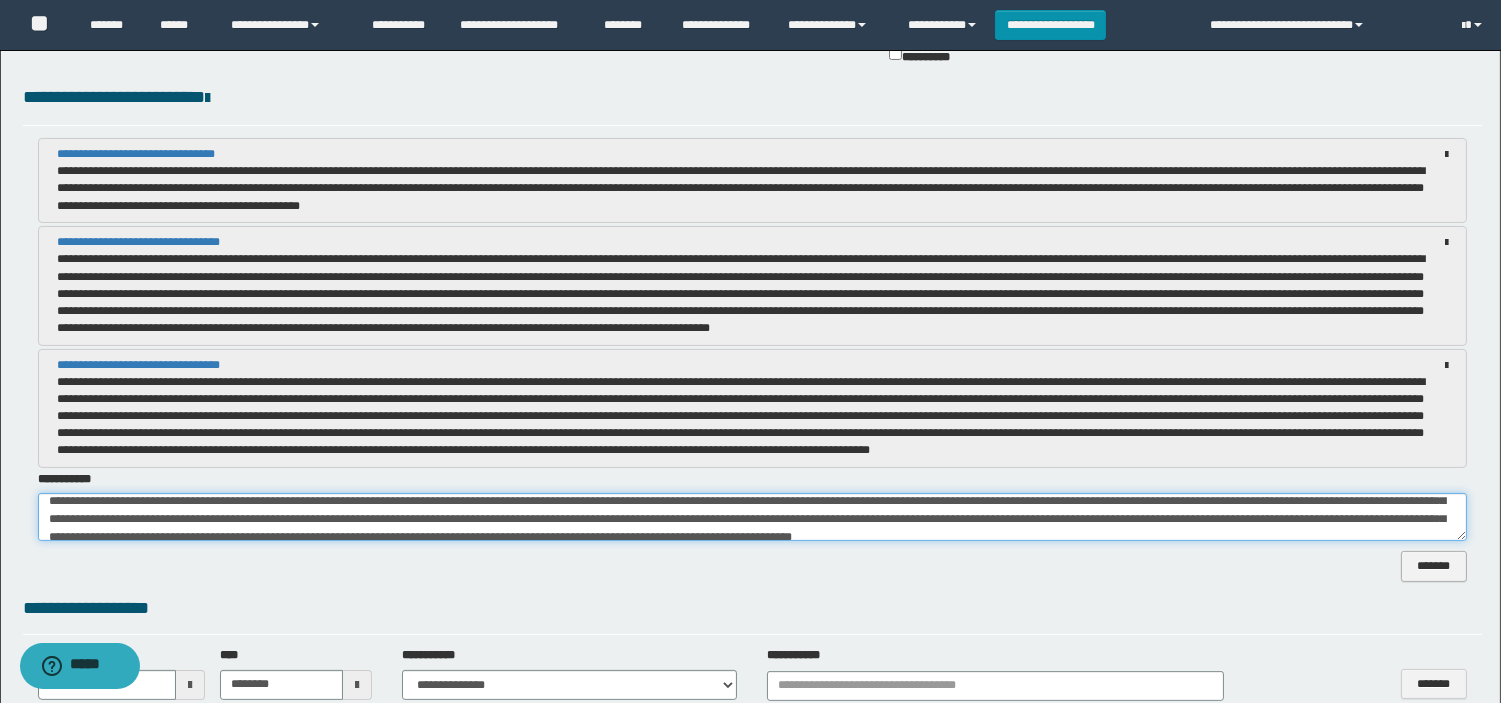 type on "**********" 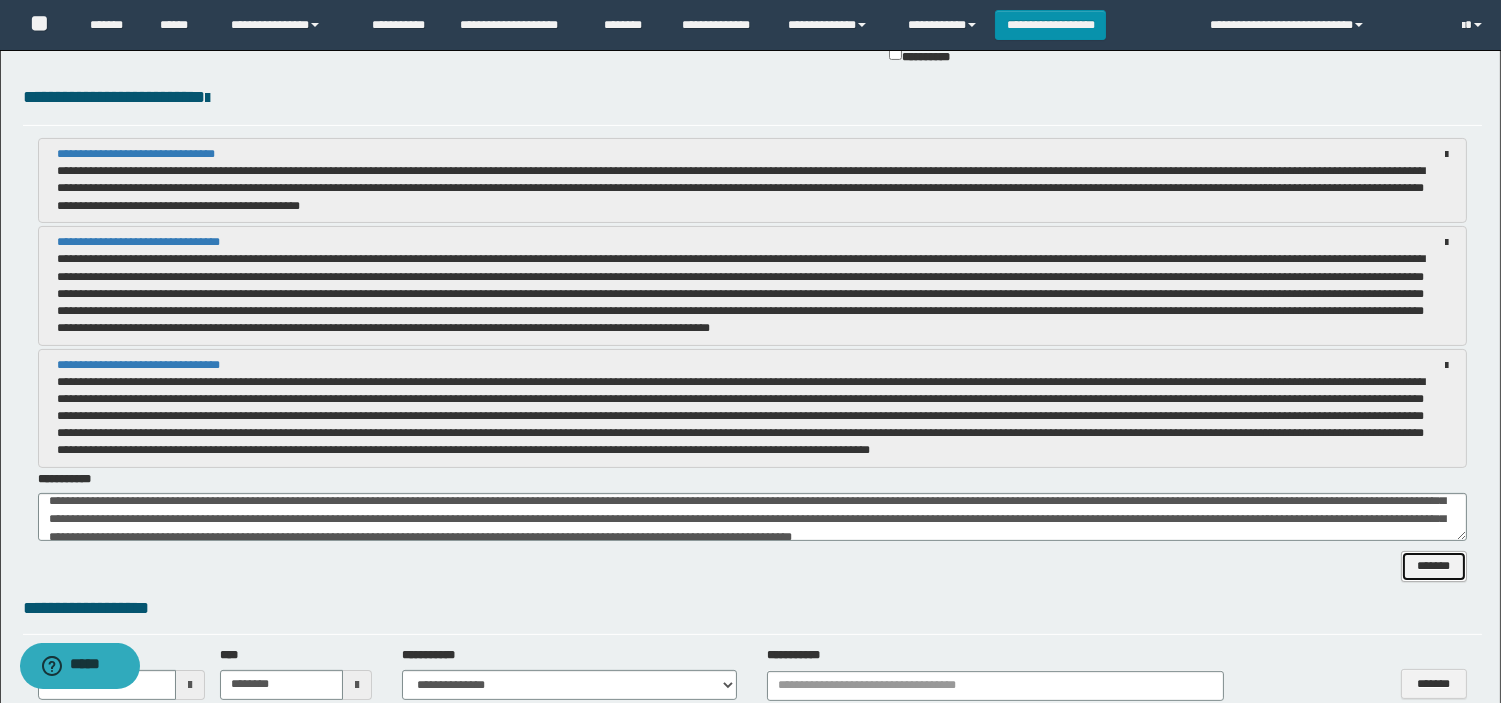 click on "*******" at bounding box center [1434, 566] 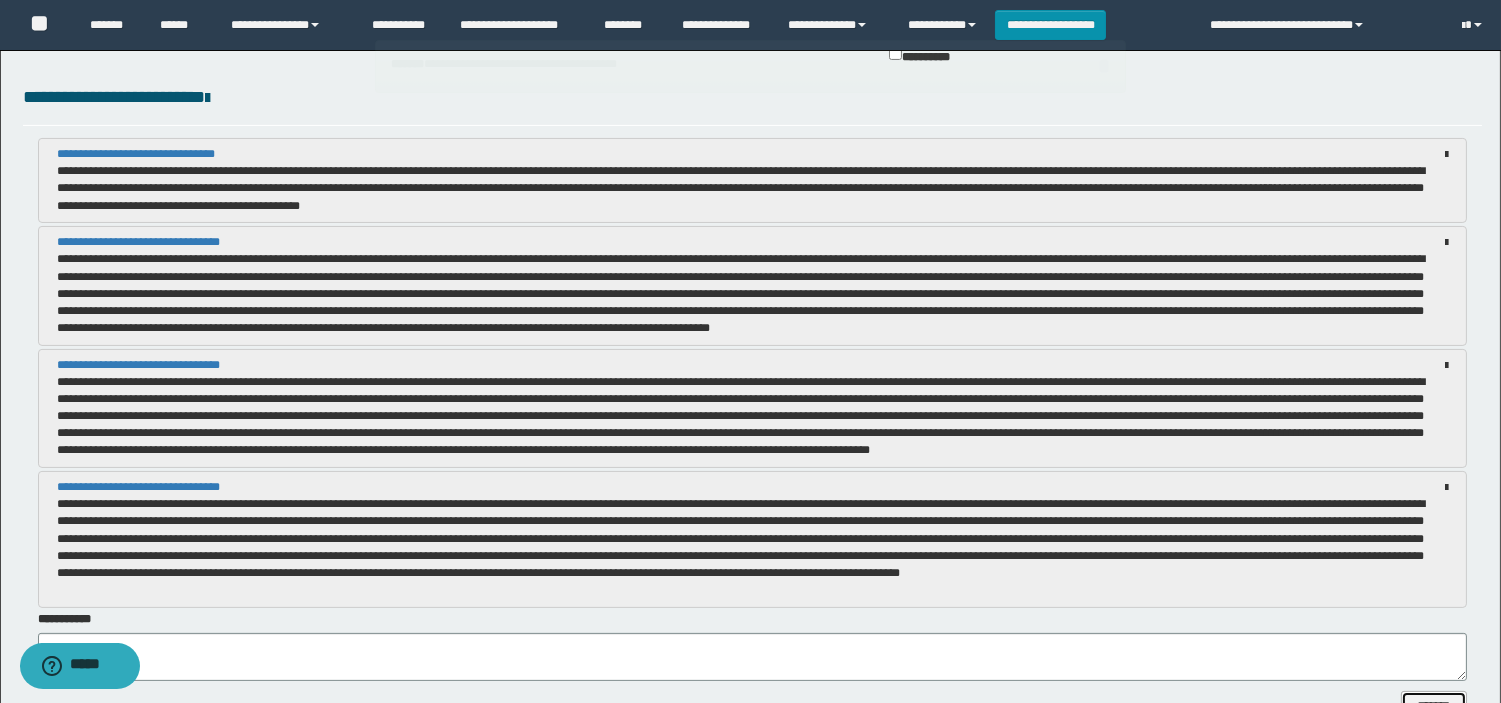 scroll, scrollTop: 0, scrollLeft: 0, axis: both 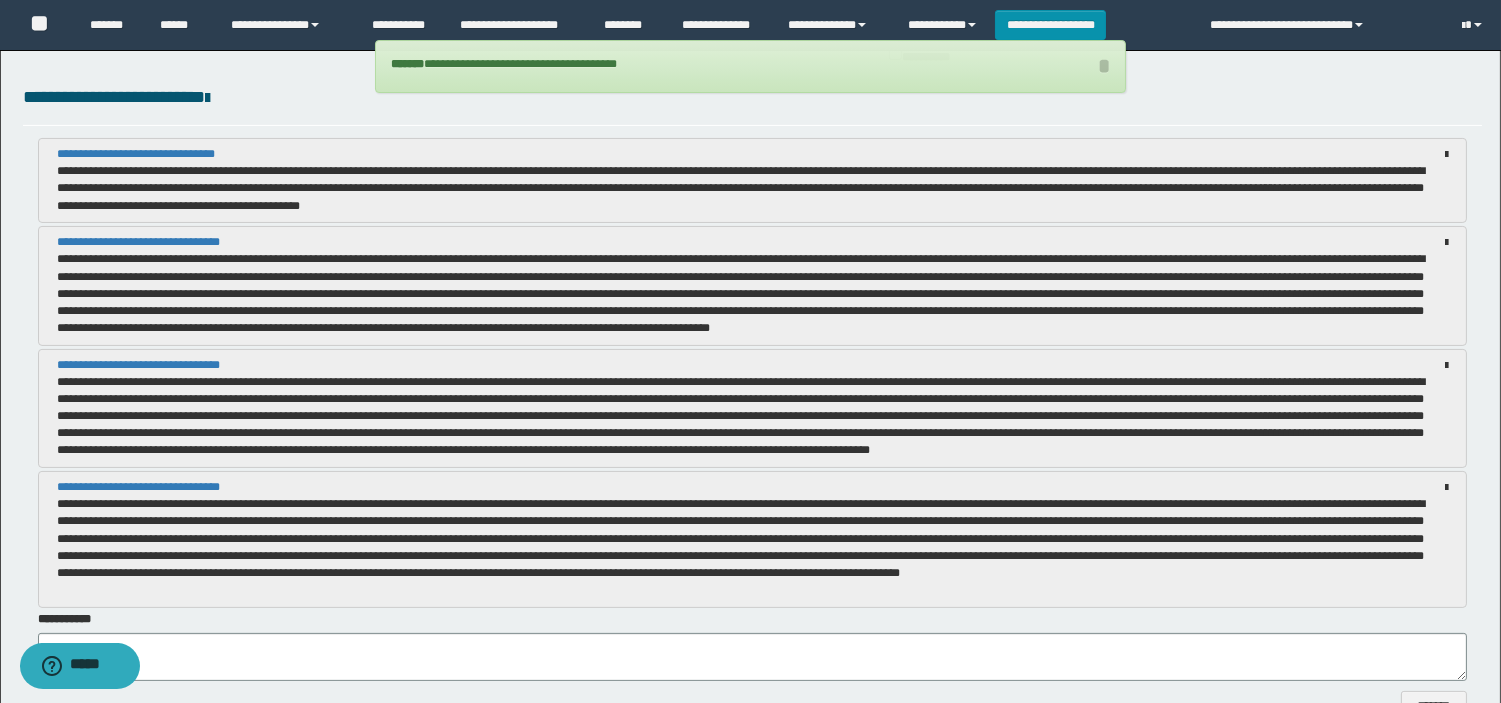 click at bounding box center [1446, 366] 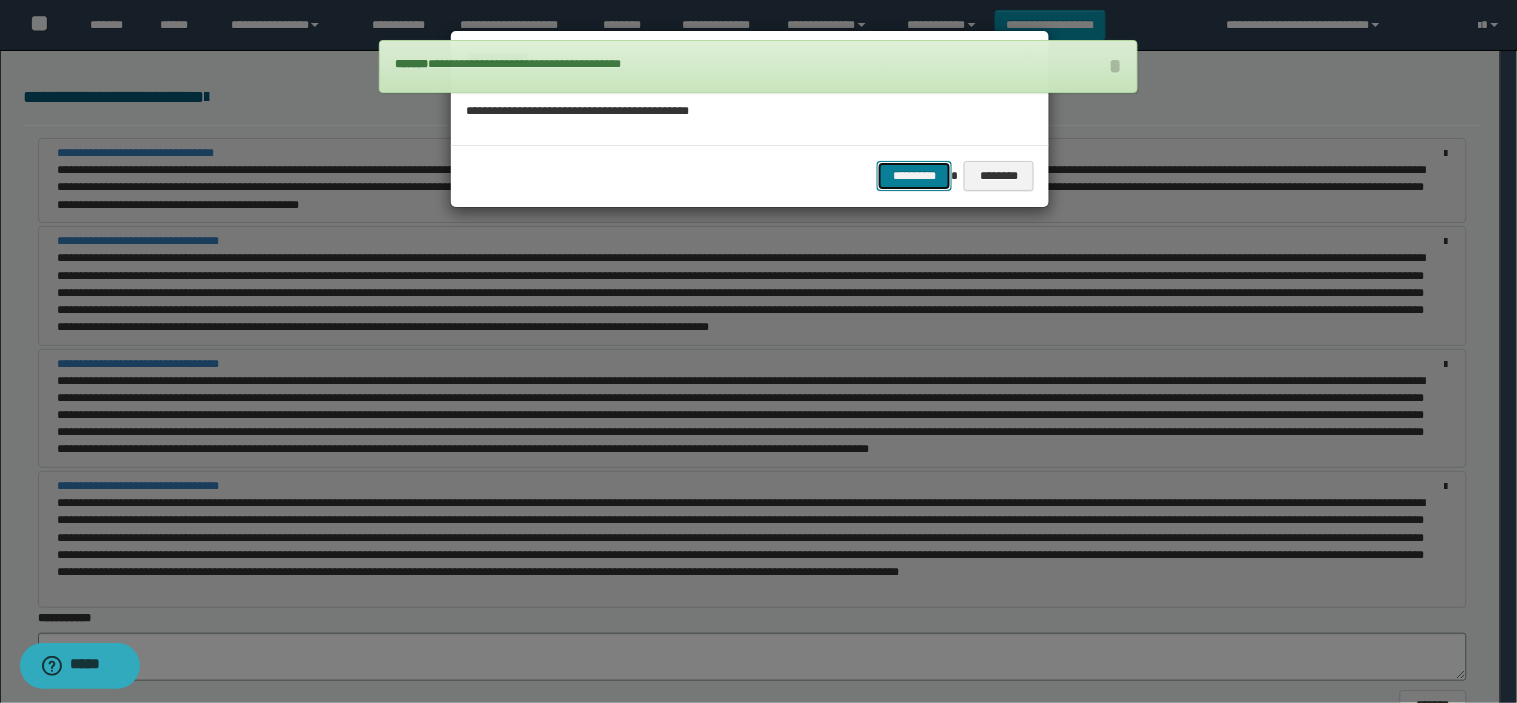 click on "*********" at bounding box center [914, 176] 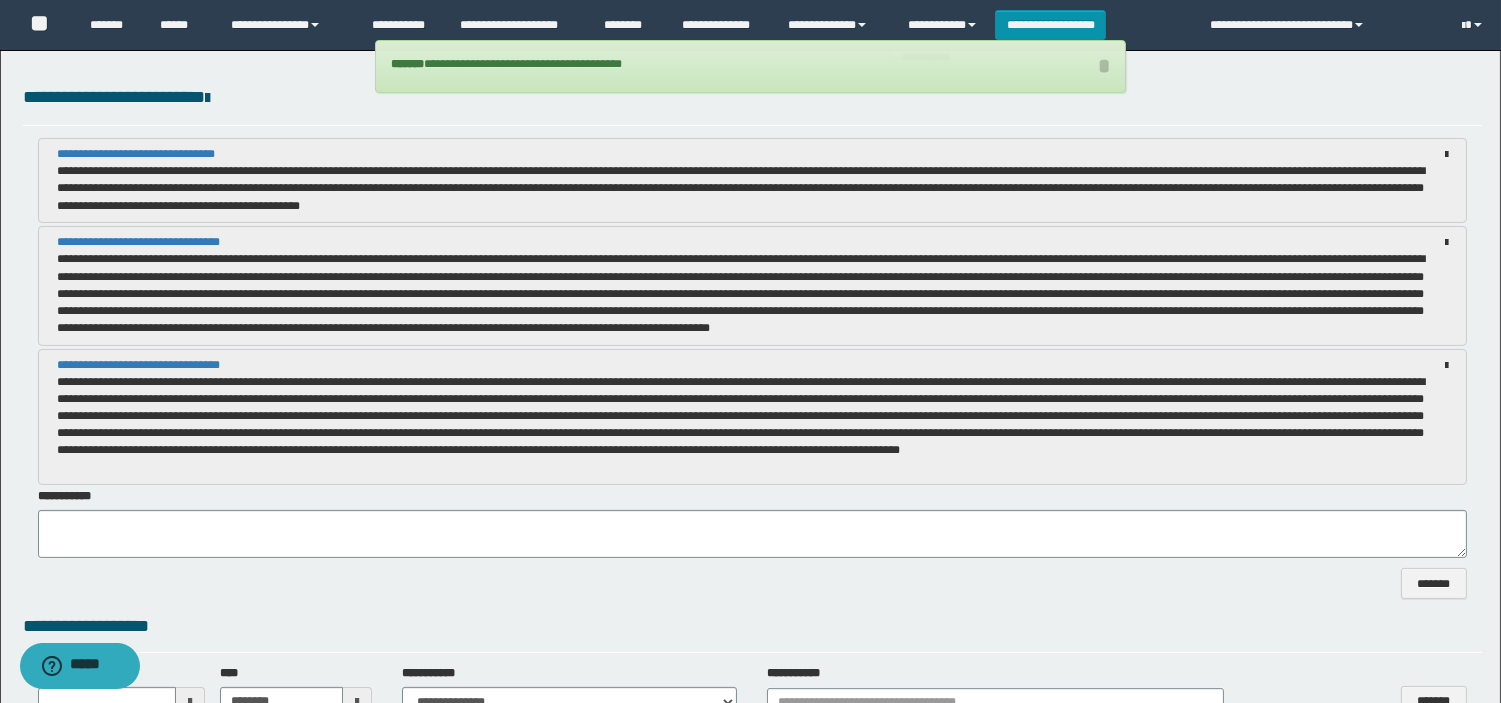 click at bounding box center (1446, 243) 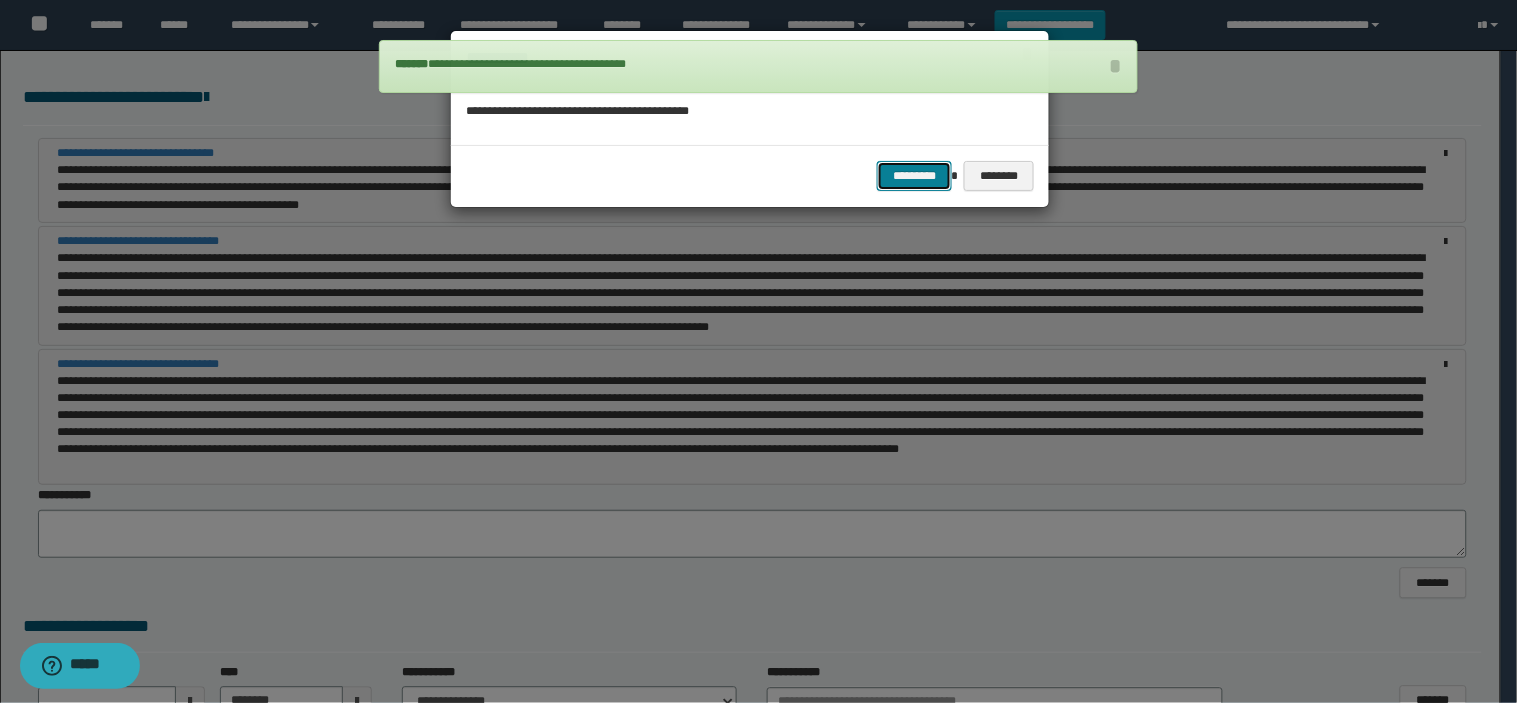 click on "*********" at bounding box center (914, 176) 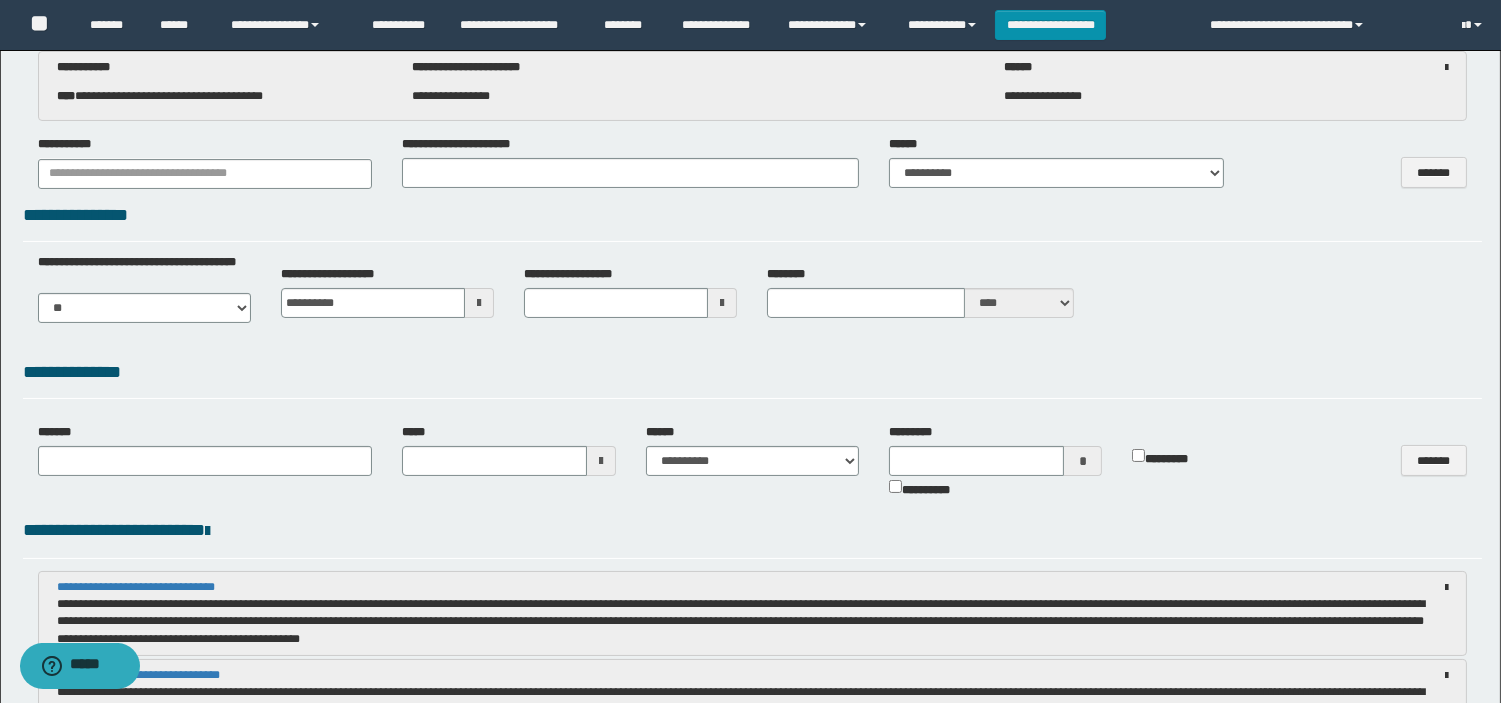 scroll, scrollTop: 417, scrollLeft: 0, axis: vertical 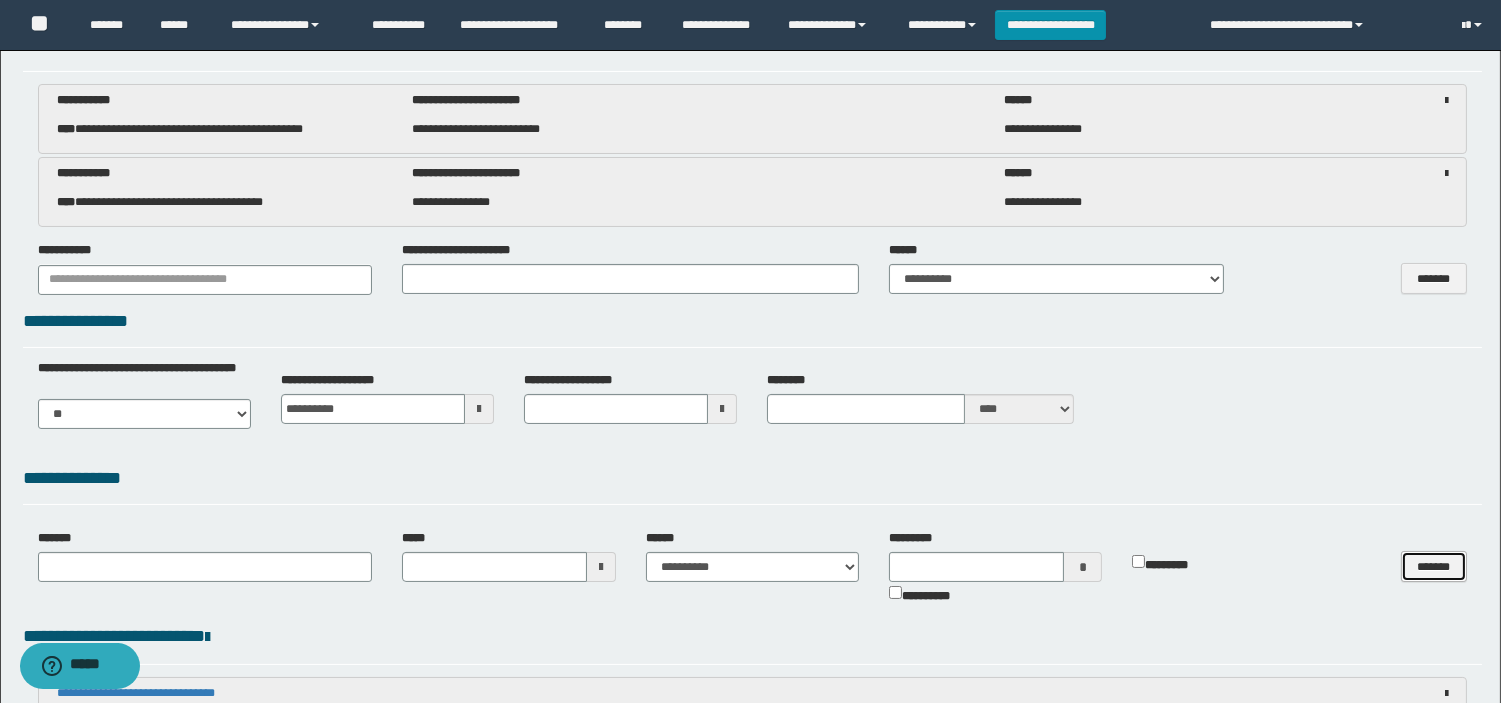 drag, startPoint x: 1423, startPoint y: 568, endPoint x: 812, endPoint y: 684, distance: 621.914 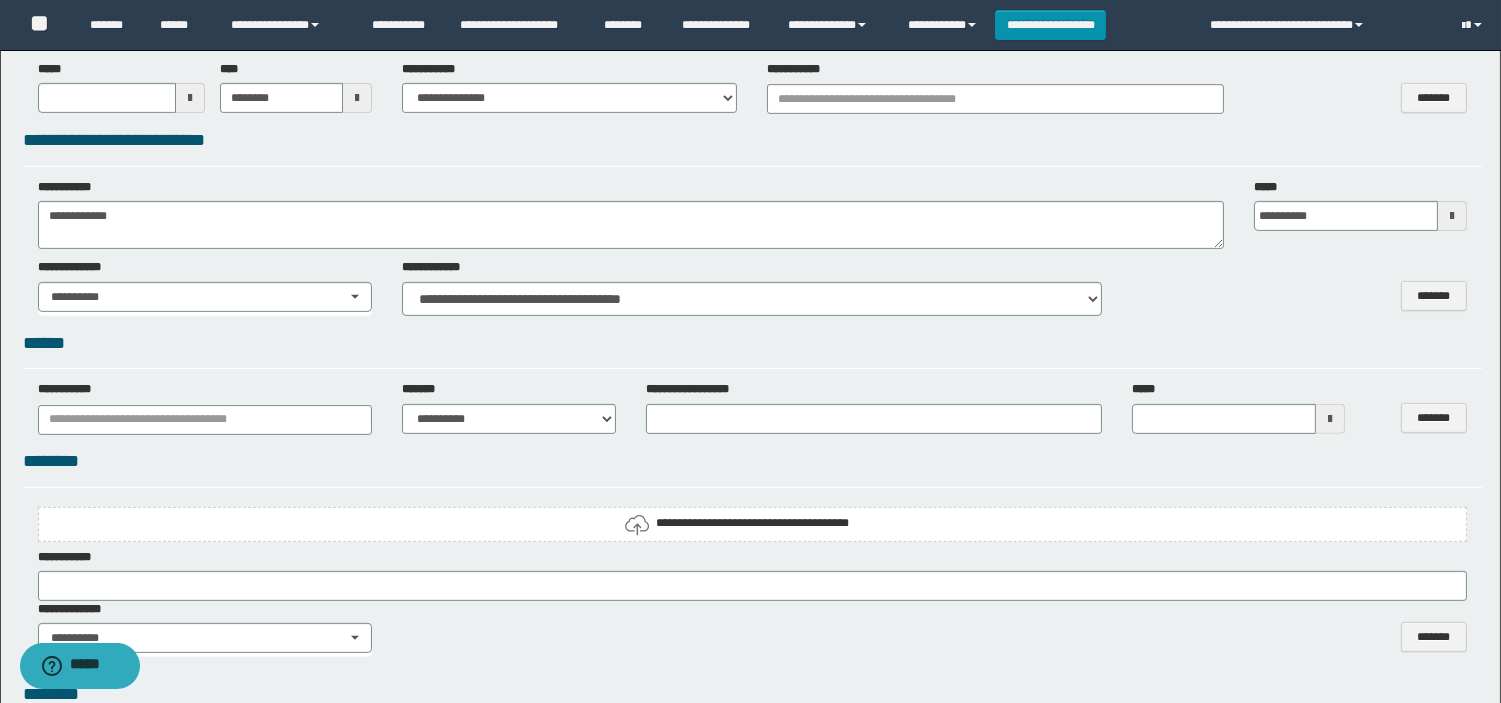 scroll, scrollTop: 1751, scrollLeft: 0, axis: vertical 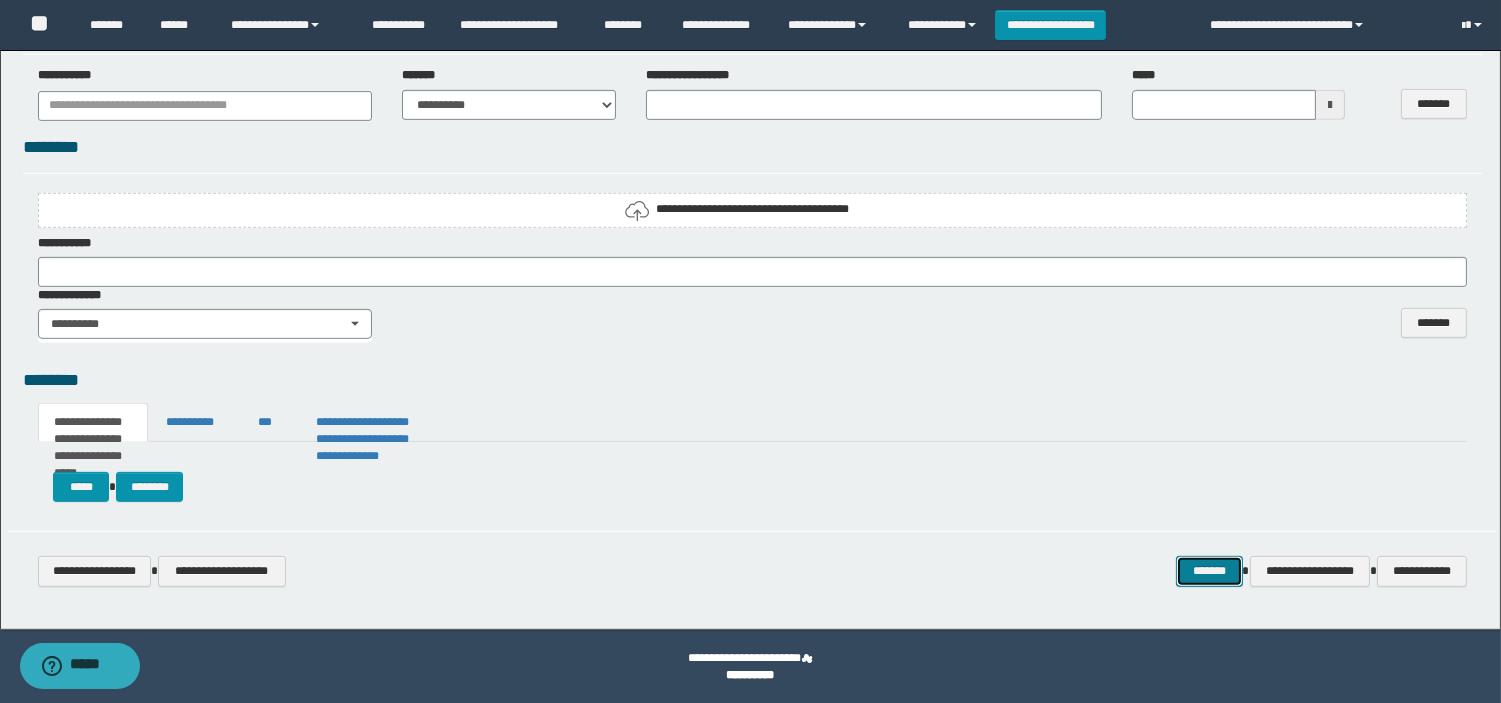 click on "*******" at bounding box center (1209, 571) 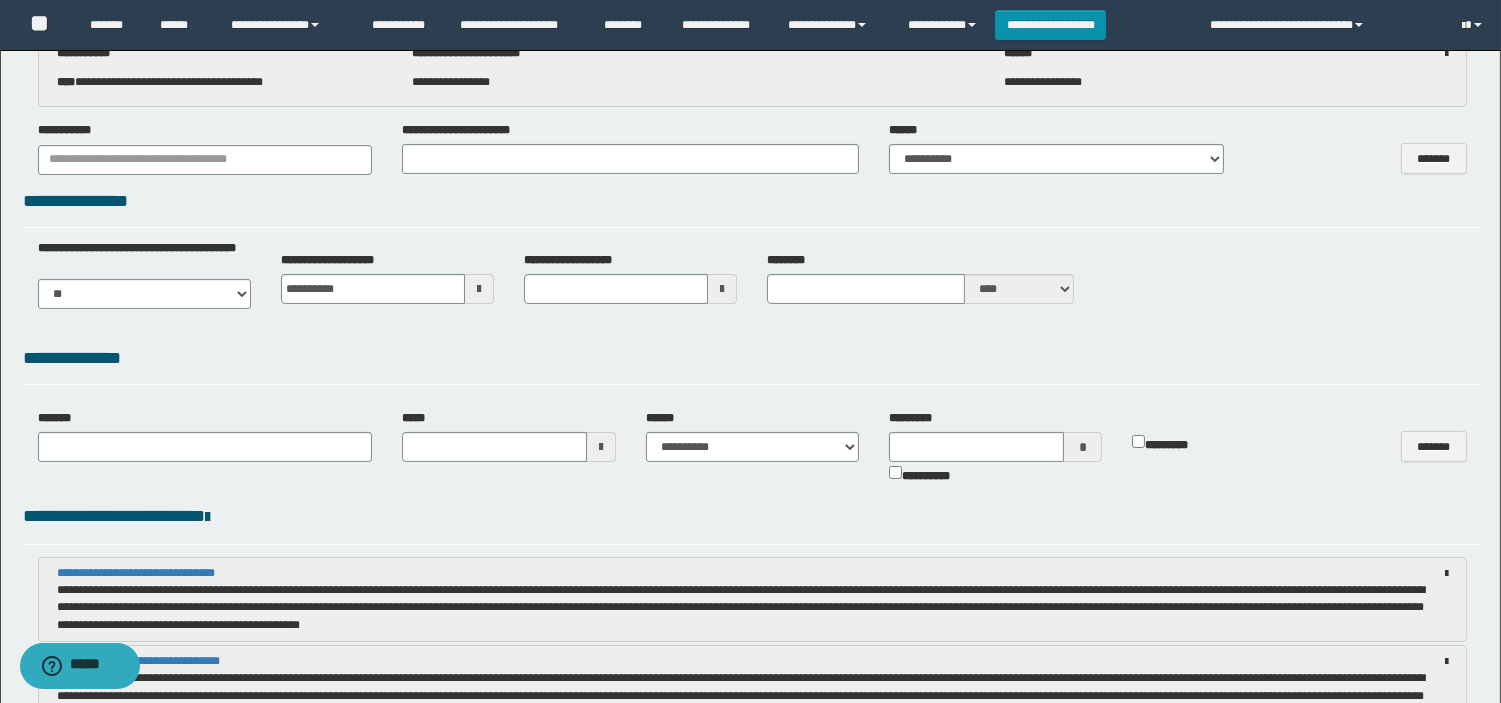 scroll, scrollTop: 528, scrollLeft: 0, axis: vertical 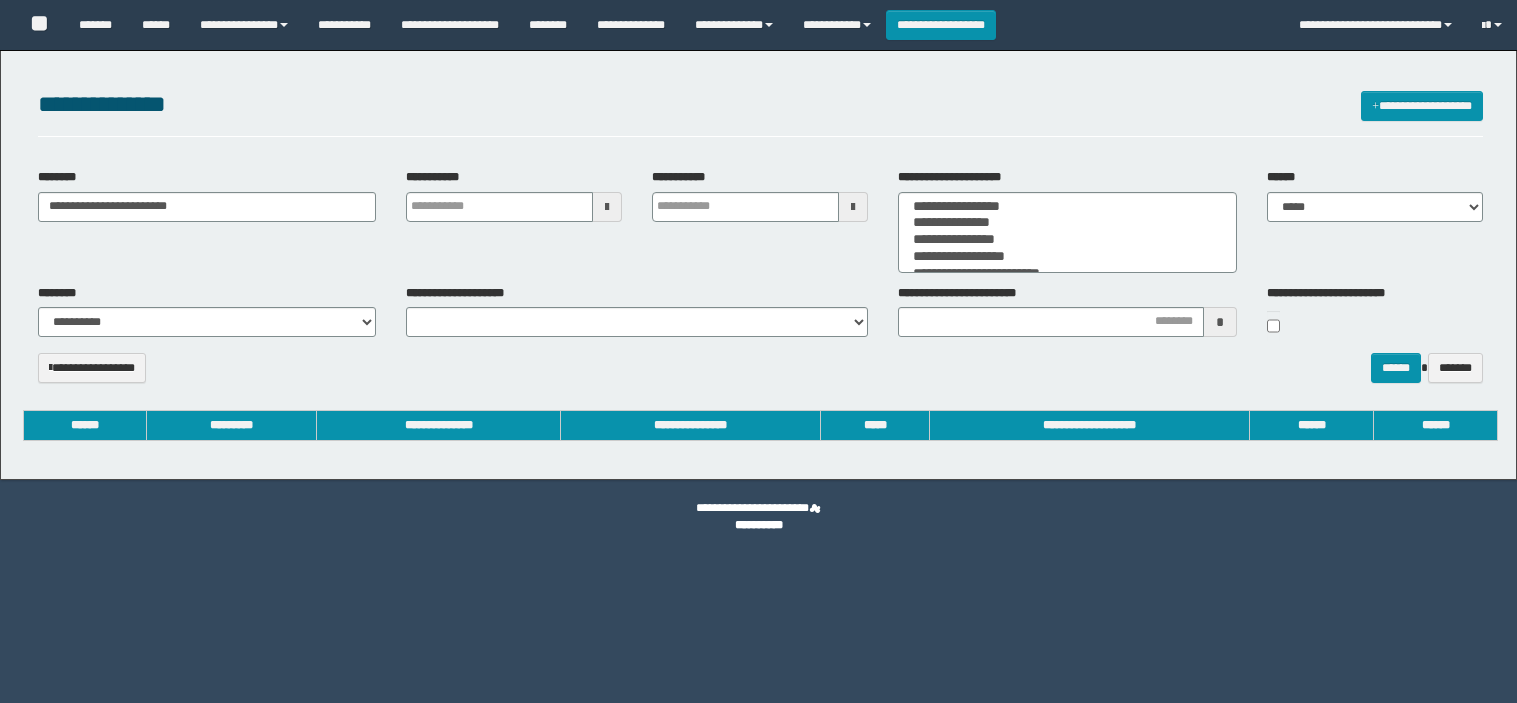 select 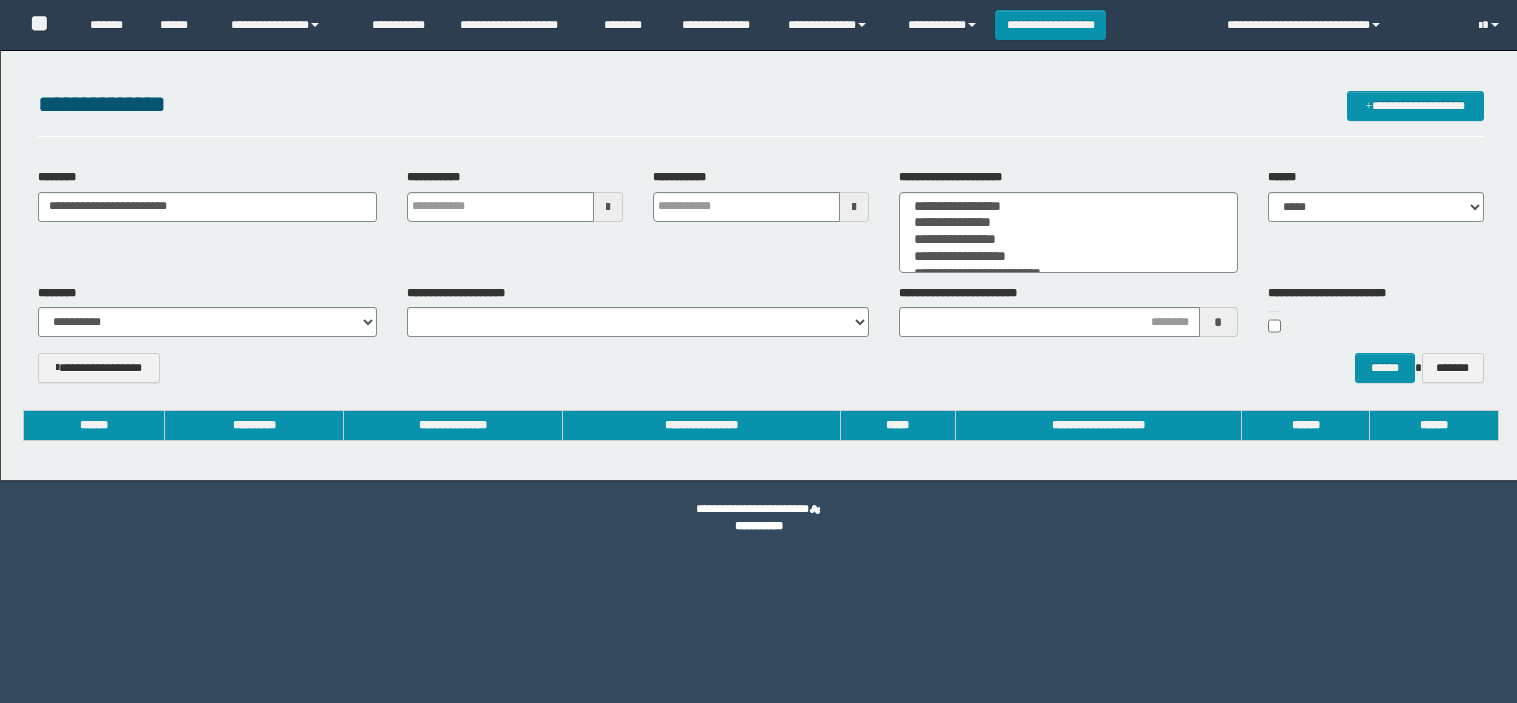 scroll, scrollTop: 0, scrollLeft: 0, axis: both 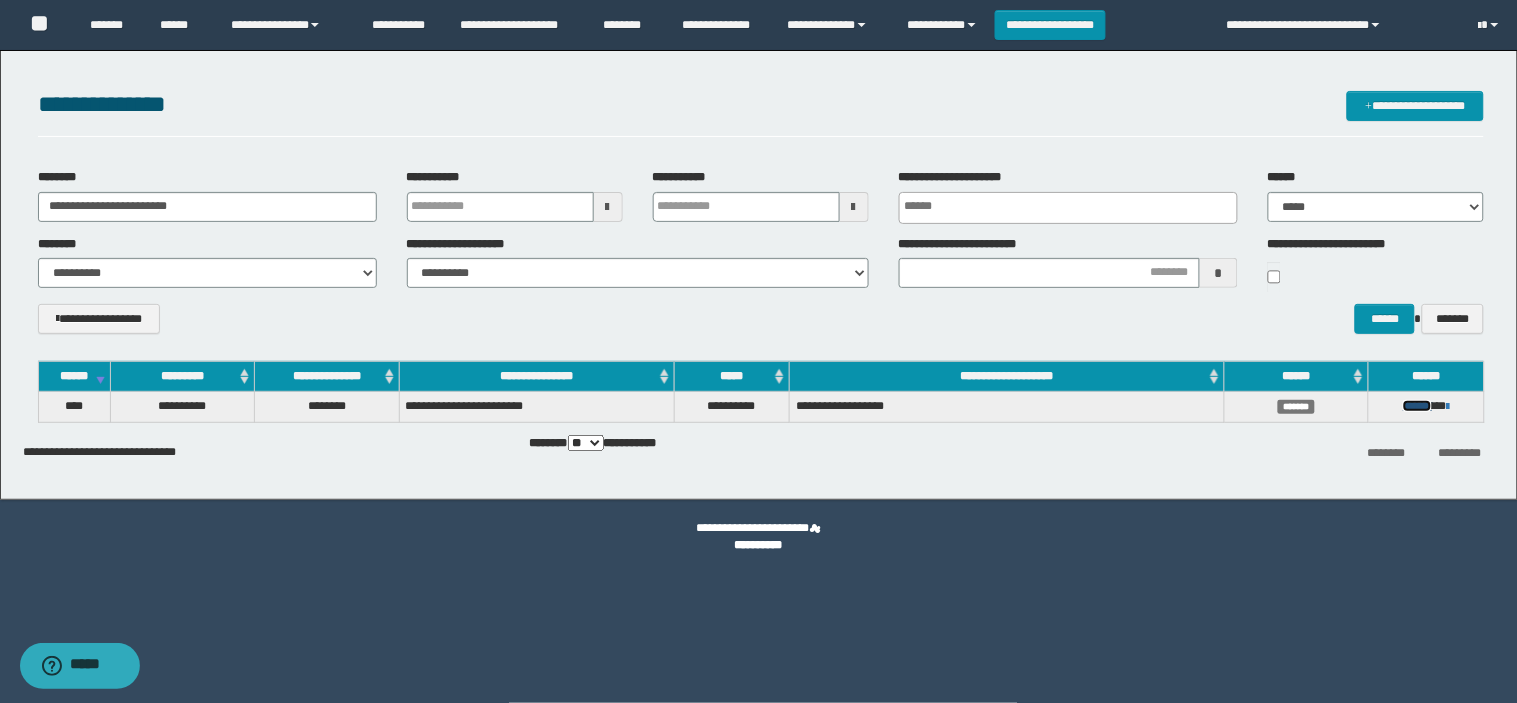 click on "******" at bounding box center (1417, 406) 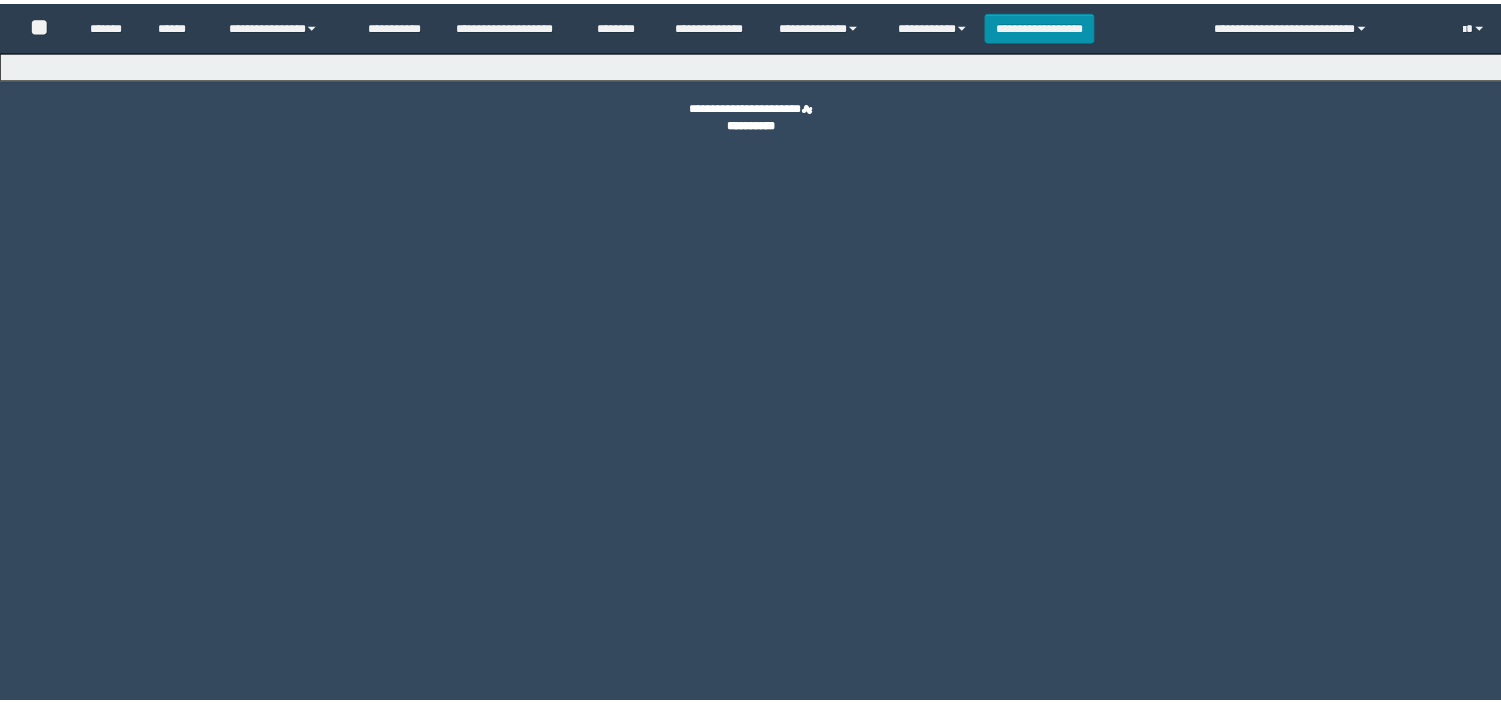 scroll, scrollTop: 0, scrollLeft: 0, axis: both 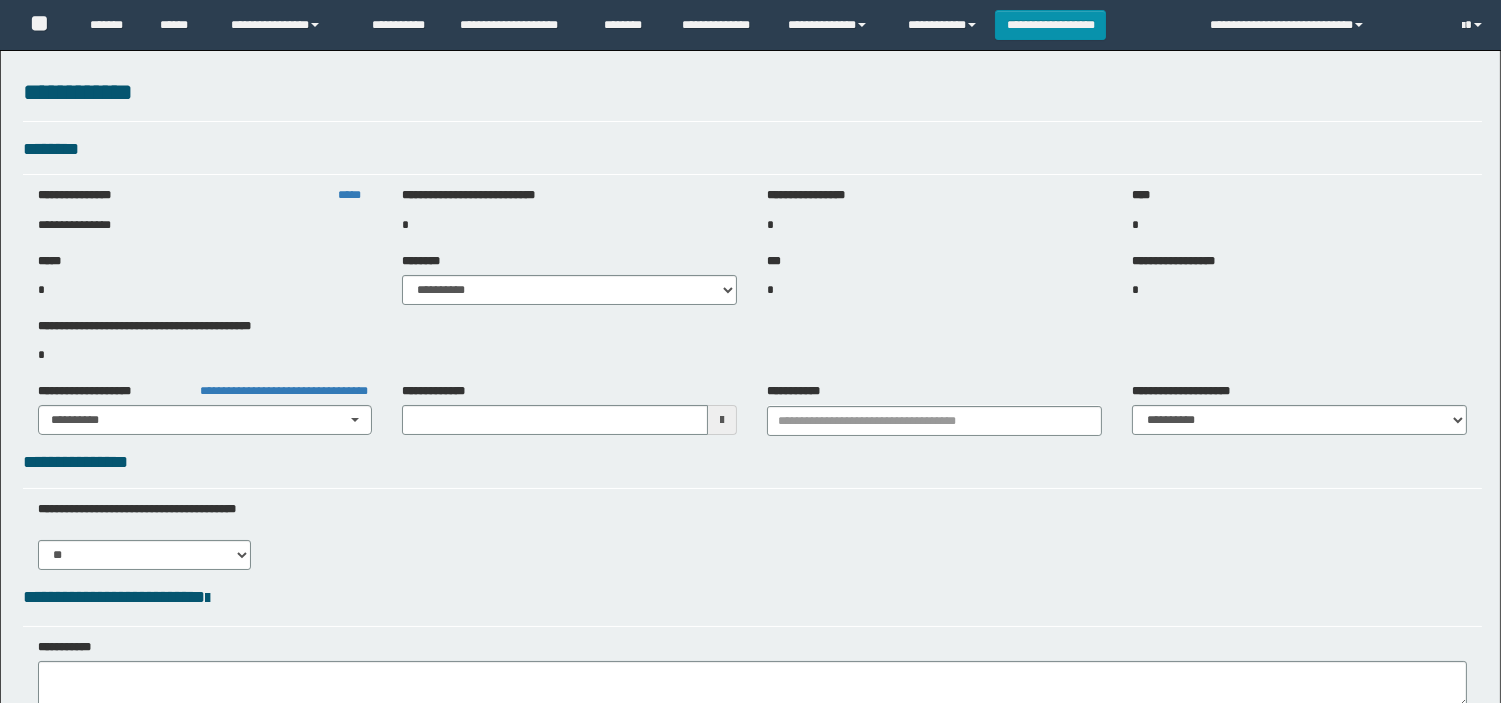 type on "**********" 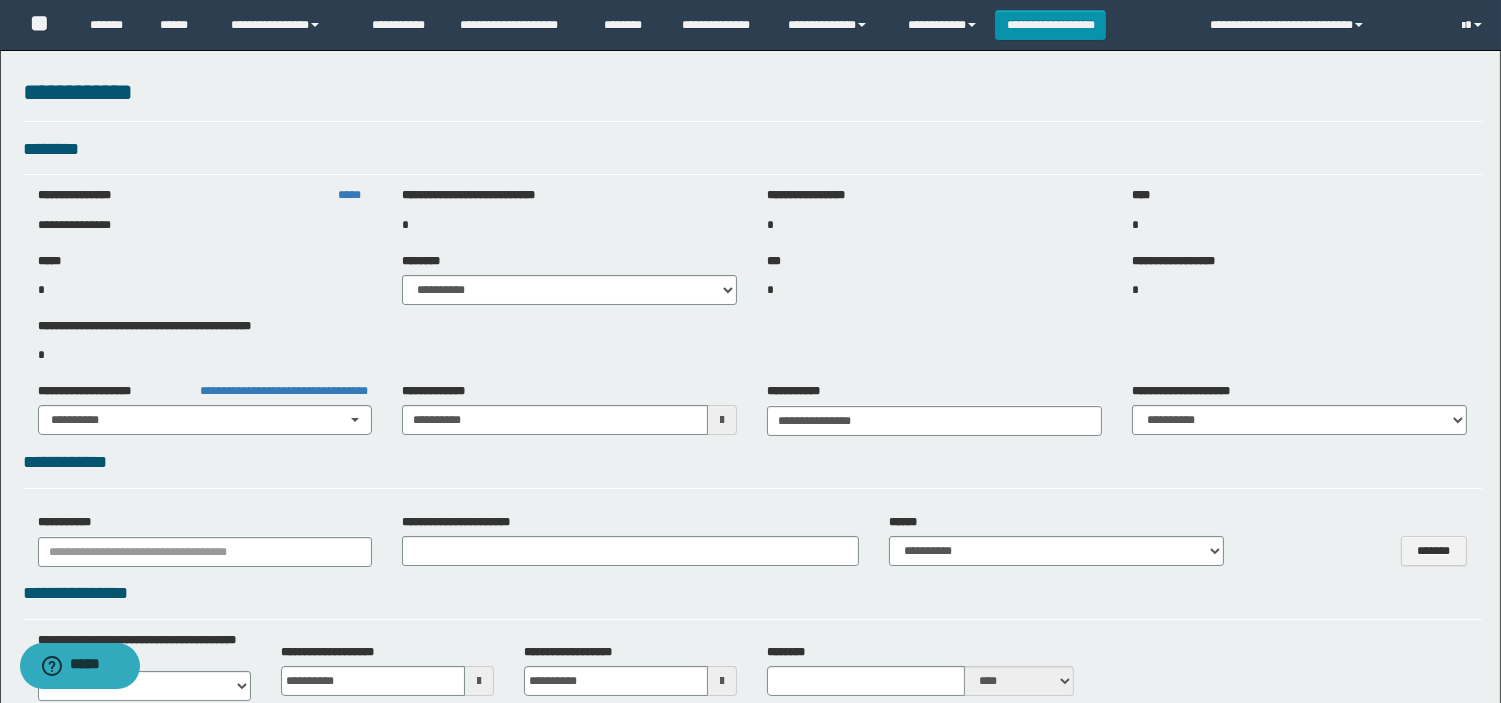 select on "**" 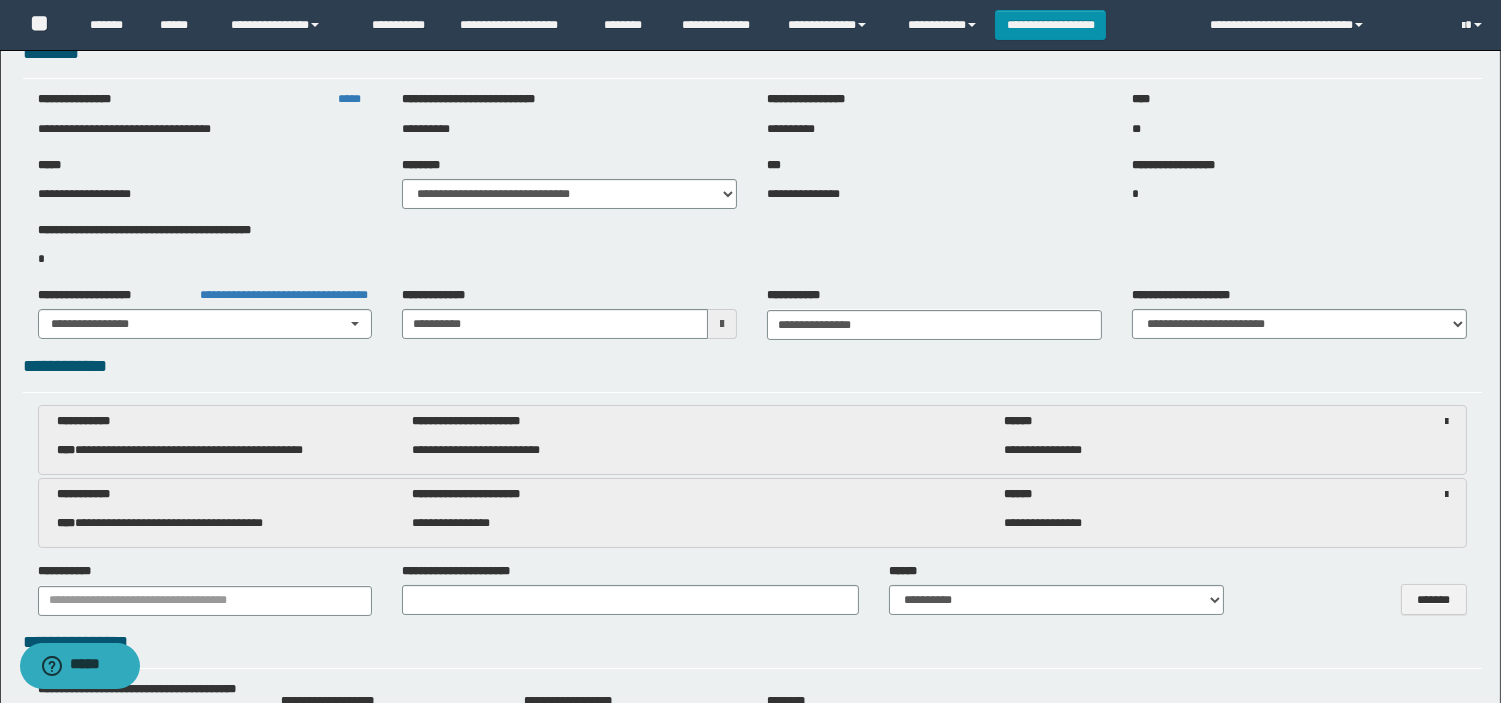 scroll, scrollTop: 222, scrollLeft: 0, axis: vertical 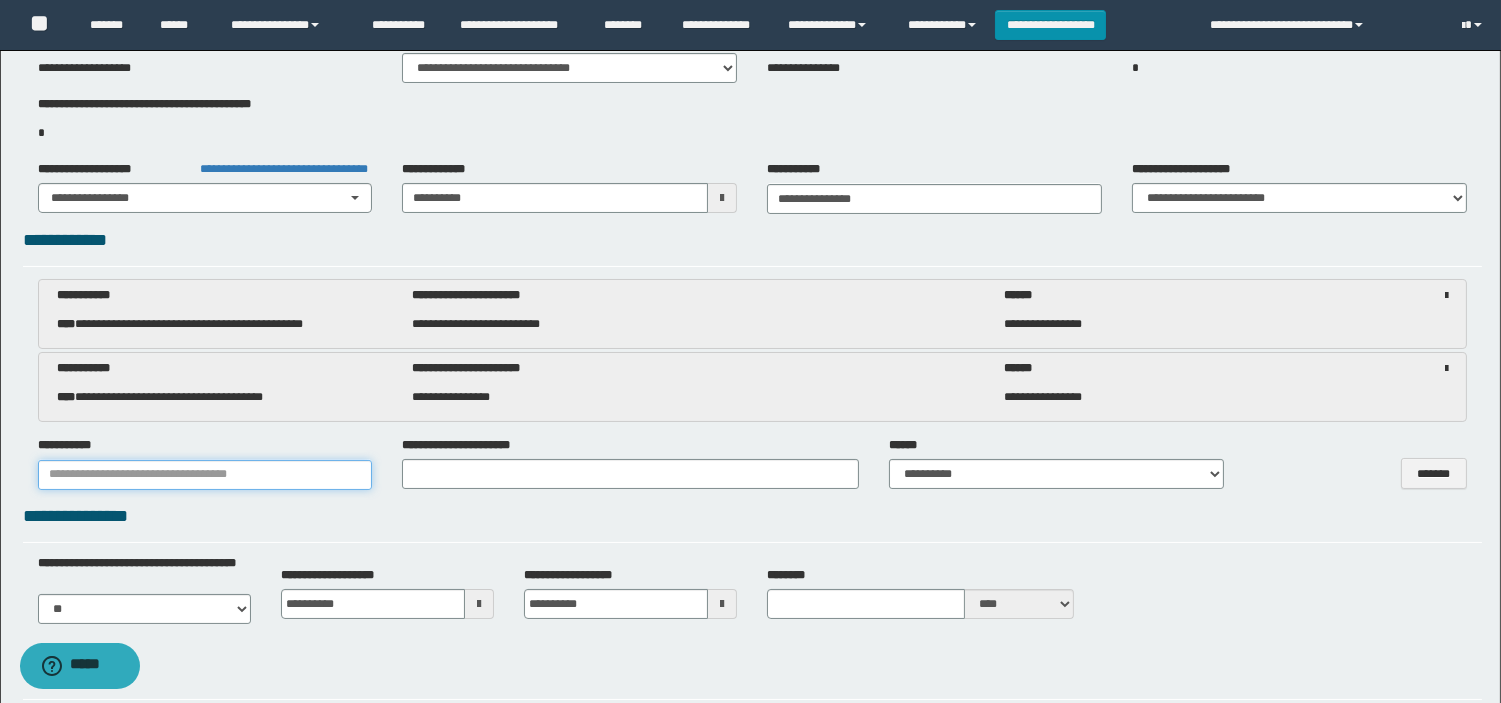 click at bounding box center [205, 475] 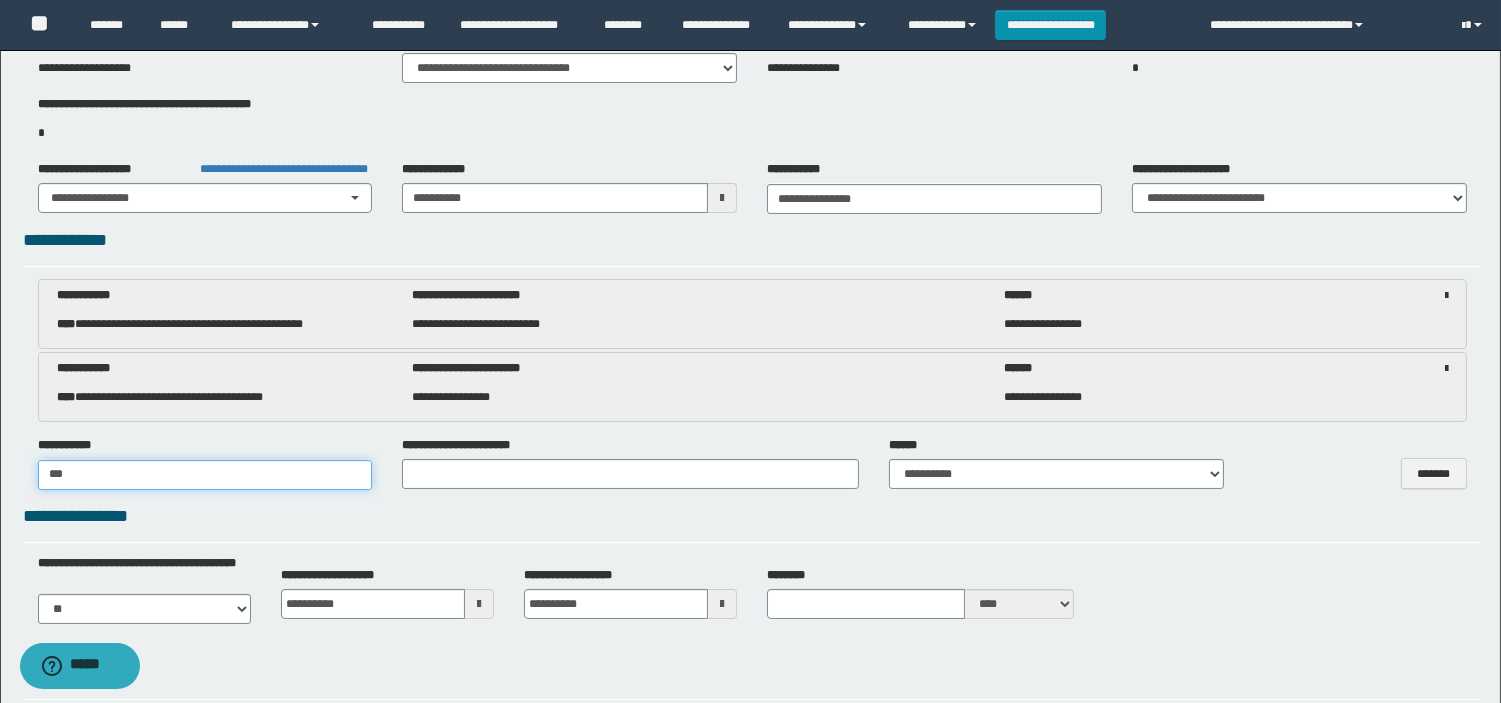 type on "****" 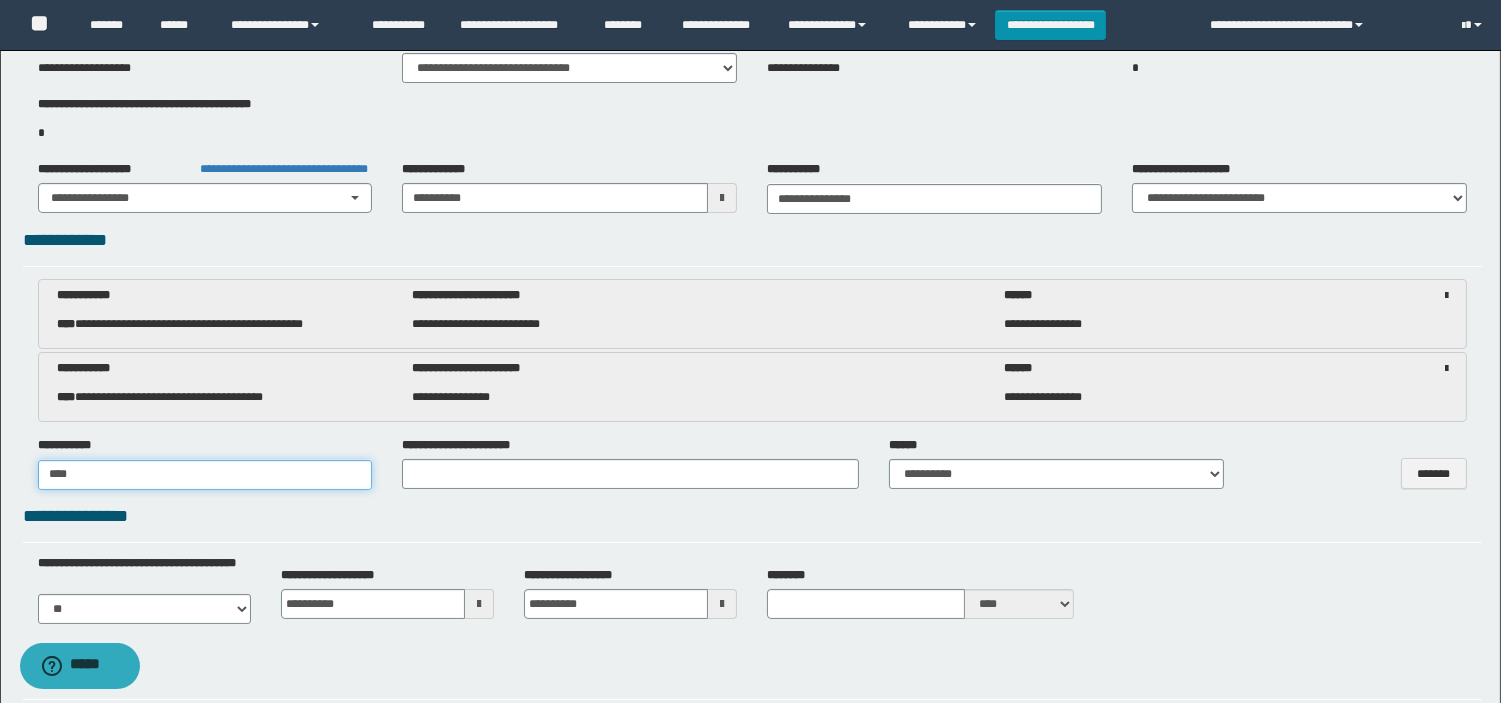 type on "****" 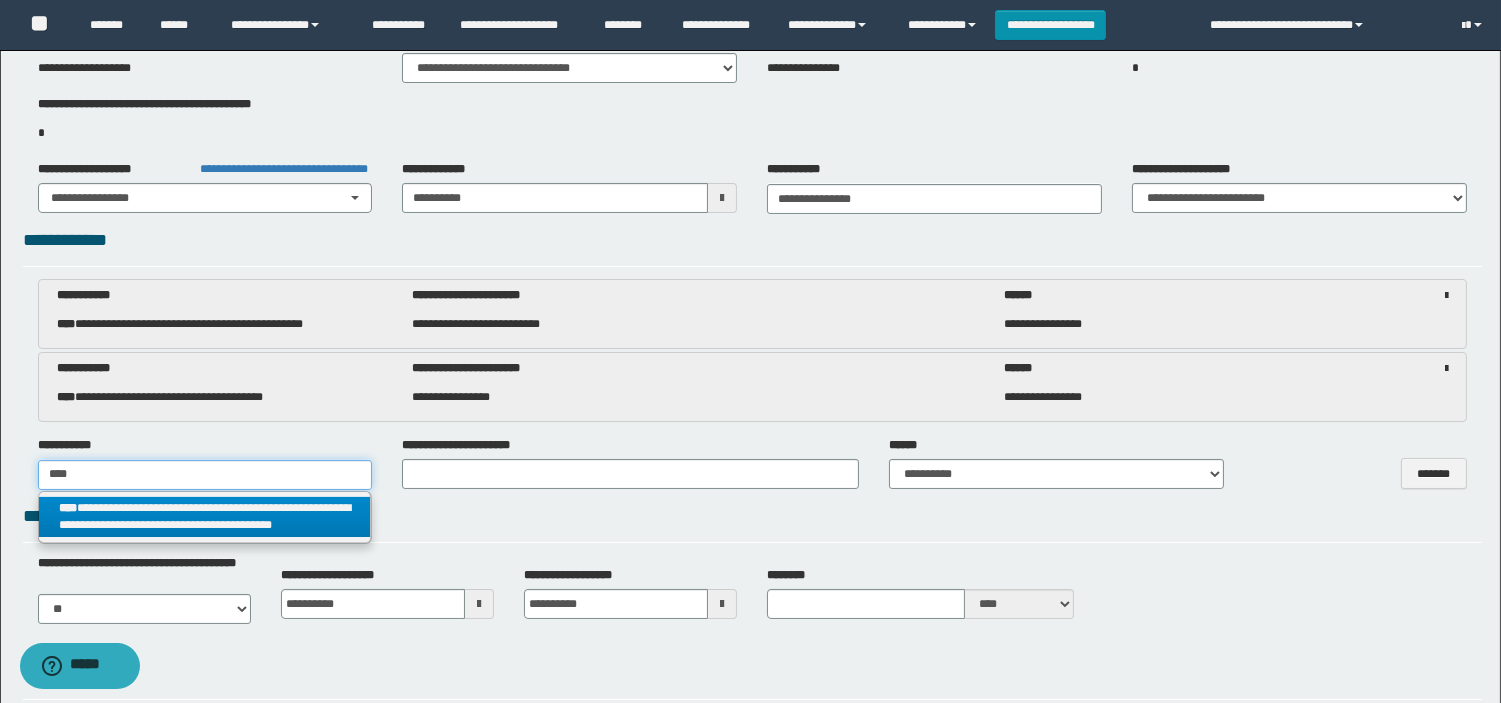 type on "****" 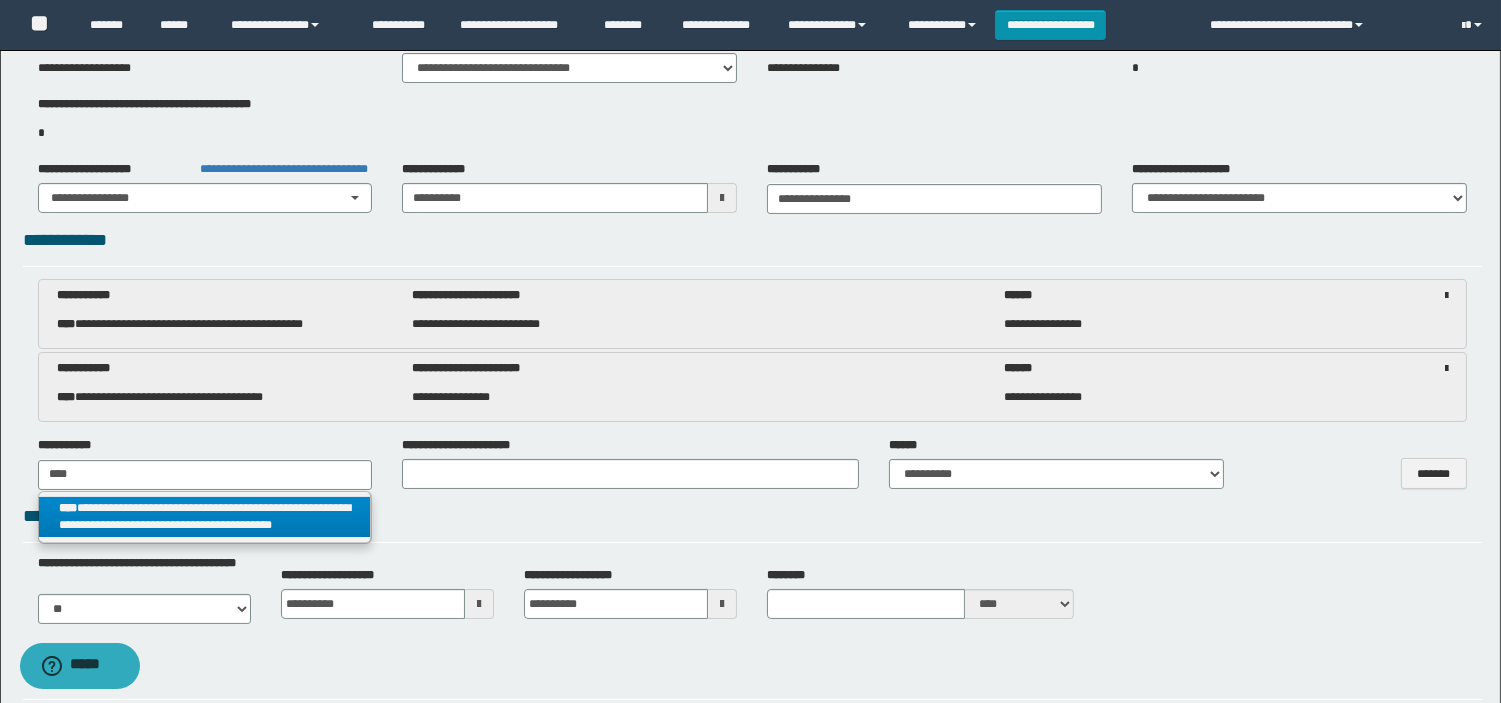 click on "**********" at bounding box center [205, 517] 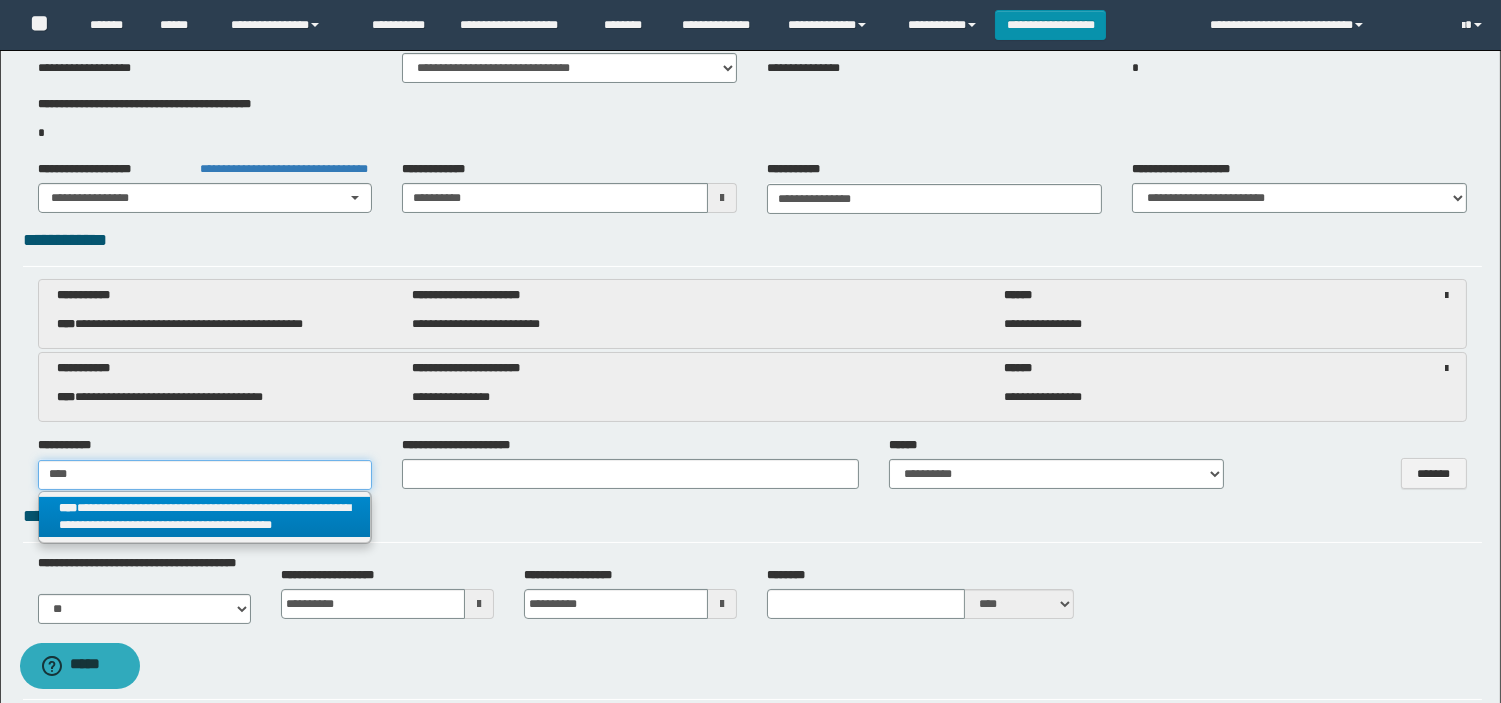 type 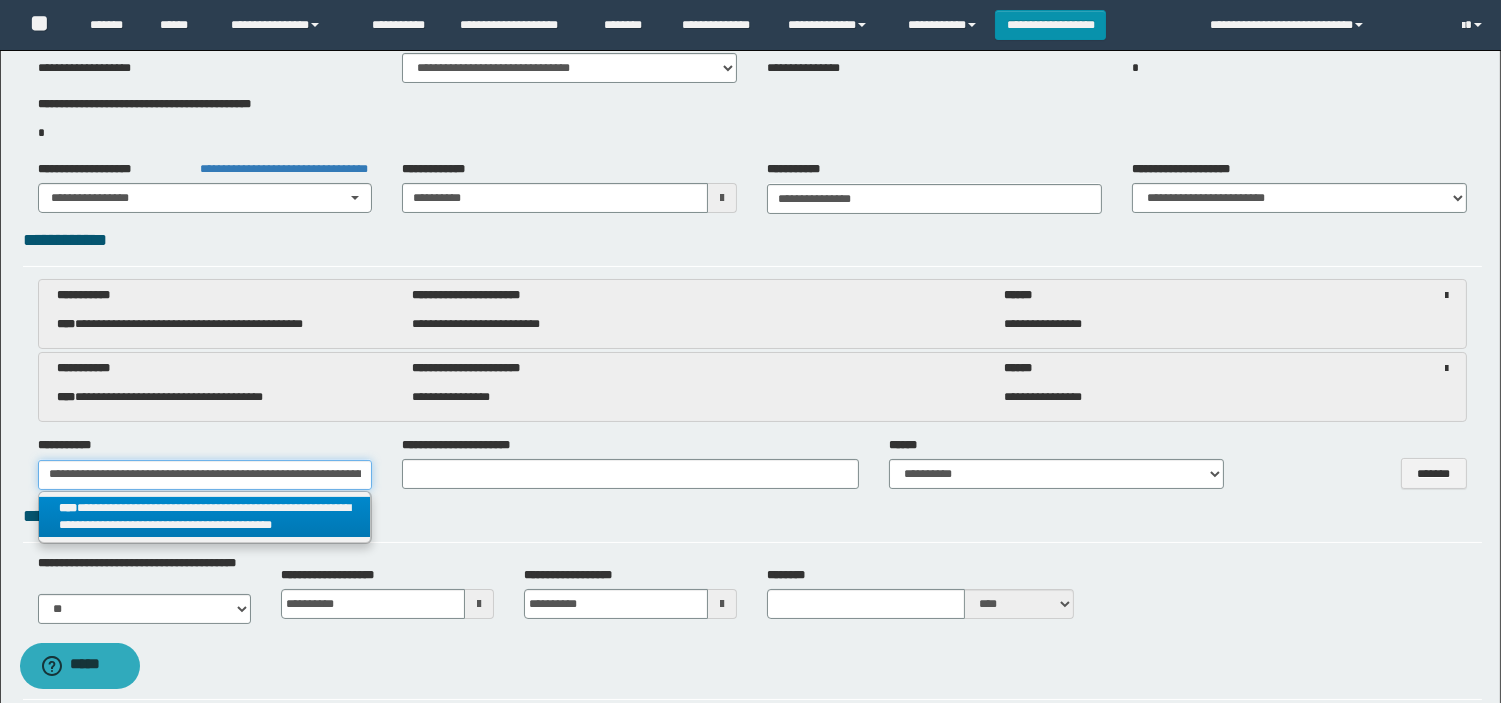 scroll, scrollTop: 0, scrollLeft: 201, axis: horizontal 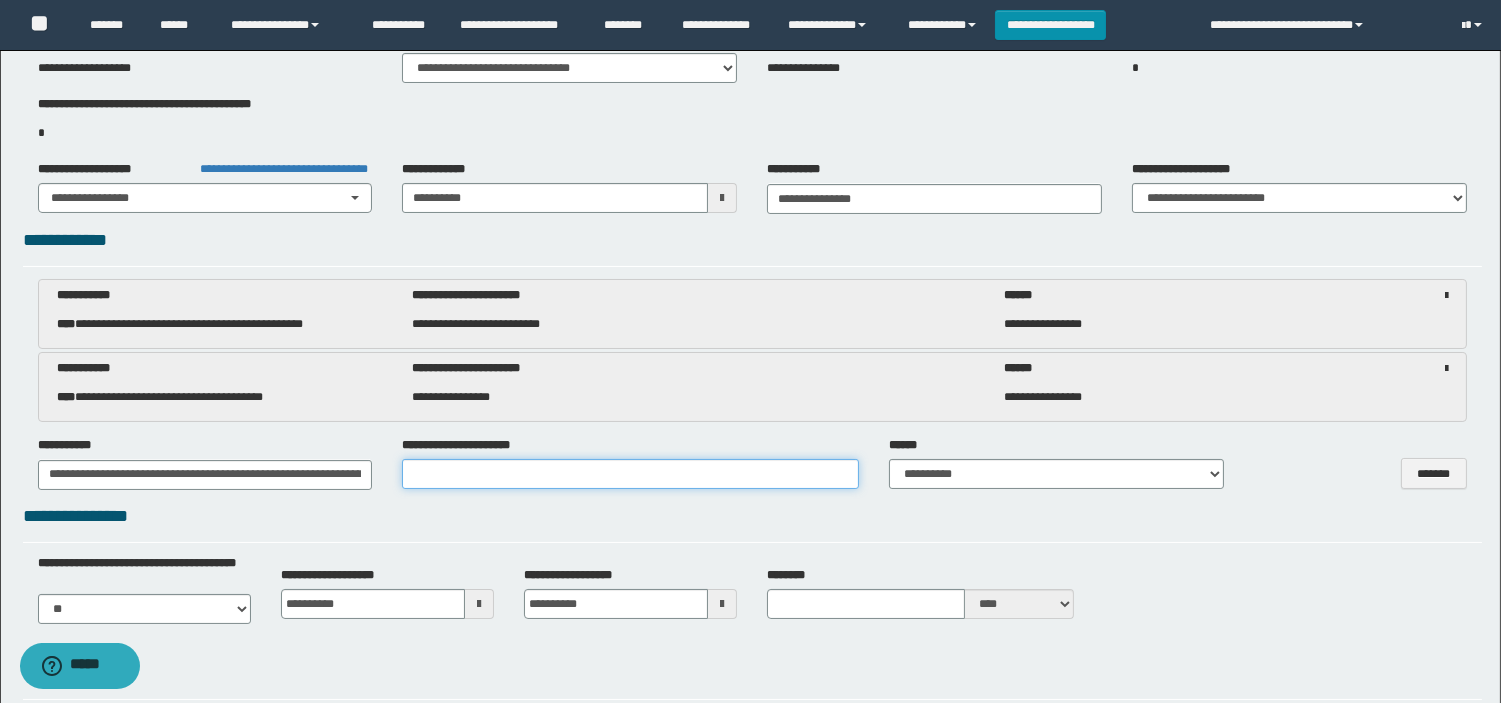 click at bounding box center [630, 474] 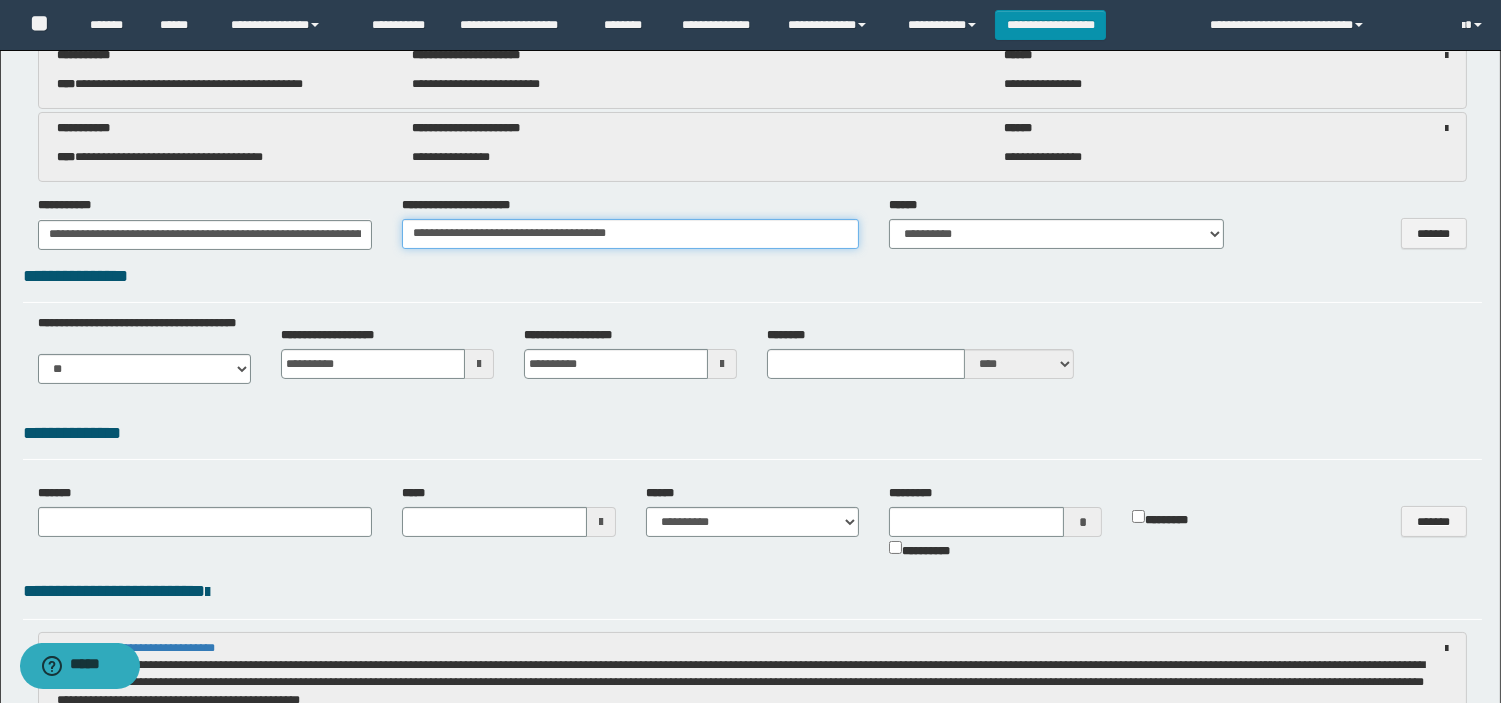 scroll, scrollTop: 333, scrollLeft: 0, axis: vertical 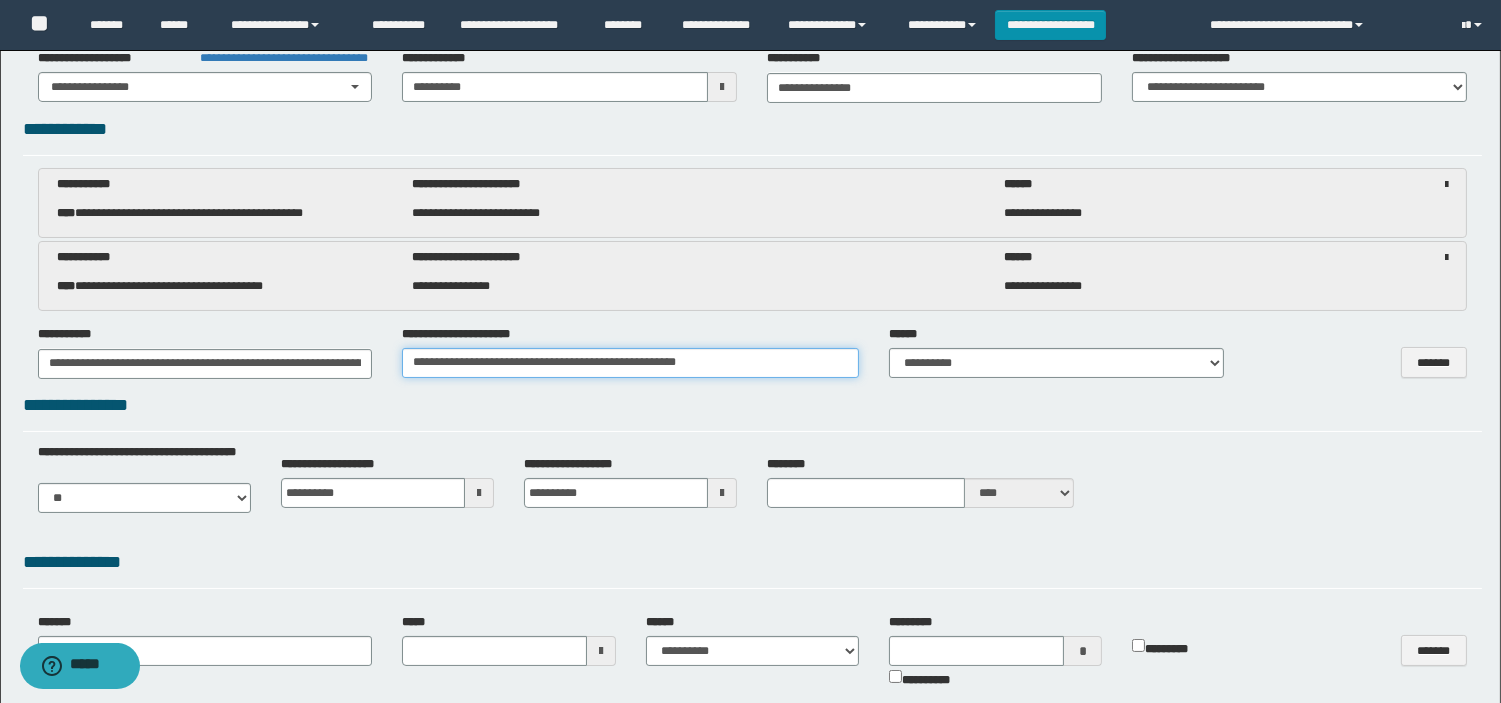 type on "**********" 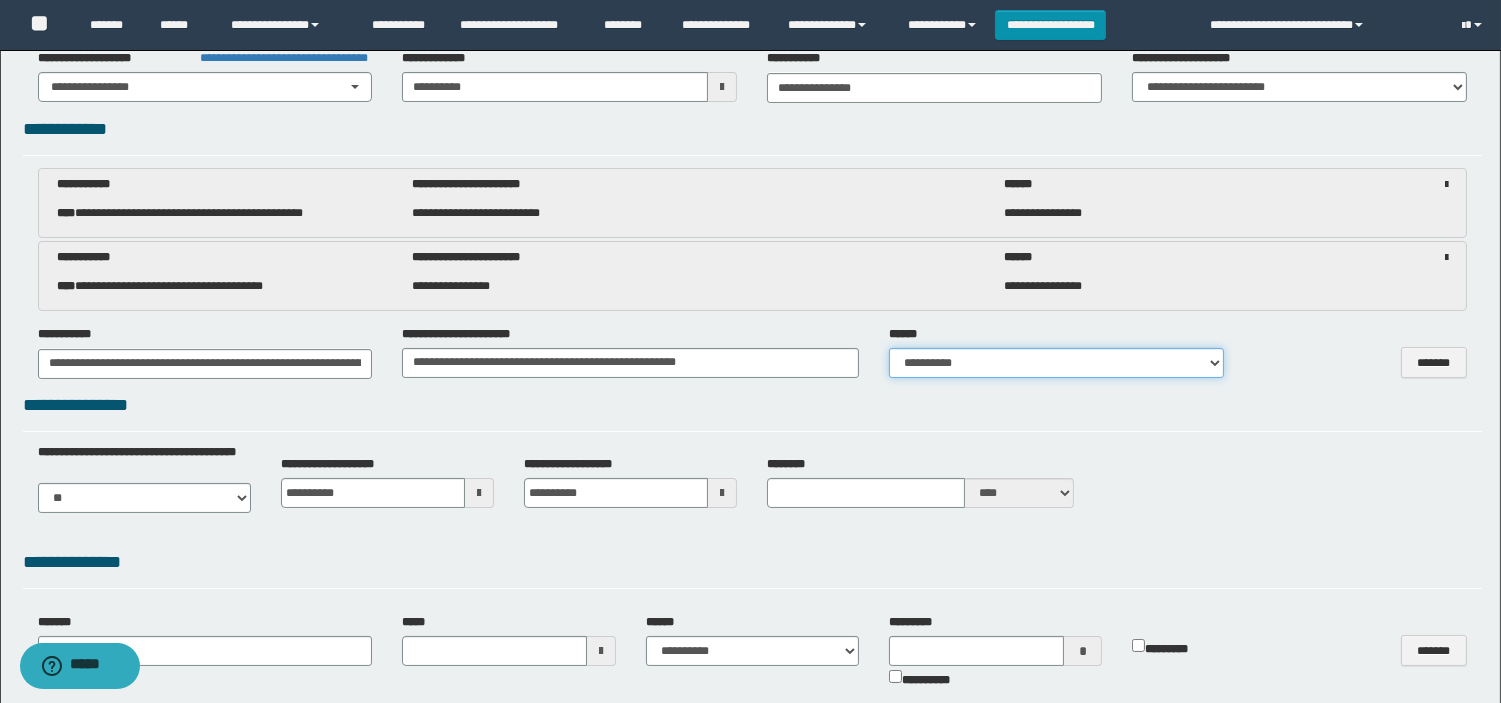 click on "**********" at bounding box center (1056, 363) 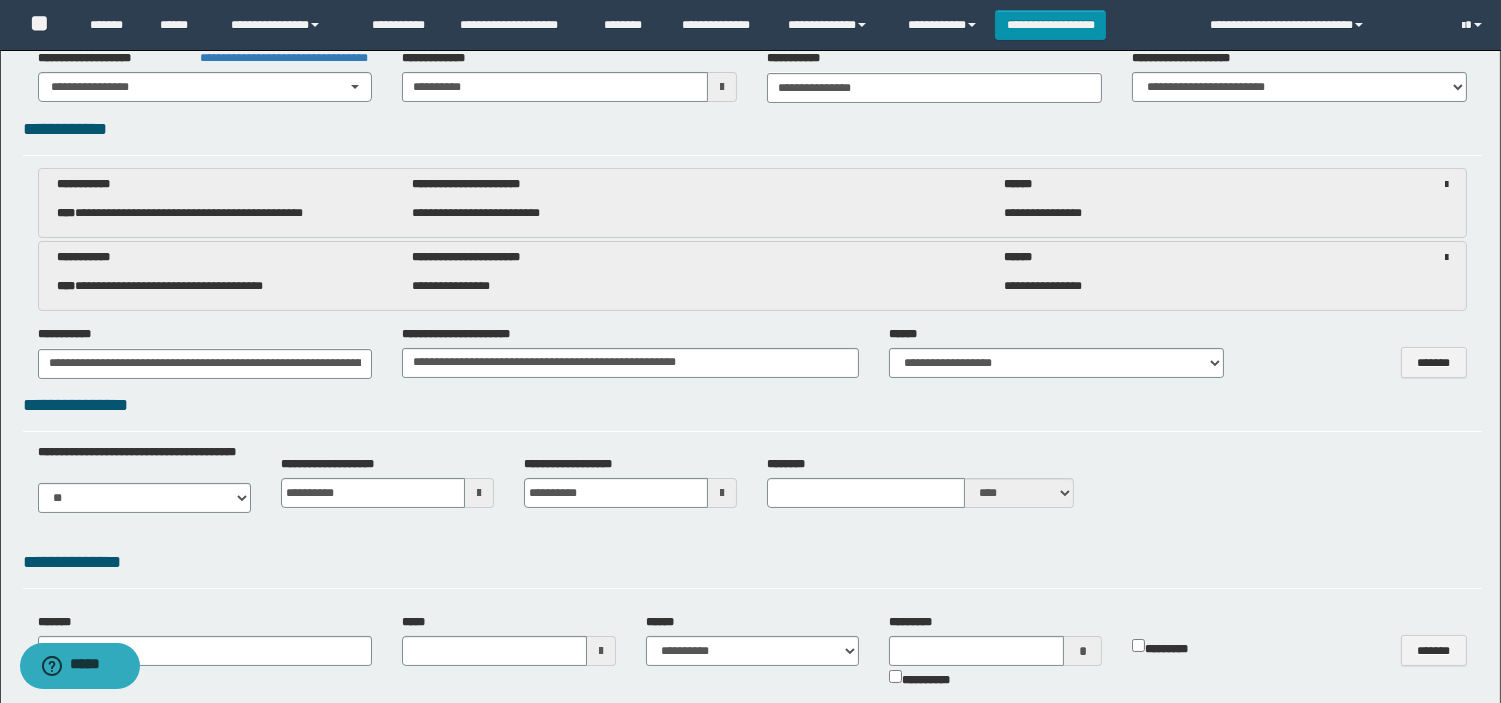 click on "**********" at bounding box center [752, 881] 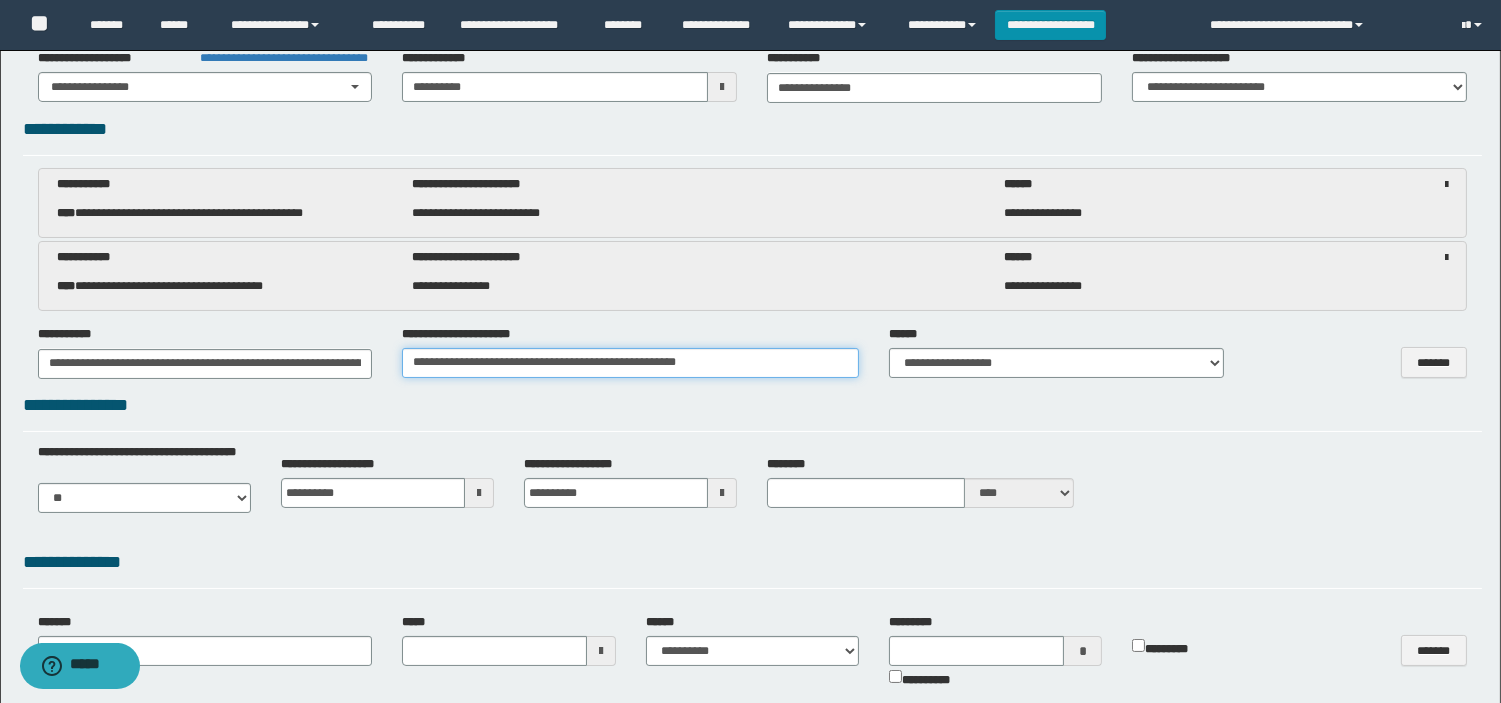 click on "**********" at bounding box center [630, 363] 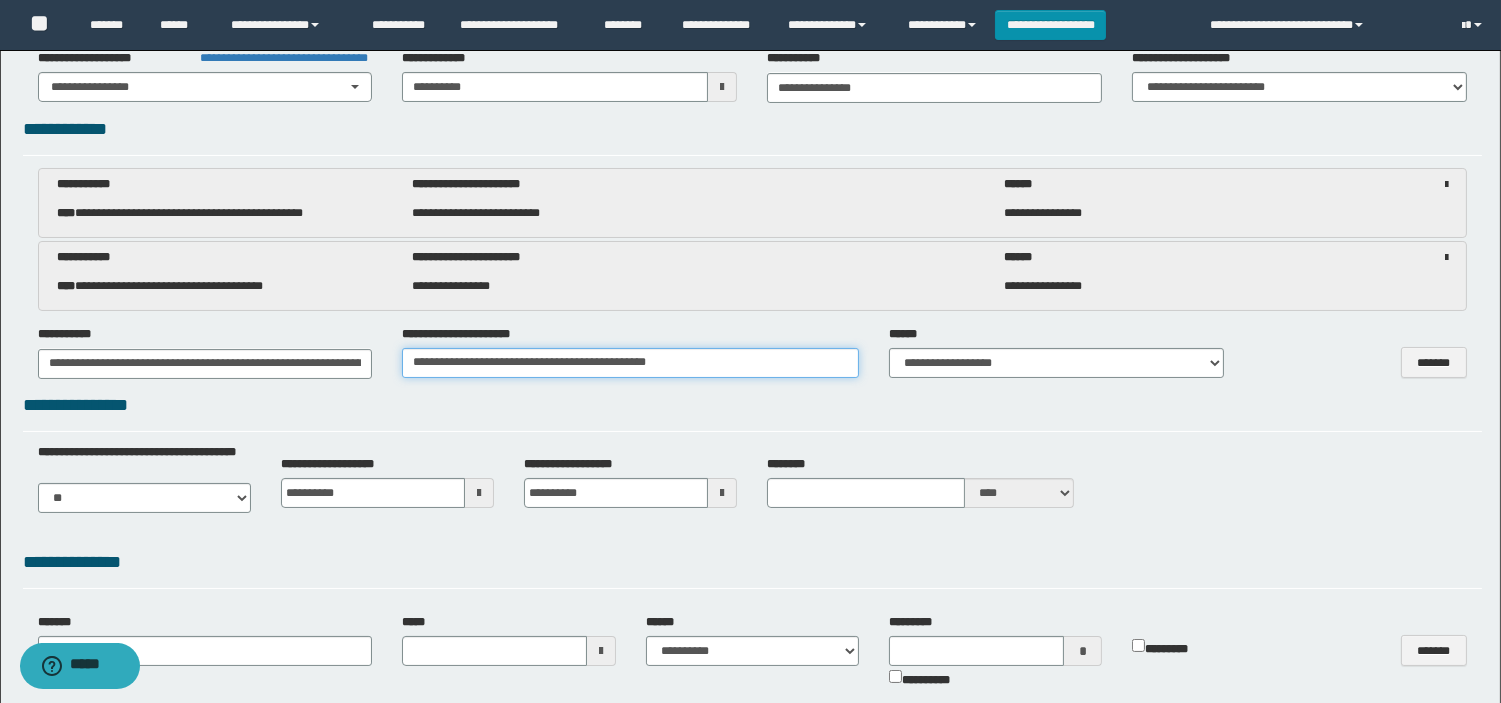 click on "**********" at bounding box center [630, 363] 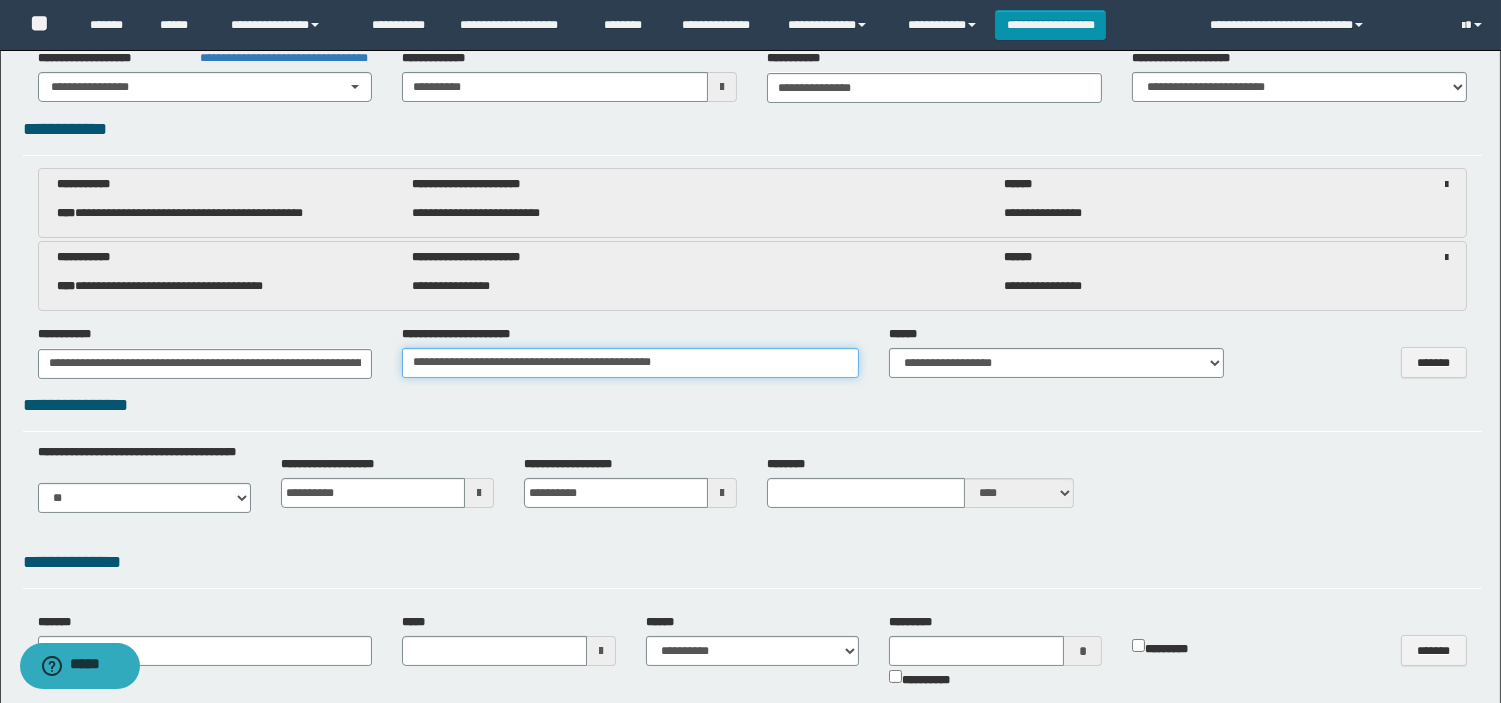 click on "**********" at bounding box center (630, 363) 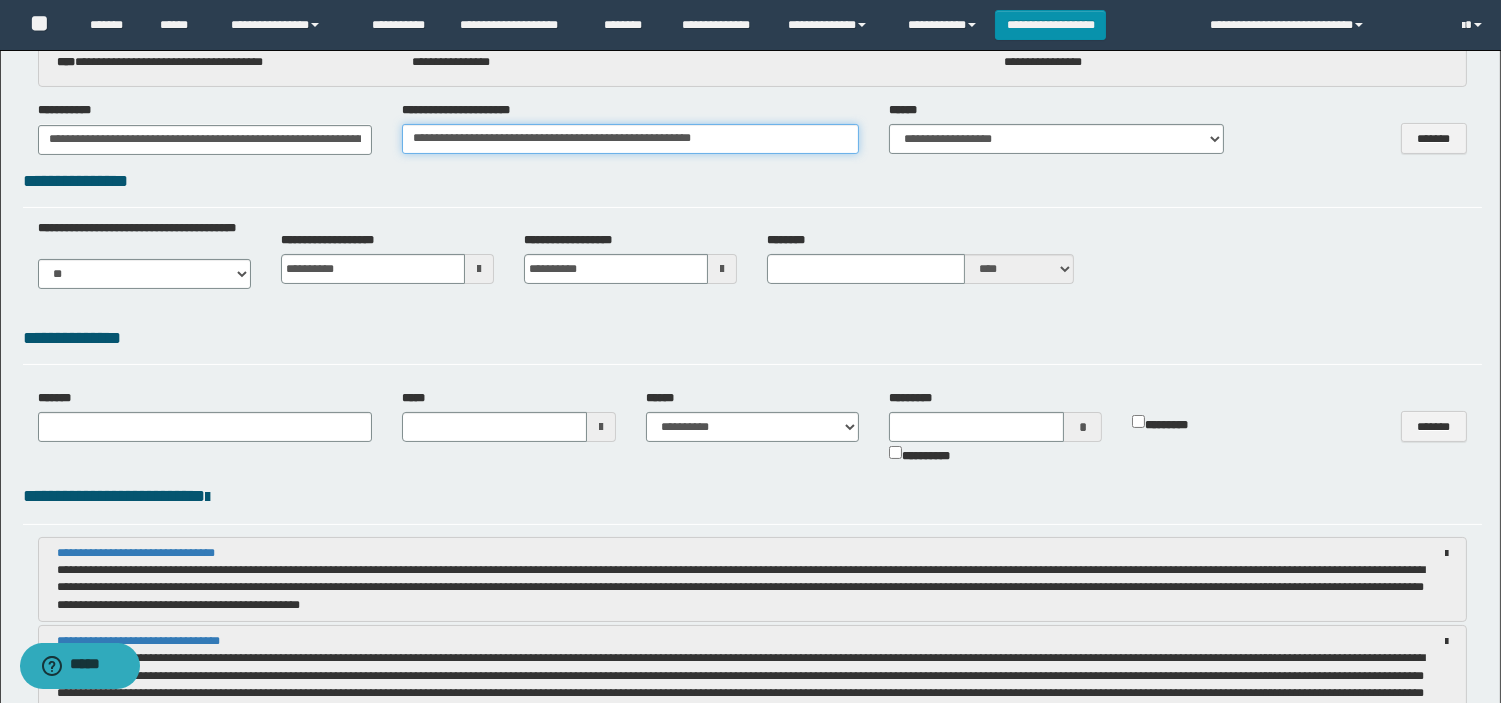scroll, scrollTop: 555, scrollLeft: 0, axis: vertical 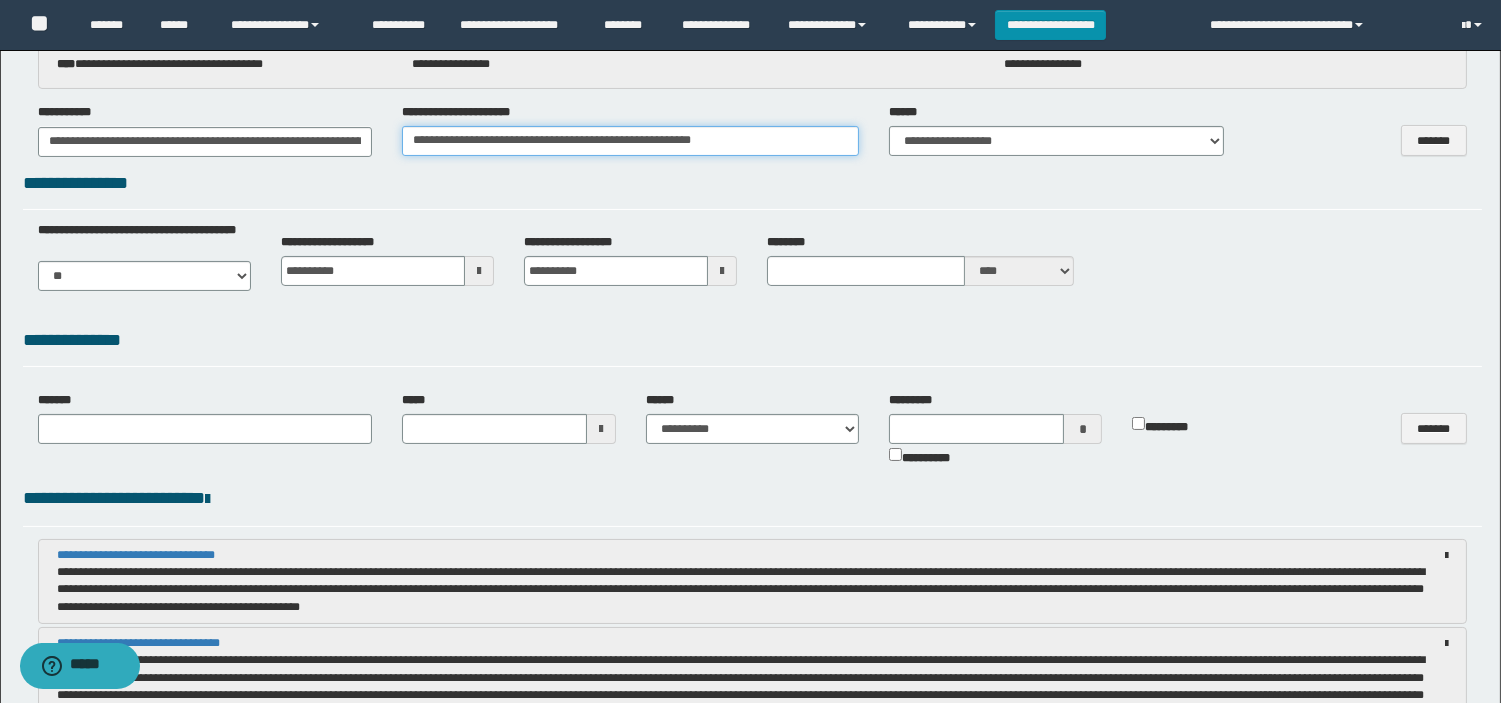 click on "**********" at bounding box center [630, 141] 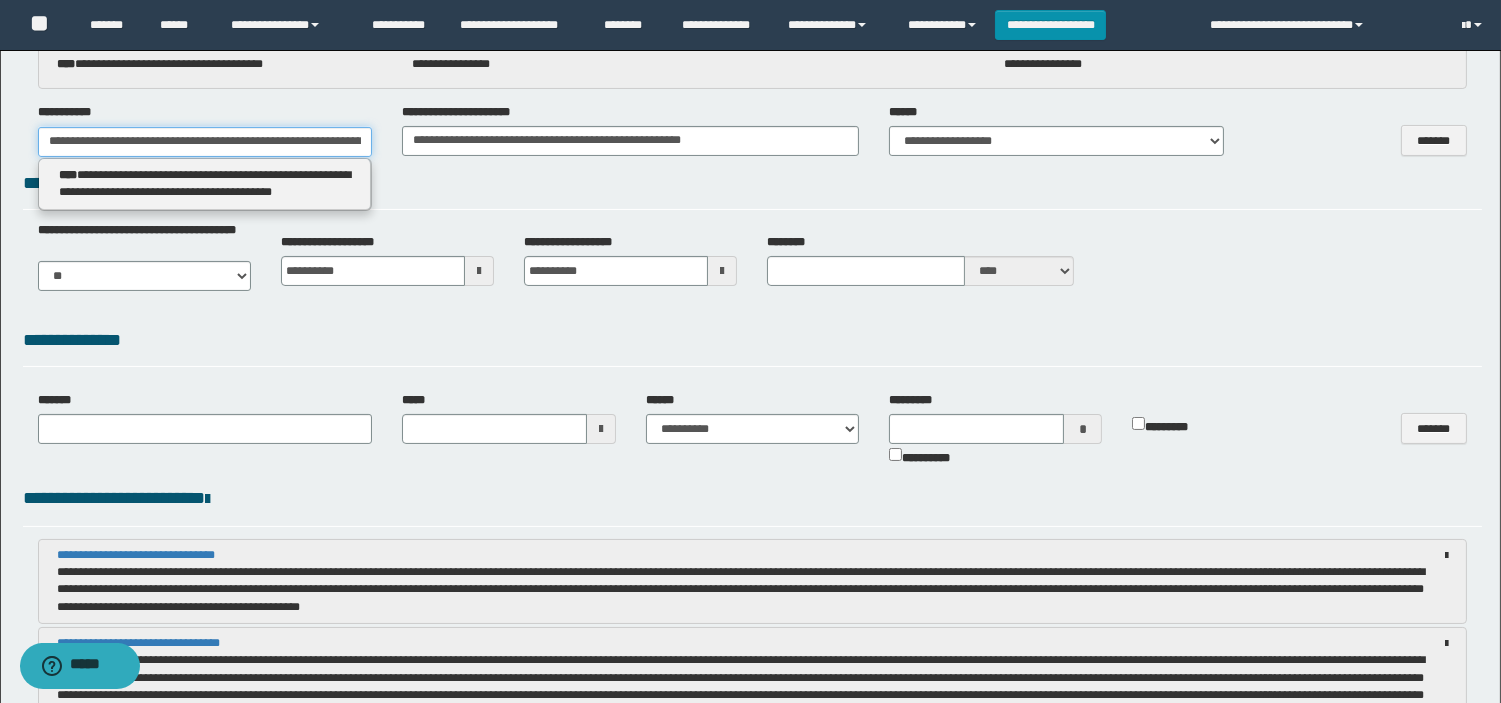 scroll, scrollTop: 0, scrollLeft: 201, axis: horizontal 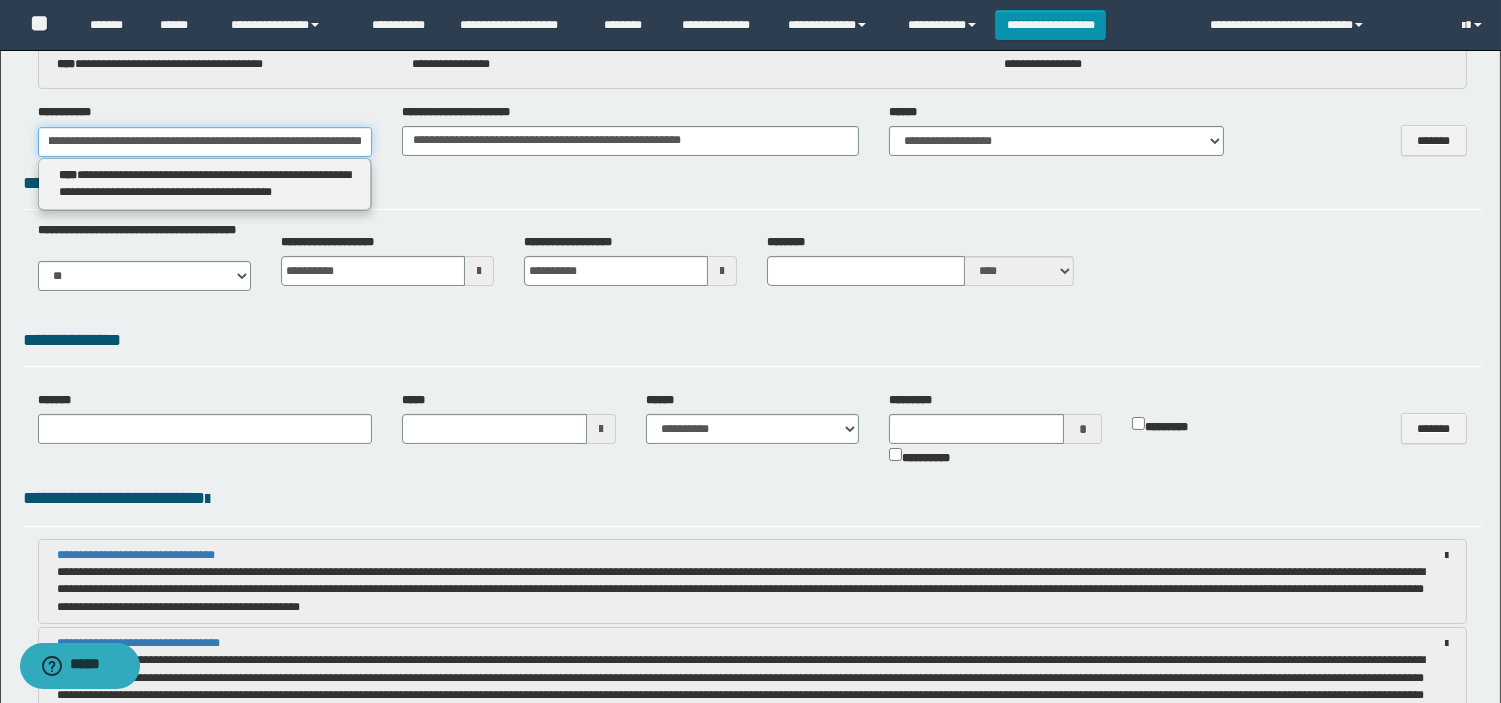drag, startPoint x: 346, startPoint y: 140, endPoint x: 477, endPoint y: 140, distance: 131 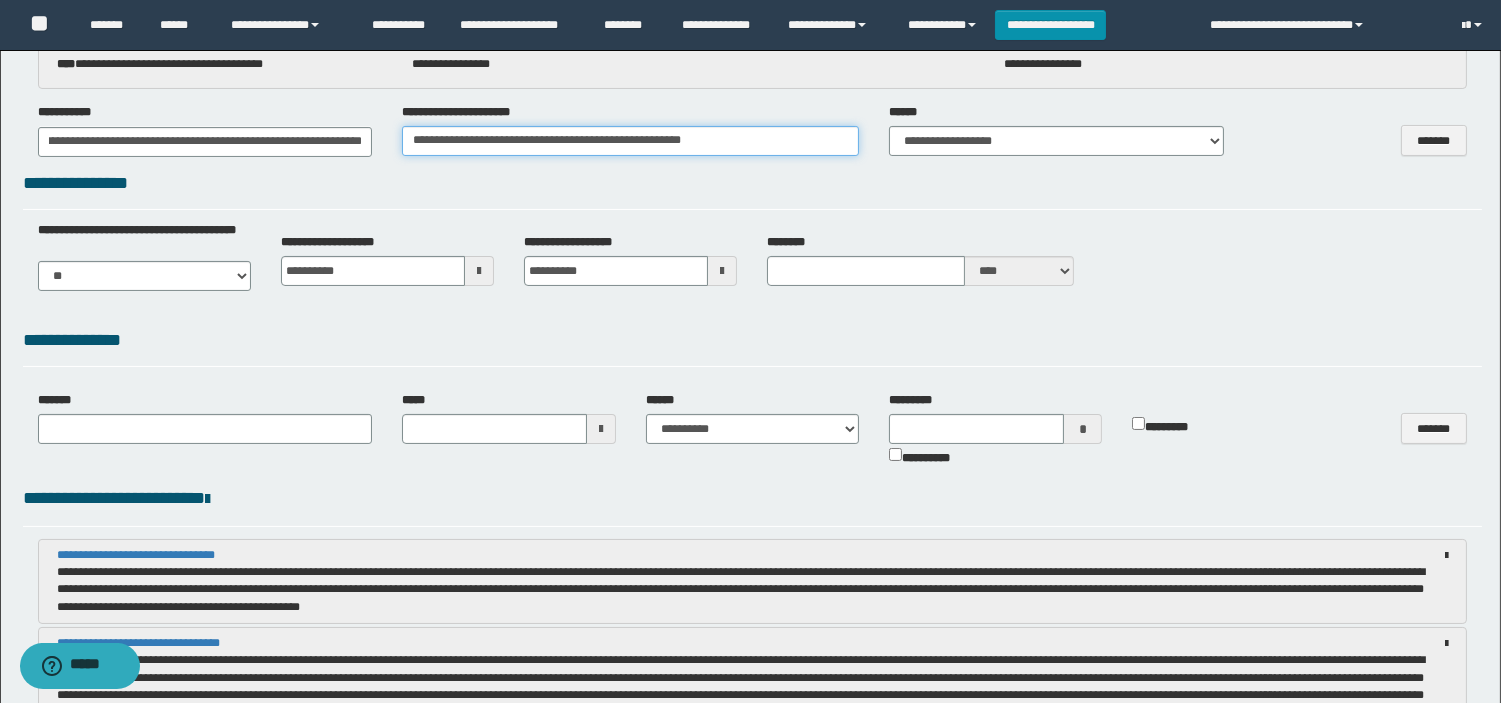 click on "**********" at bounding box center [630, 141] 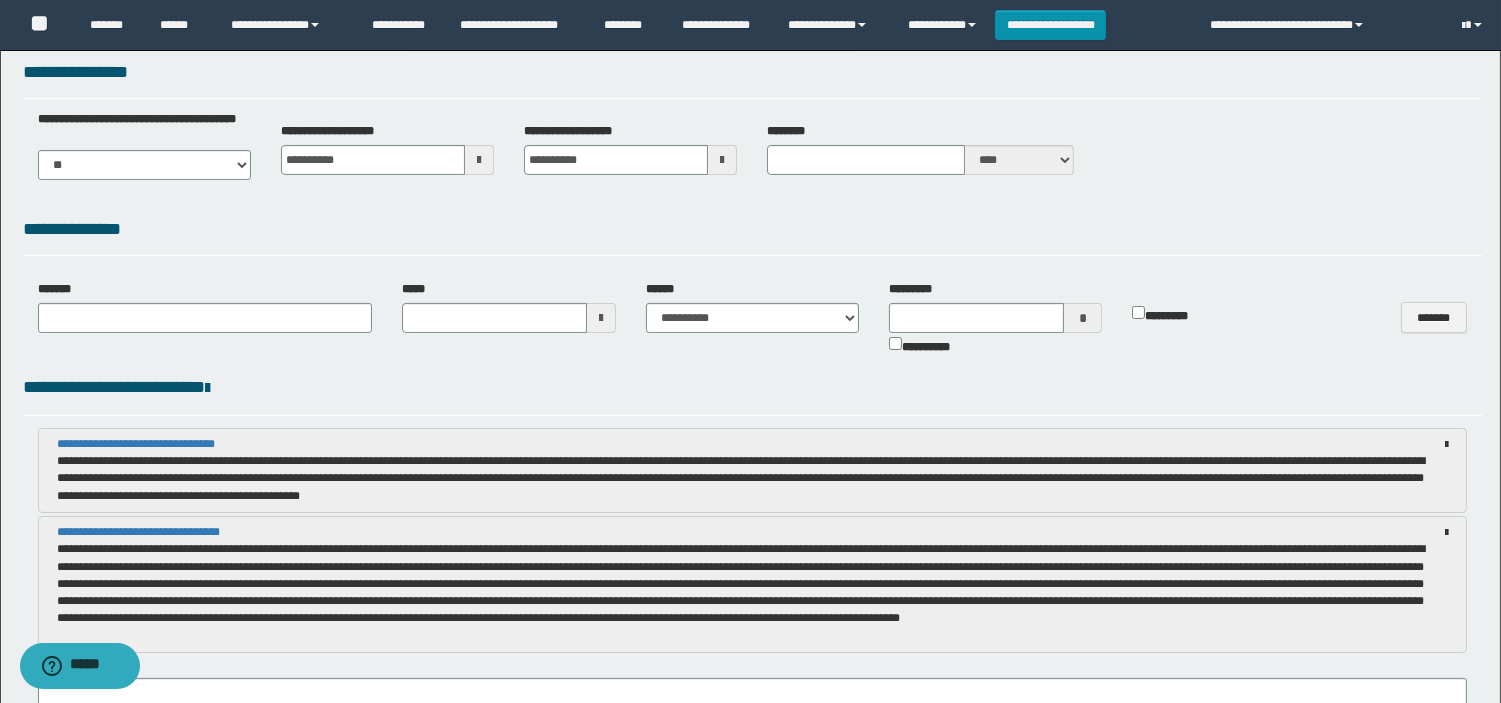 scroll, scrollTop: 444, scrollLeft: 0, axis: vertical 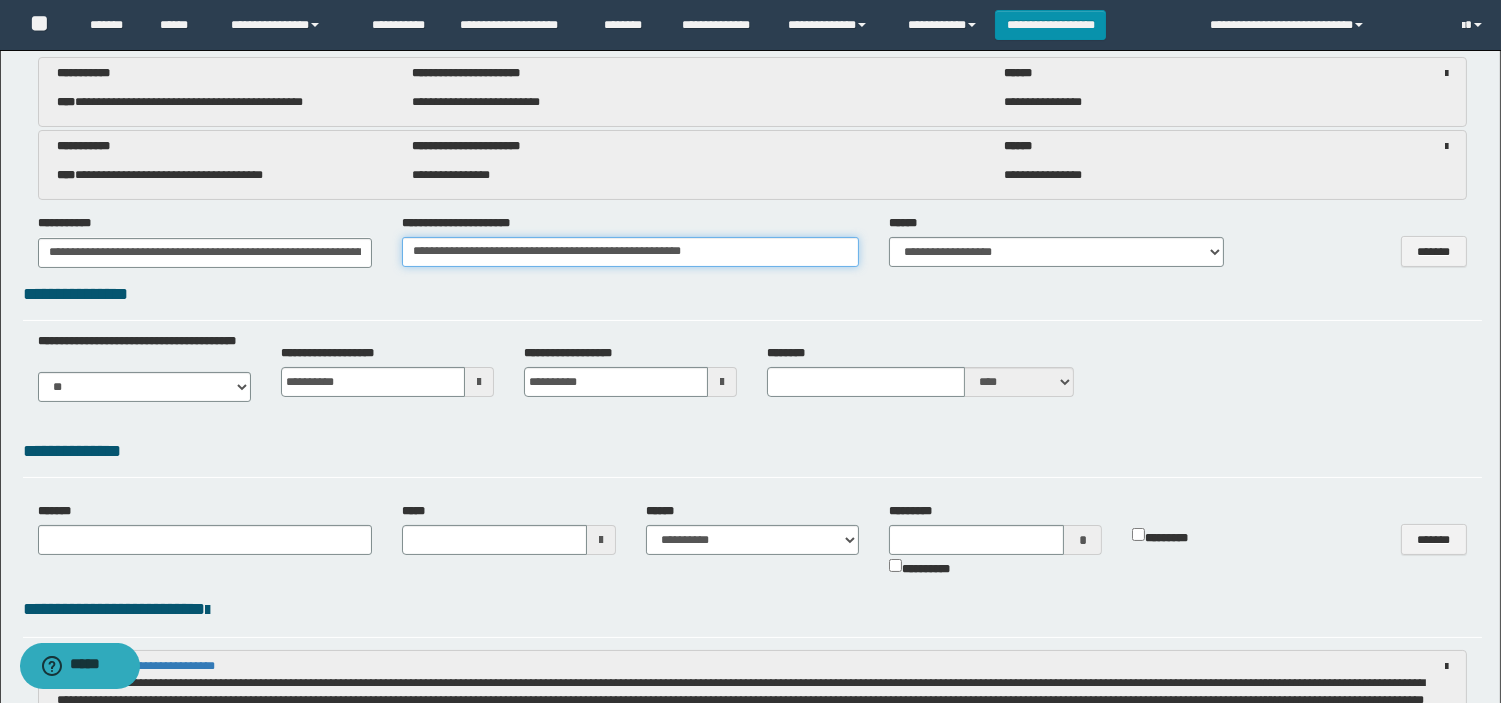 click on "**********" at bounding box center (630, 252) 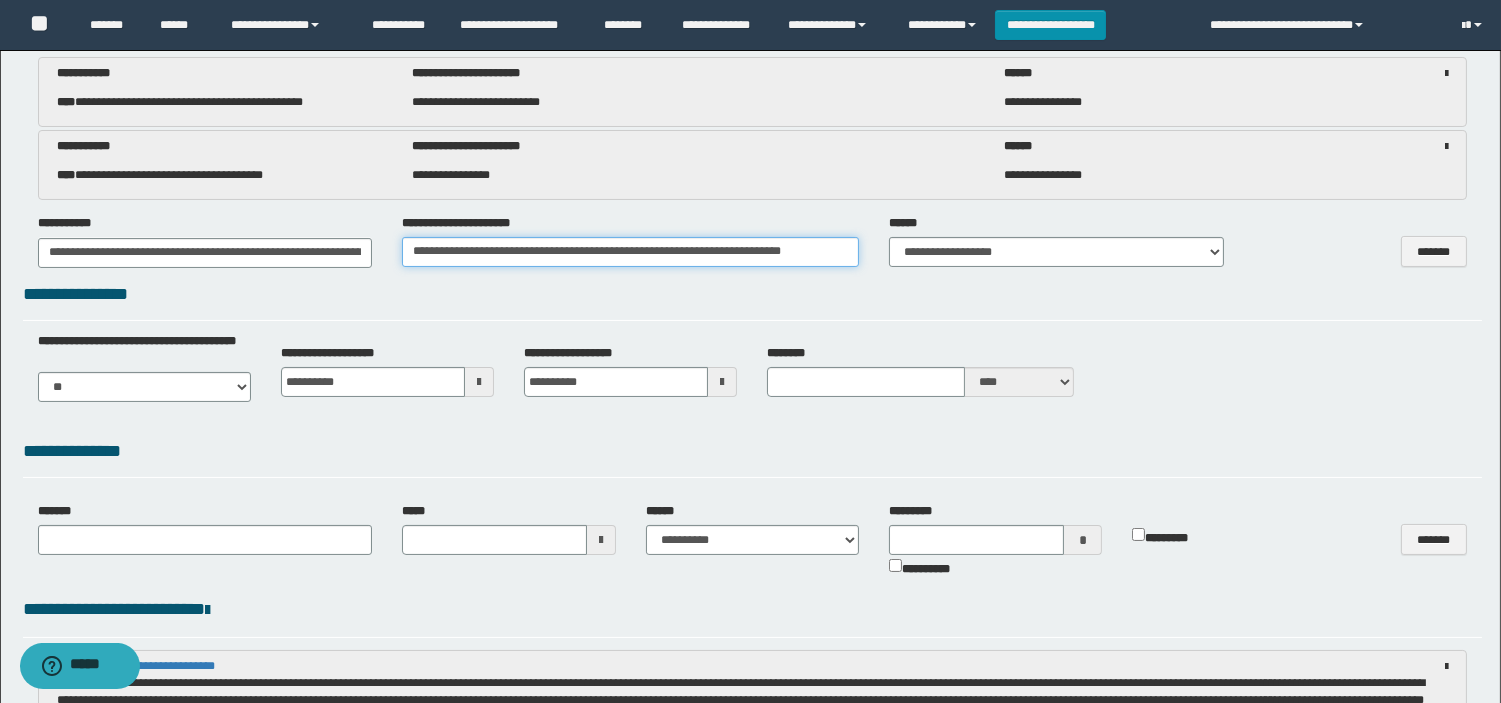 drag, startPoint x: 612, startPoint y: 261, endPoint x: 797, endPoint y: 261, distance: 185 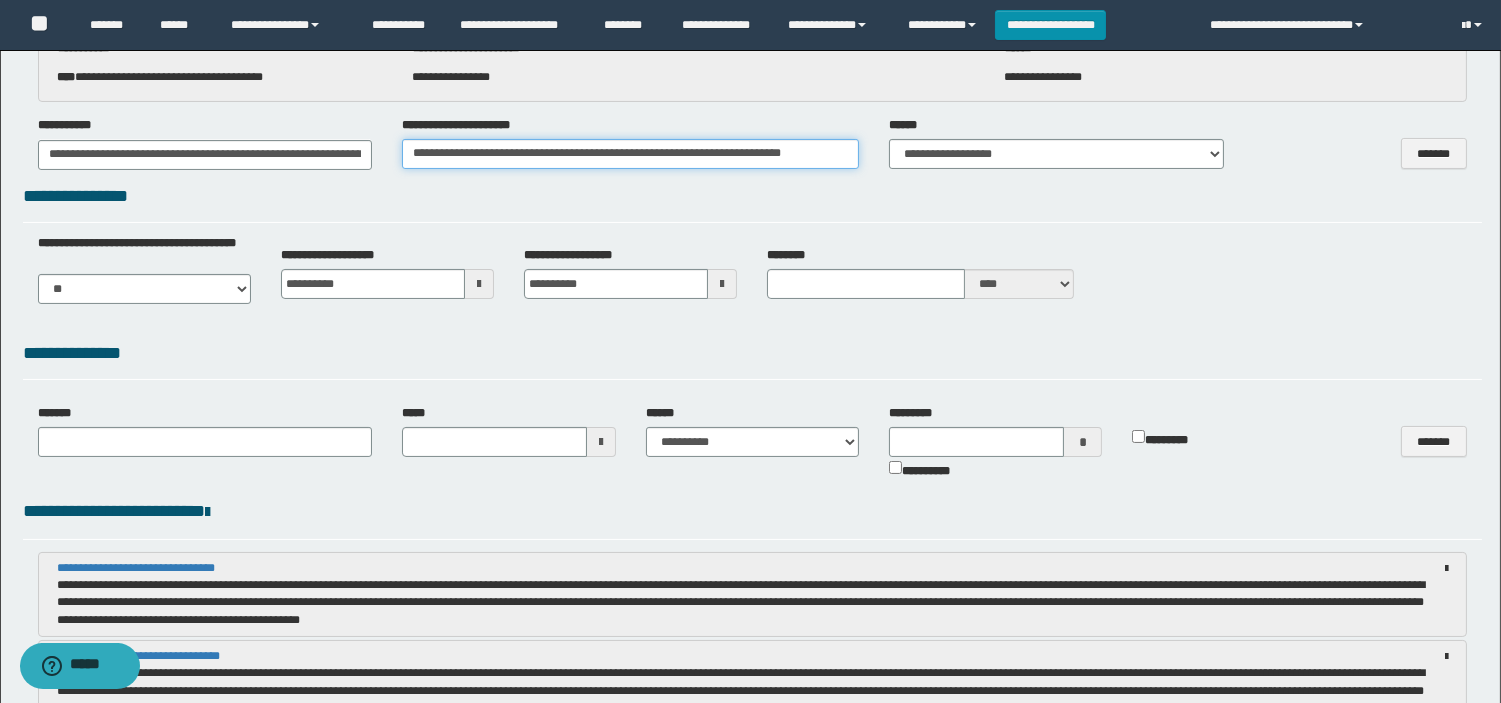 scroll, scrollTop: 555, scrollLeft: 0, axis: vertical 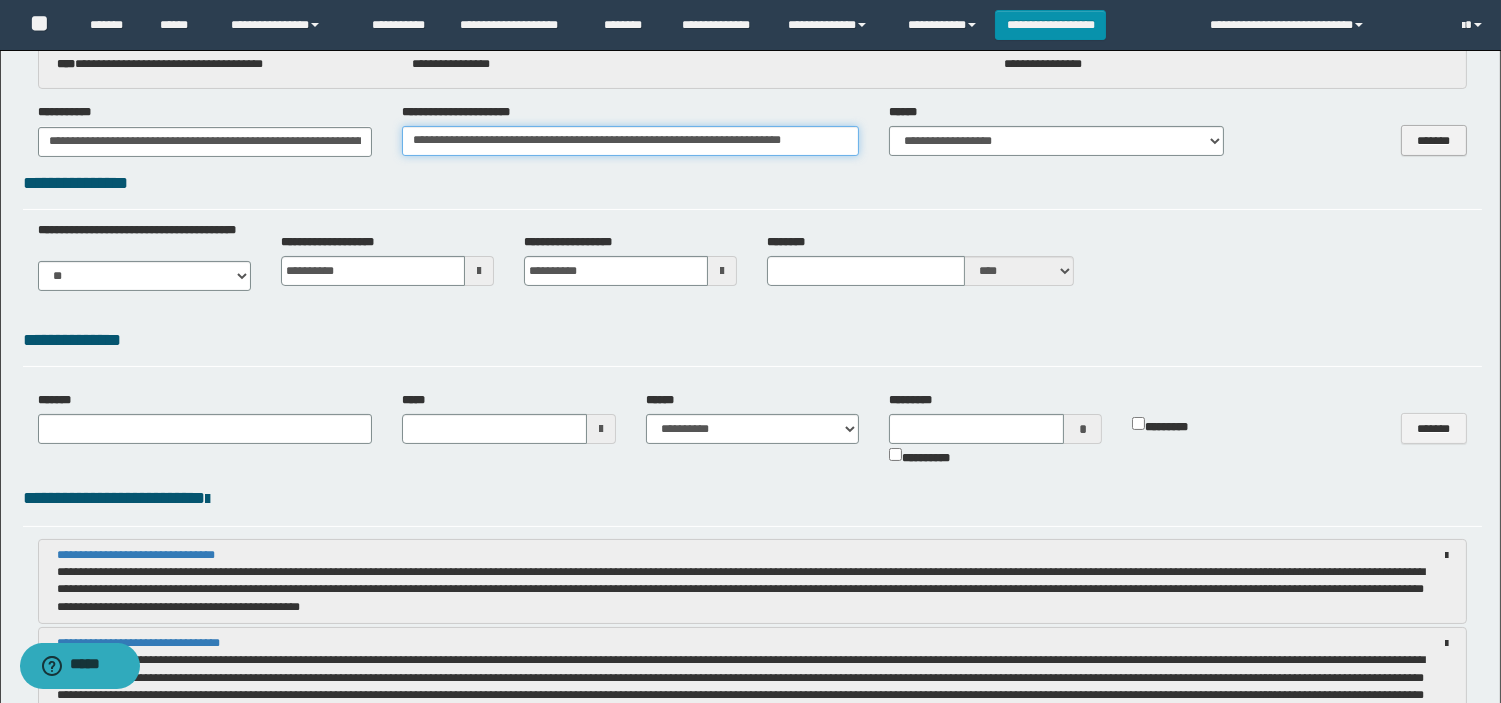 type on "**********" 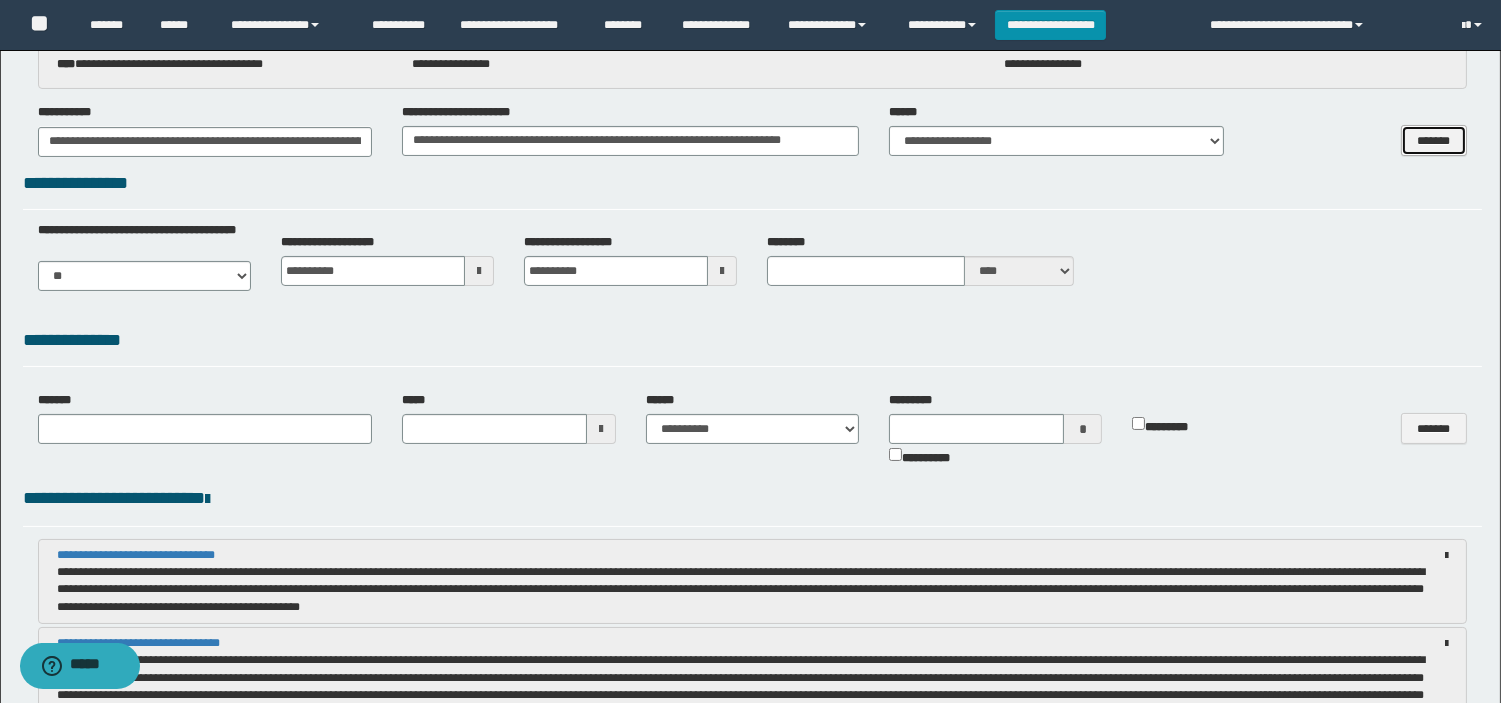 click on "*******" at bounding box center [1434, 140] 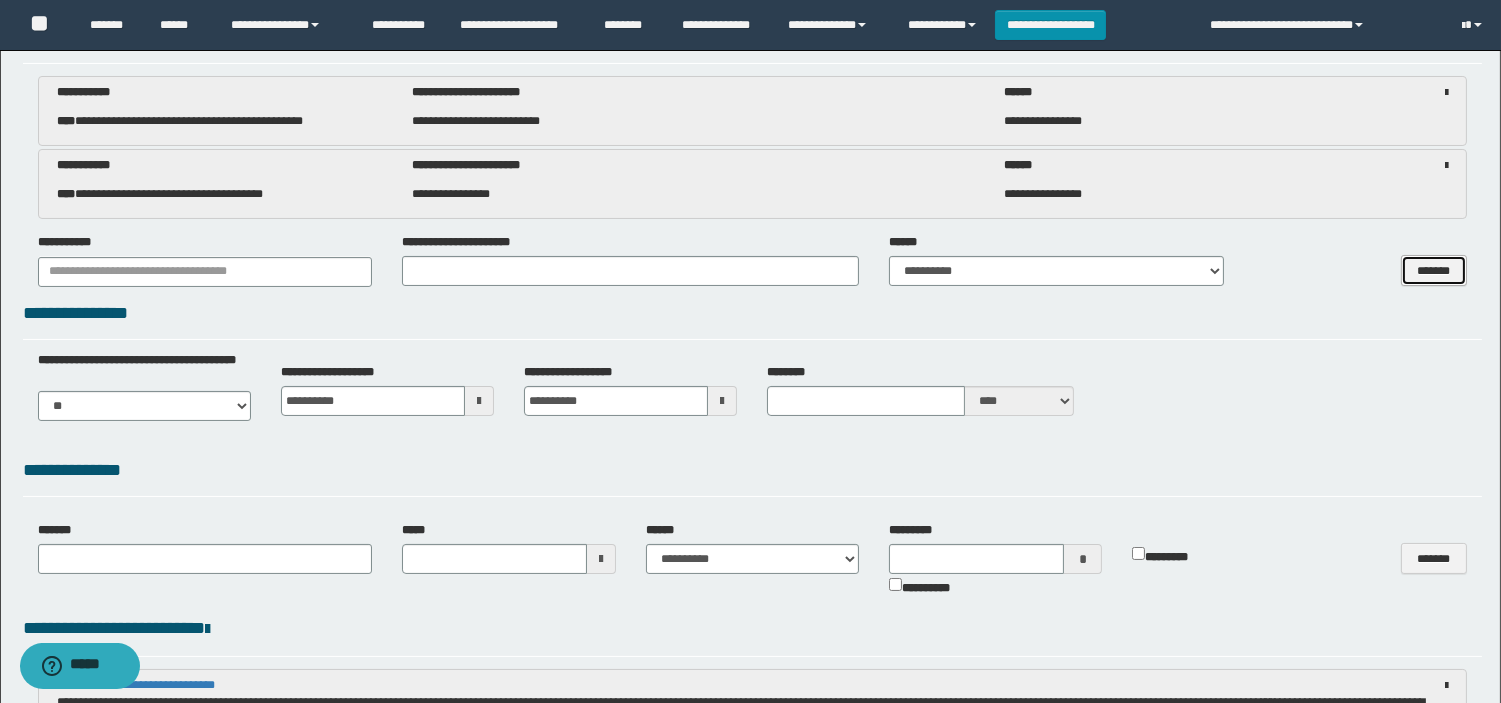 scroll, scrollTop: 444, scrollLeft: 0, axis: vertical 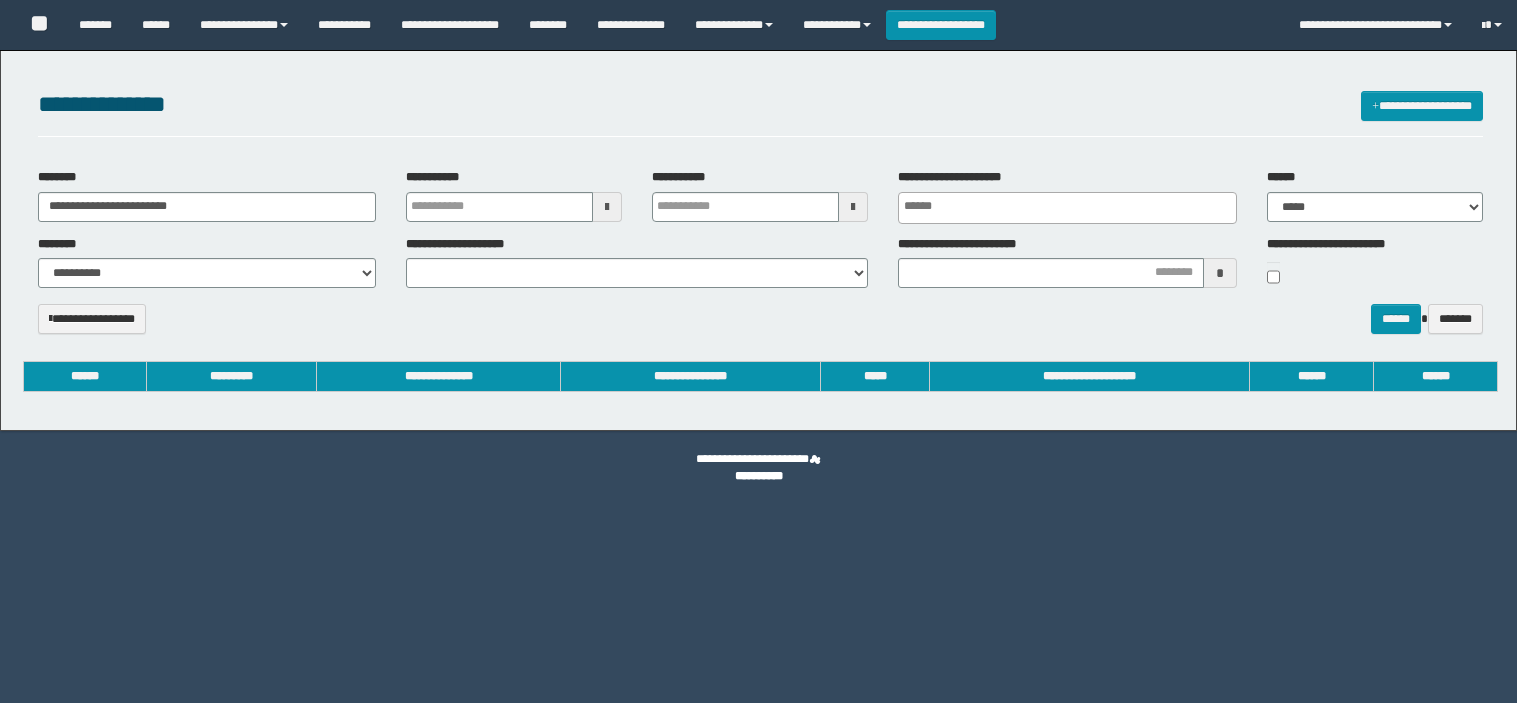 select 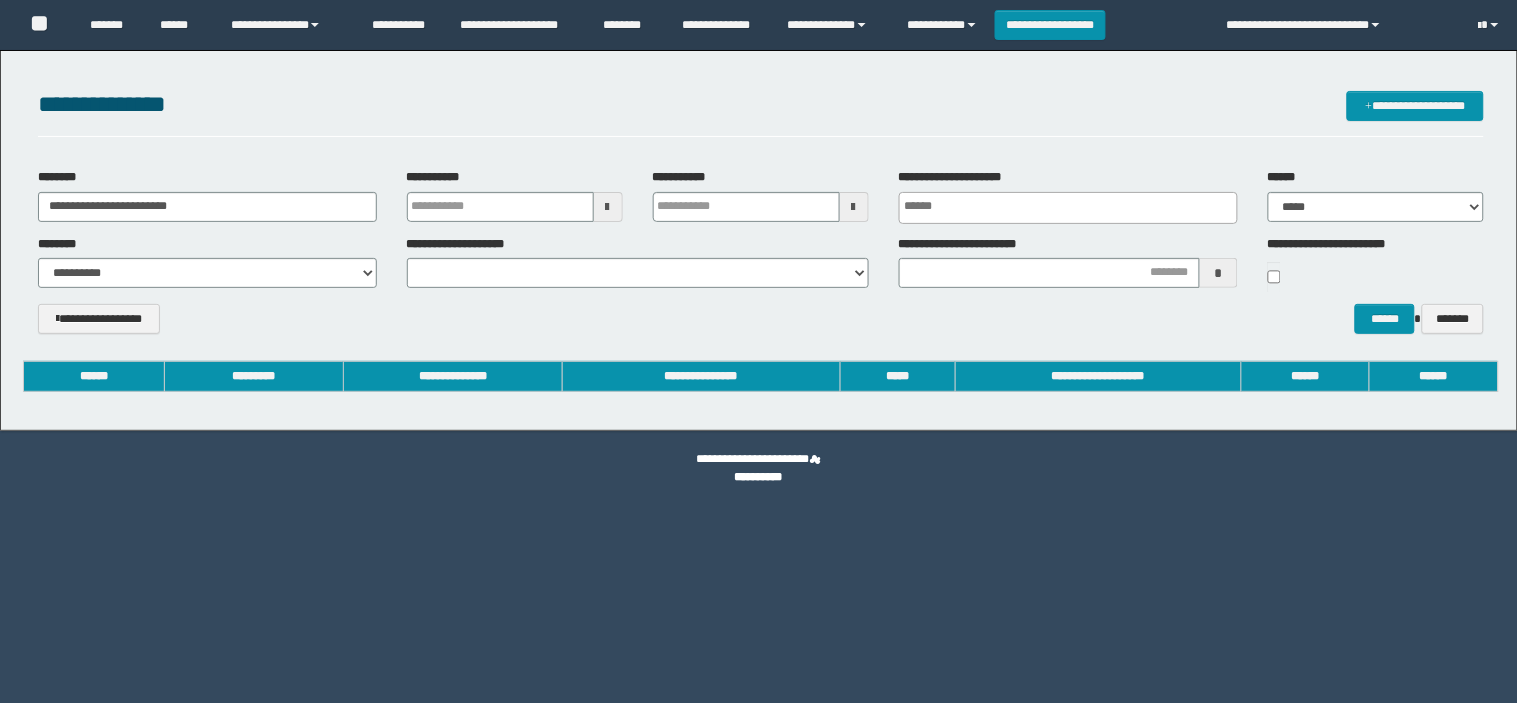 scroll, scrollTop: 0, scrollLeft: 0, axis: both 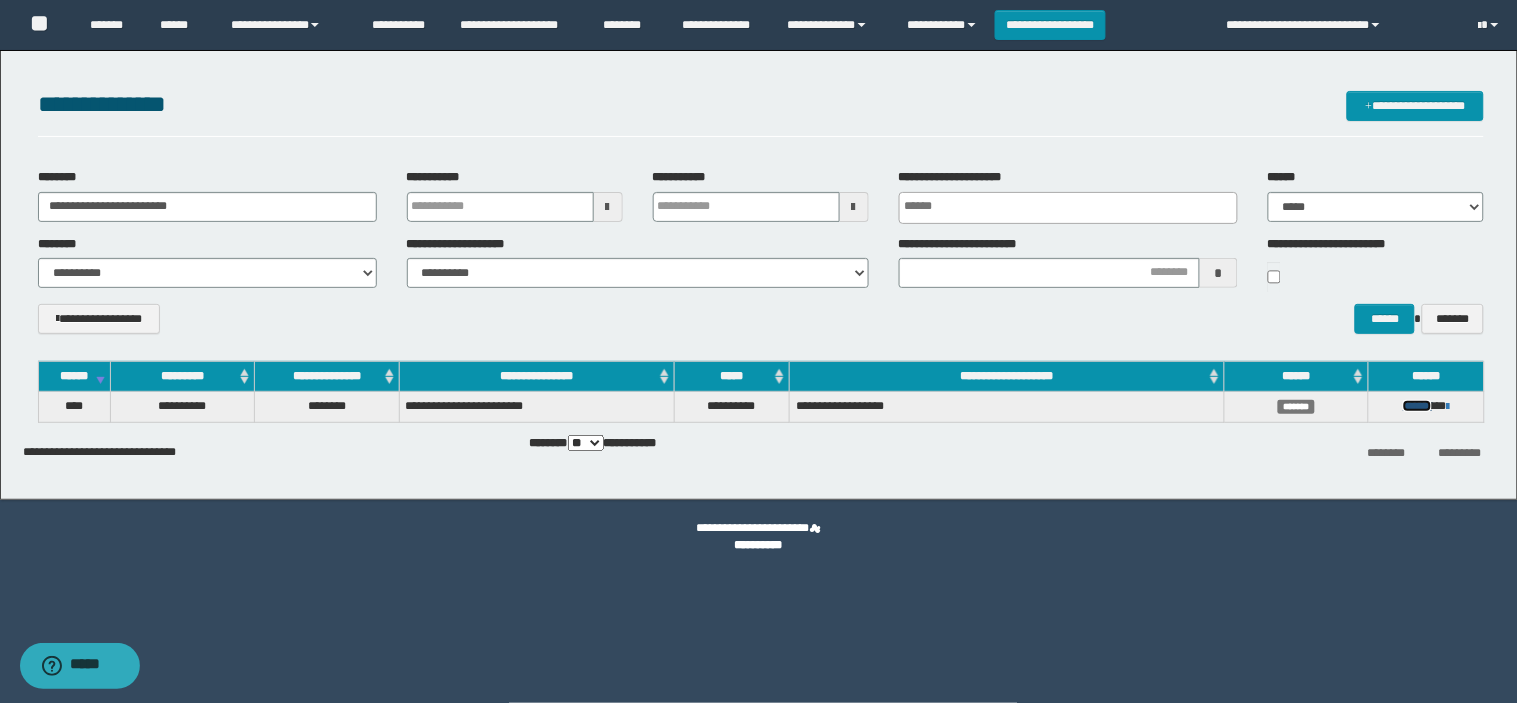 click on "******" at bounding box center (1417, 406) 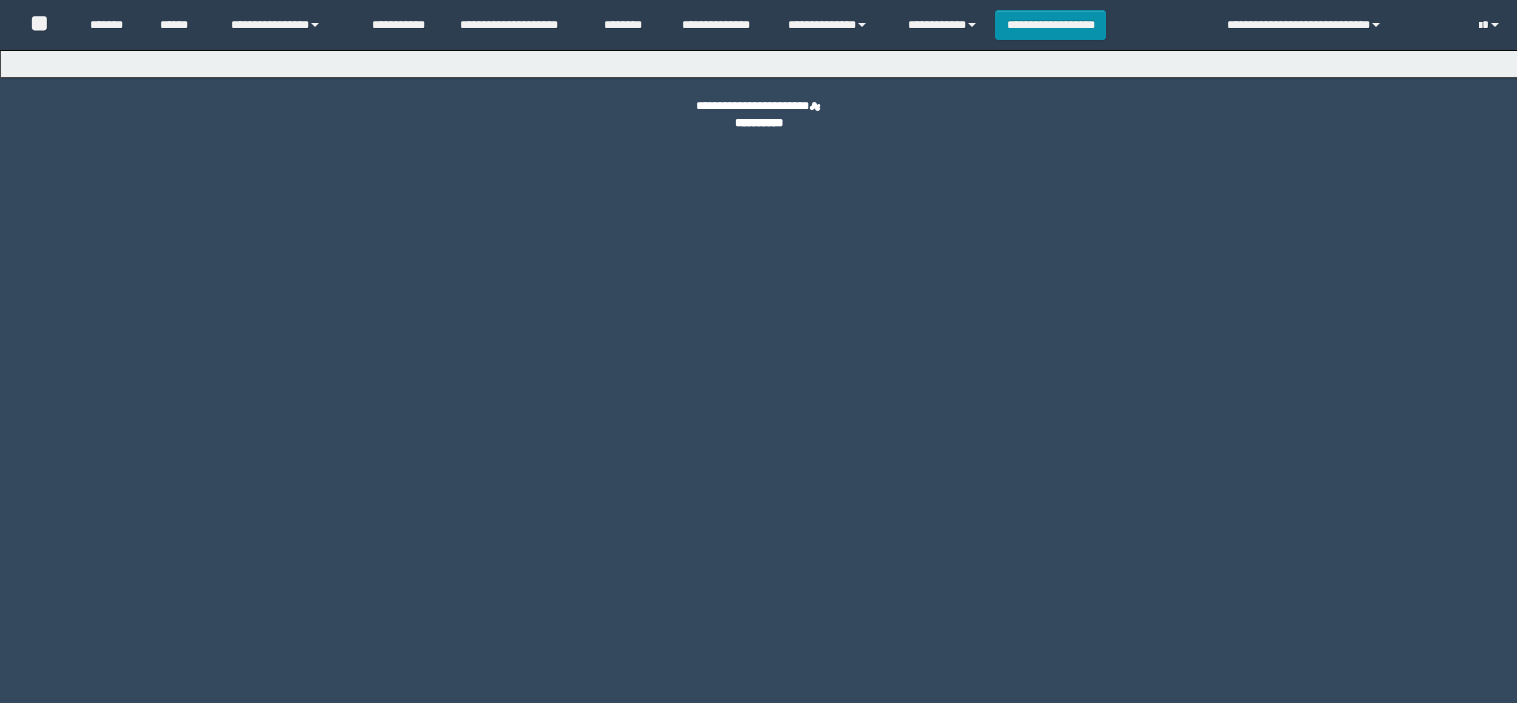 scroll, scrollTop: 0, scrollLeft: 0, axis: both 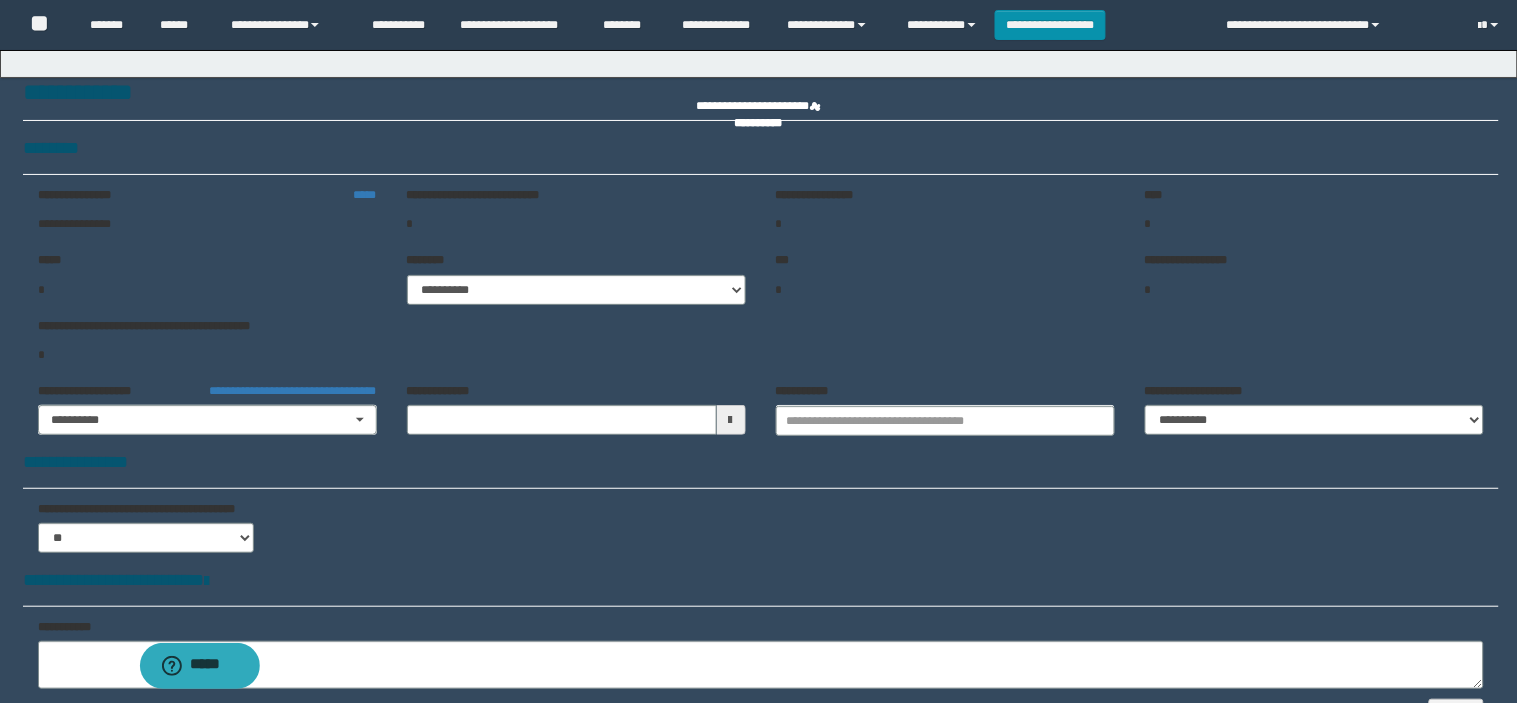 type on "**********" 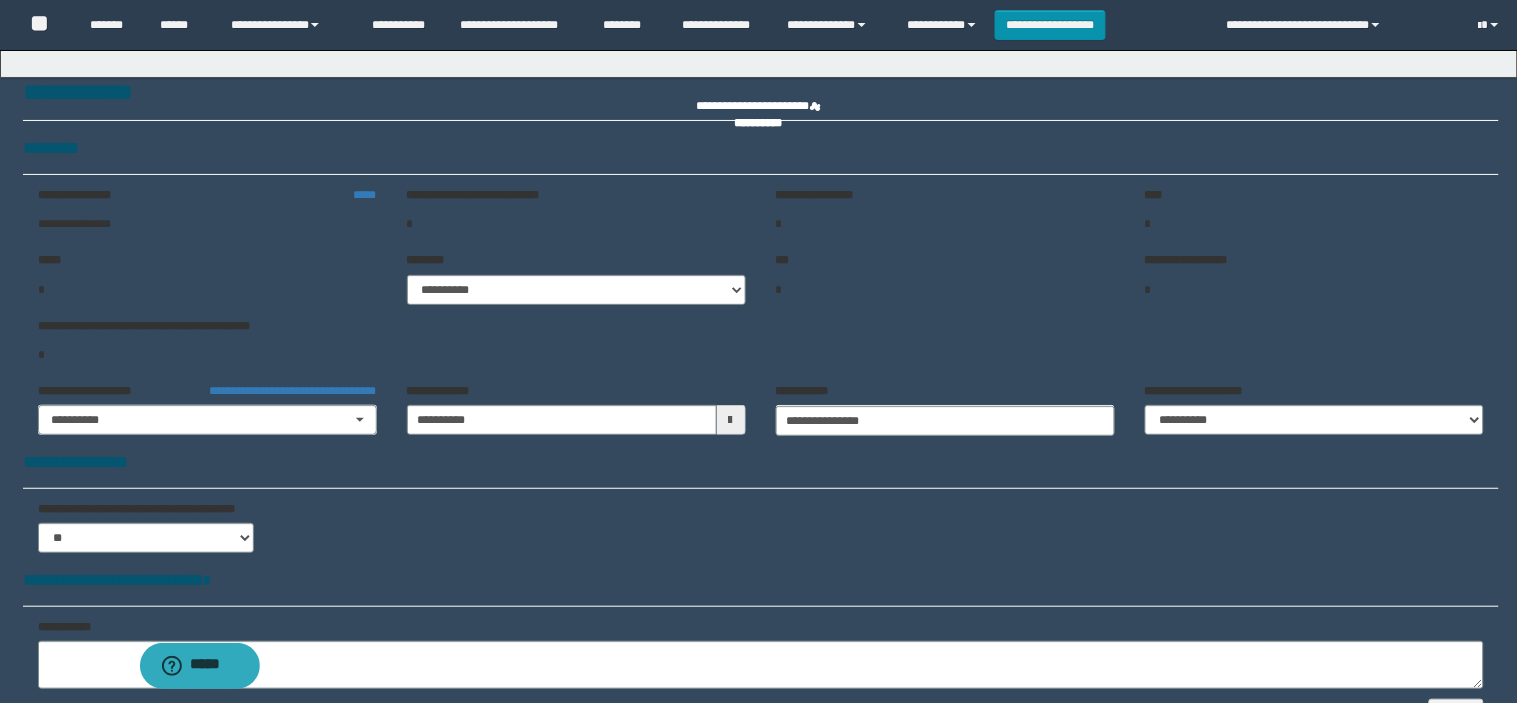 select on "**" 